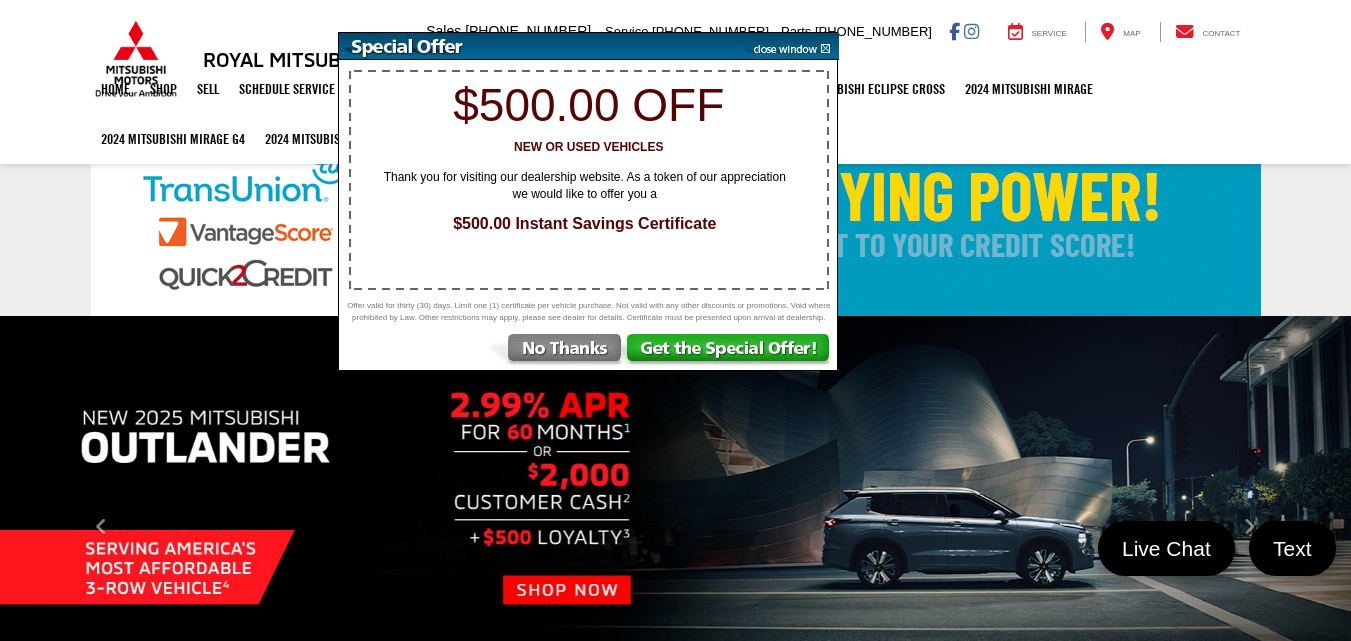 click at bounding box center (731, 352) 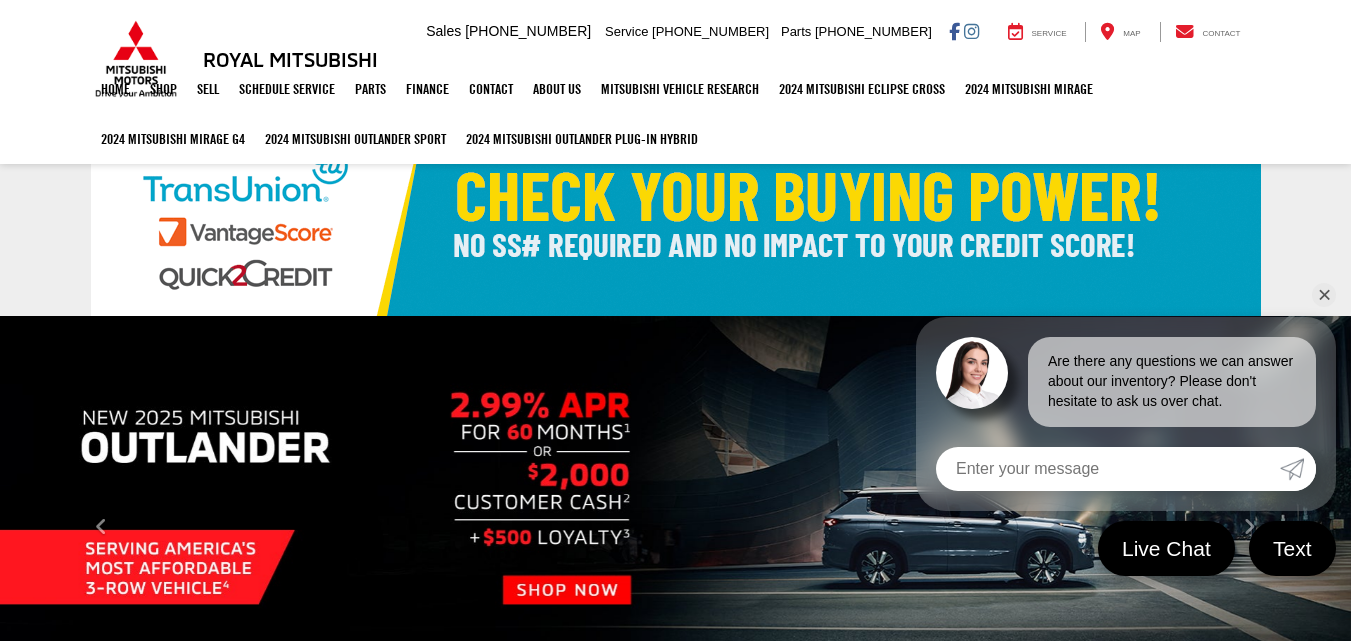 scroll, scrollTop: 0, scrollLeft: 0, axis: both 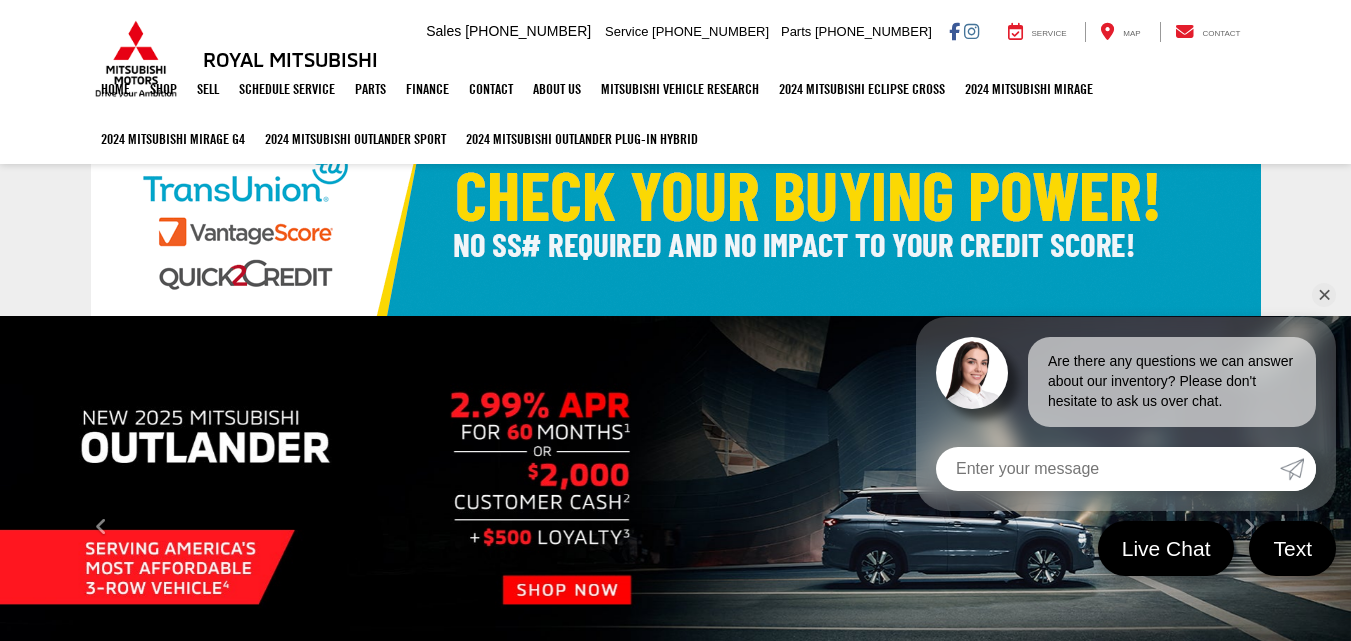 click at bounding box center (136, 59) 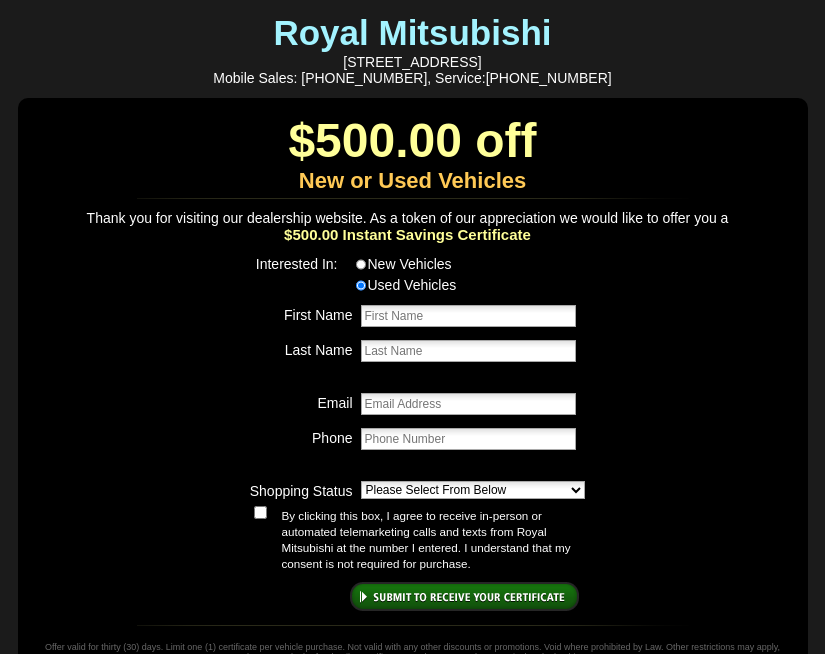 scroll, scrollTop: 0, scrollLeft: 0, axis: both 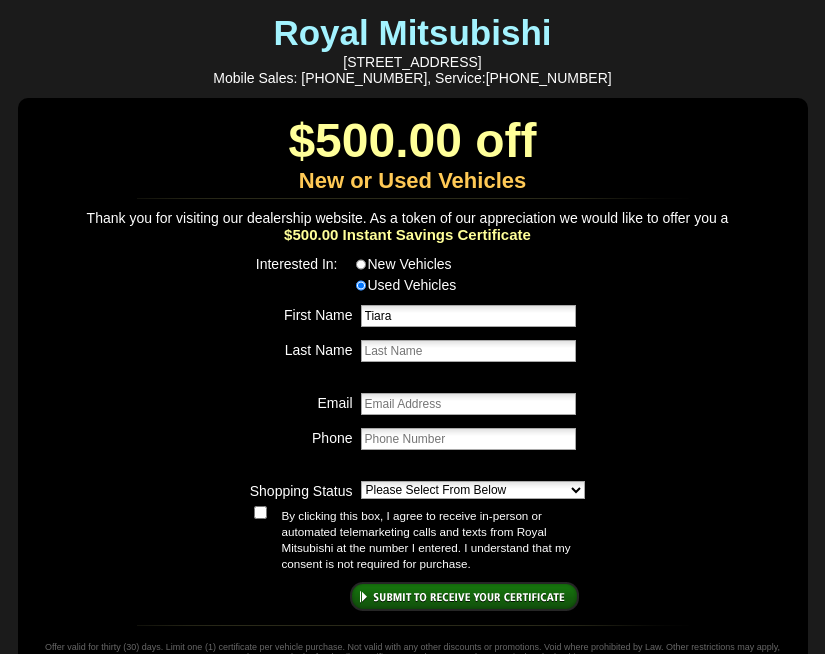 type on "[PERSON_NAME]" 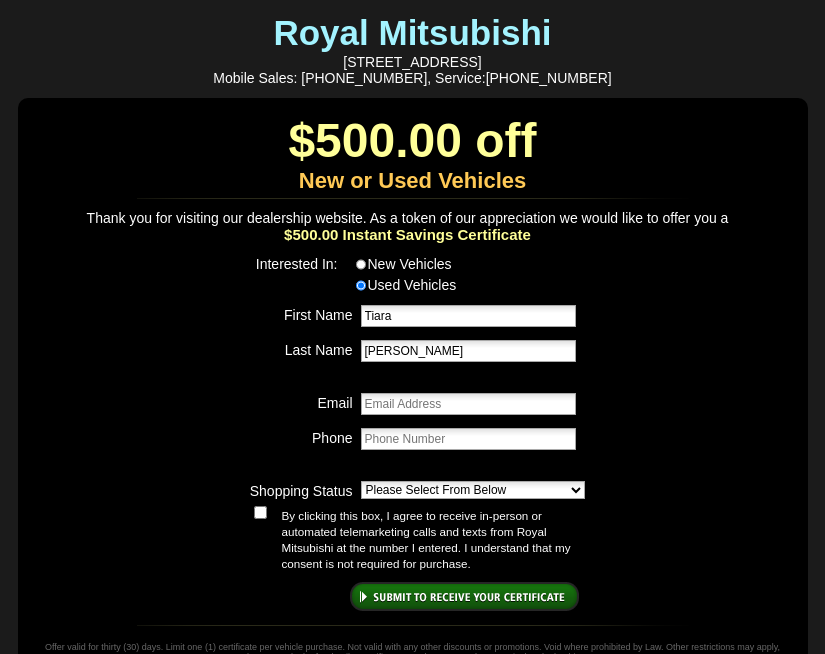 type on "[EMAIL_ADDRESS][DOMAIN_NAME]" 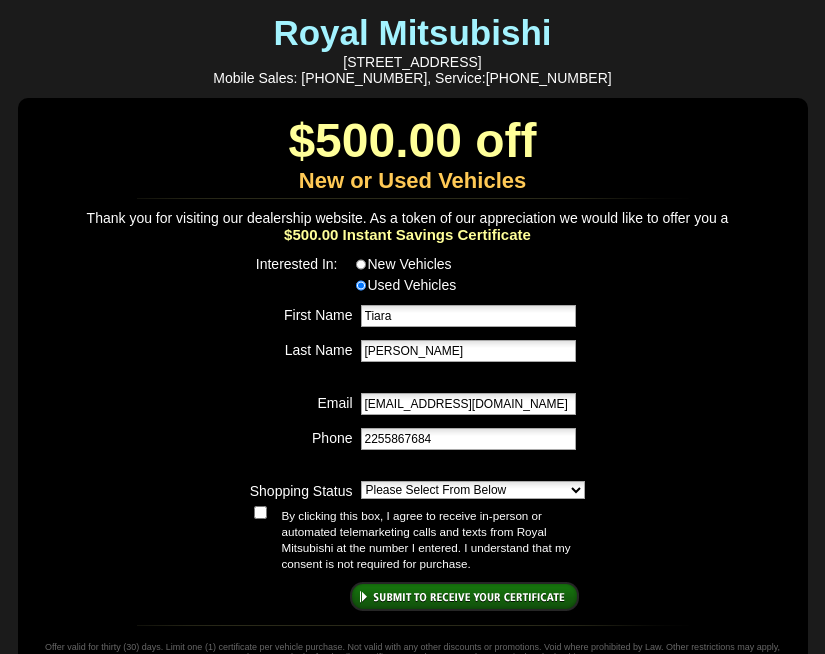click on "2255867684" at bounding box center [468, 439] 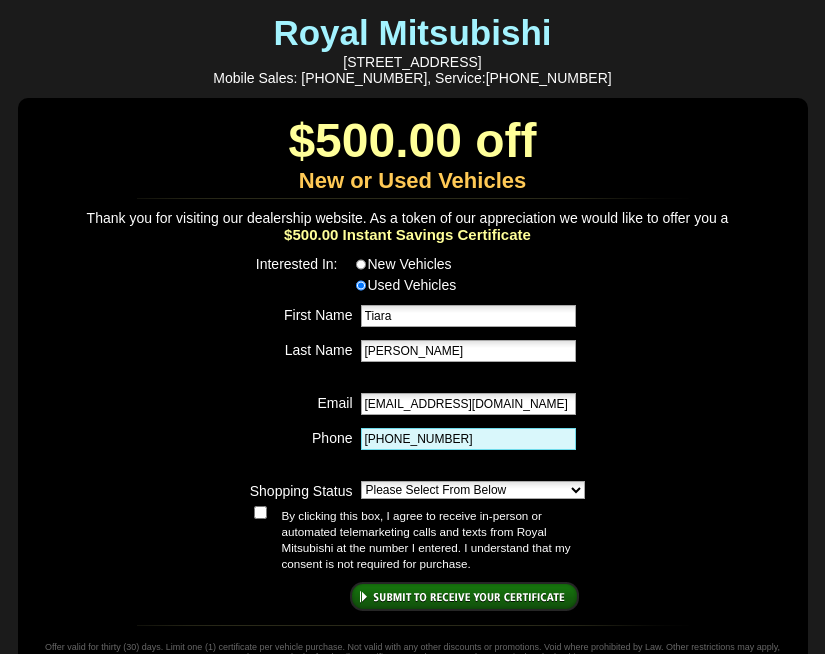 scroll, scrollTop: 0, scrollLeft: 0, axis: both 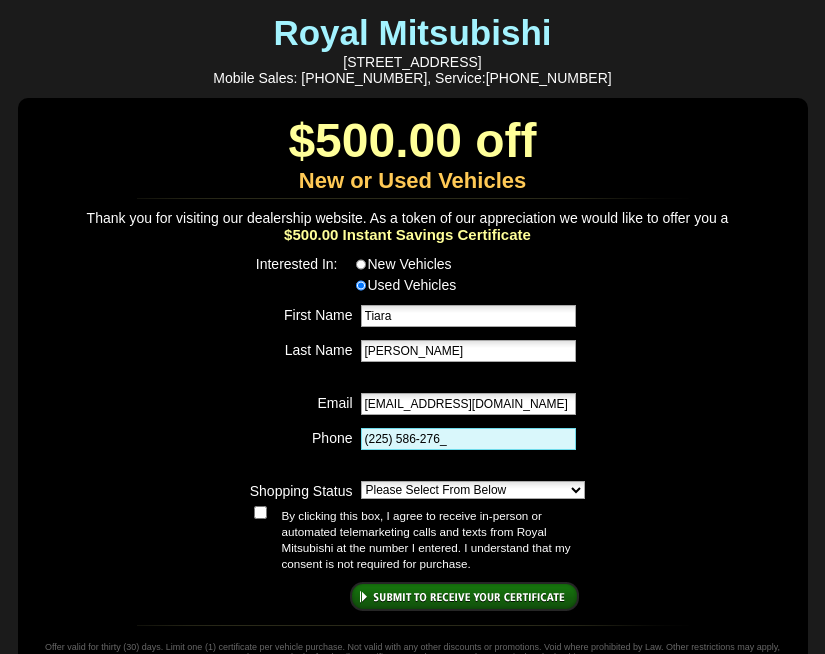 type on "(225) 586-276_" 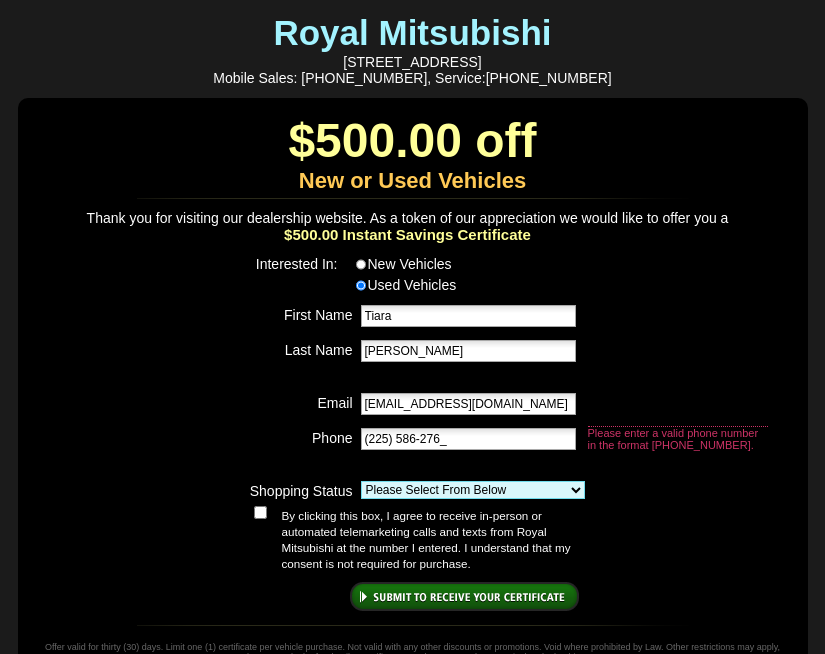 select on "Shopping & Comparing" 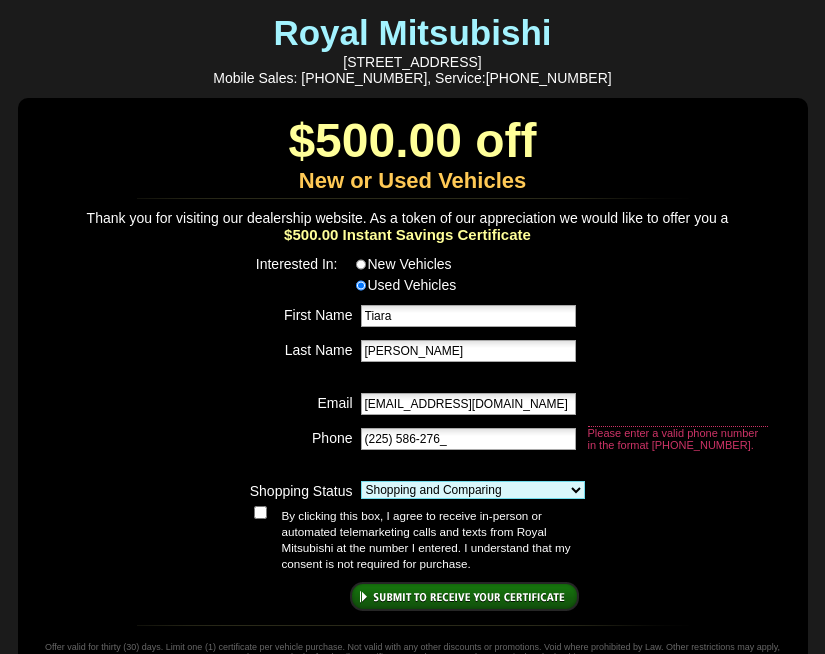click on "Please Select From Below
Just Browsing
Shopping and Comparing
Want To Test Drive
Ready To Buy
Find A Vehicle
Need Help With Financing" at bounding box center (473, 490) 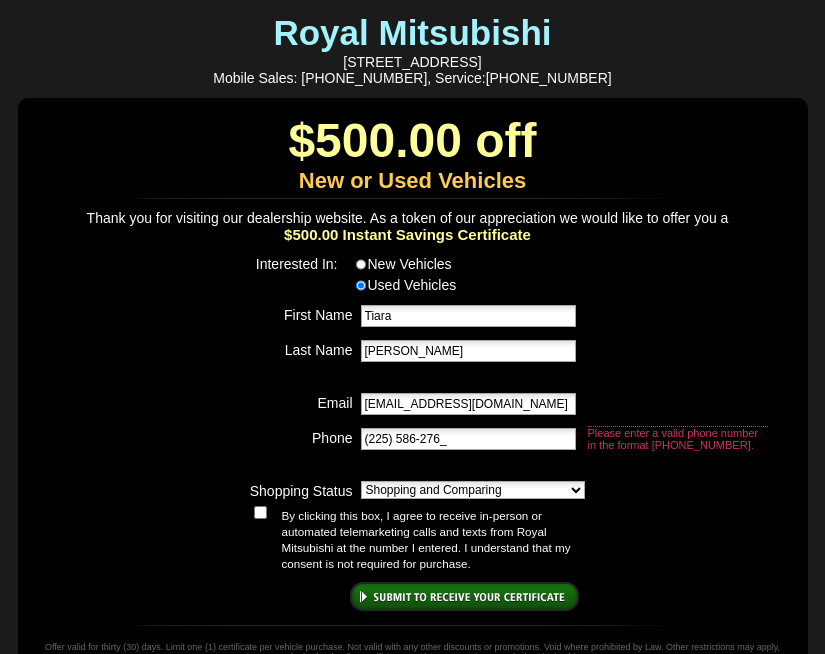 click on "By clicking this box, I agree to receive in-person or automated telemarketing calls and texts from Royal Mitsubishi at the number I entered. I understand that my consent is not required for purchase." at bounding box center [260, 512] 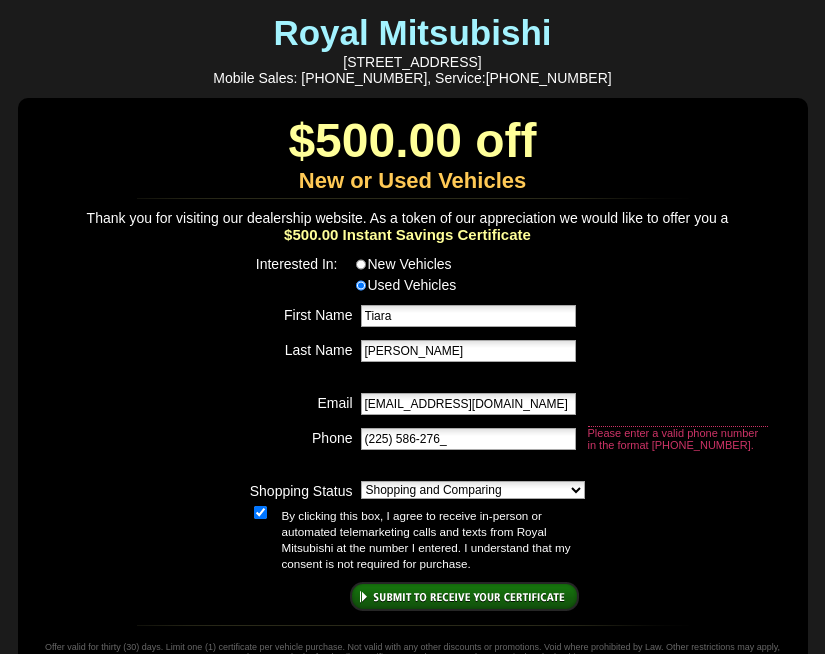 click on "Interested In:
New Vehicles
Used Vehicles
First Name
Tiara
Last Name
Smith
Email
tiarasmith327@gmail.com
Phone
(225) 586-276_ Please enter a valid phone number in the format (123) 456-7890 x5555.
Shopping Status
Please Select From Below
Just Browsing
Shopping and Comparing
Want To Test Drive
Ready To Buy
Find A Vehicle
Need Help With Financing
By clicking this box, I agree to receive in-person or automated telemarketing calls and texts from Royal Mitsubishi at the number I entered. I understand that my consent is not required for purchase." at bounding box center [413, 399] 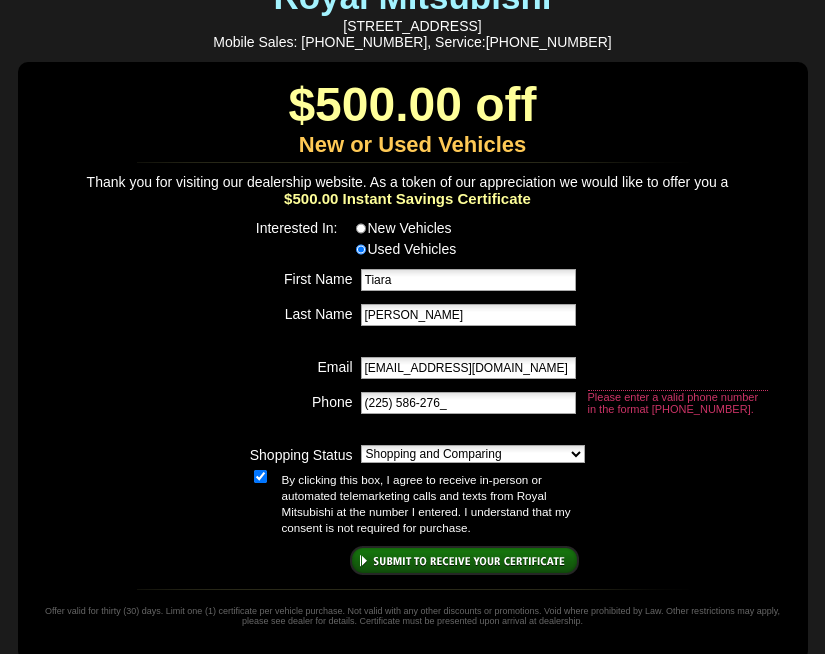scroll, scrollTop: 47, scrollLeft: 0, axis: vertical 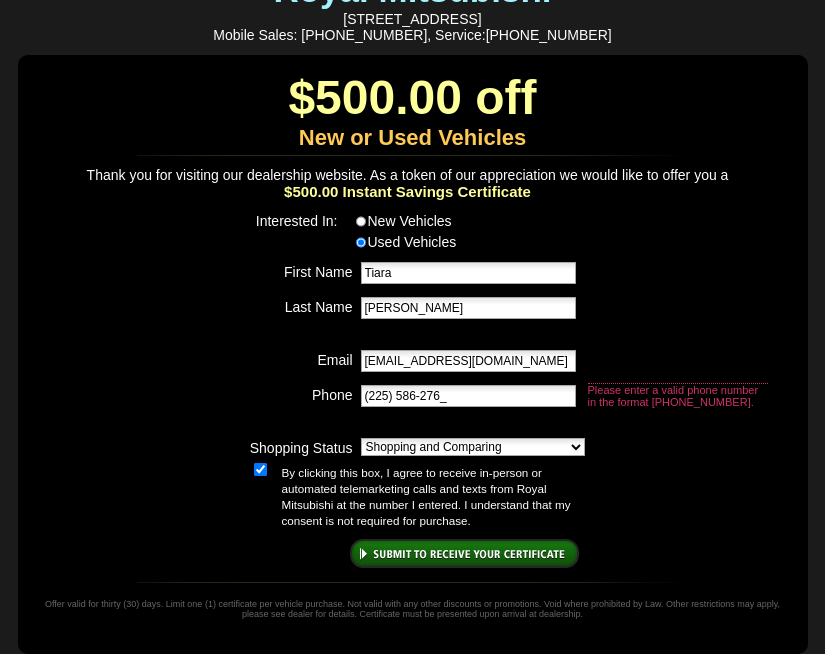 click at bounding box center [464, 553] 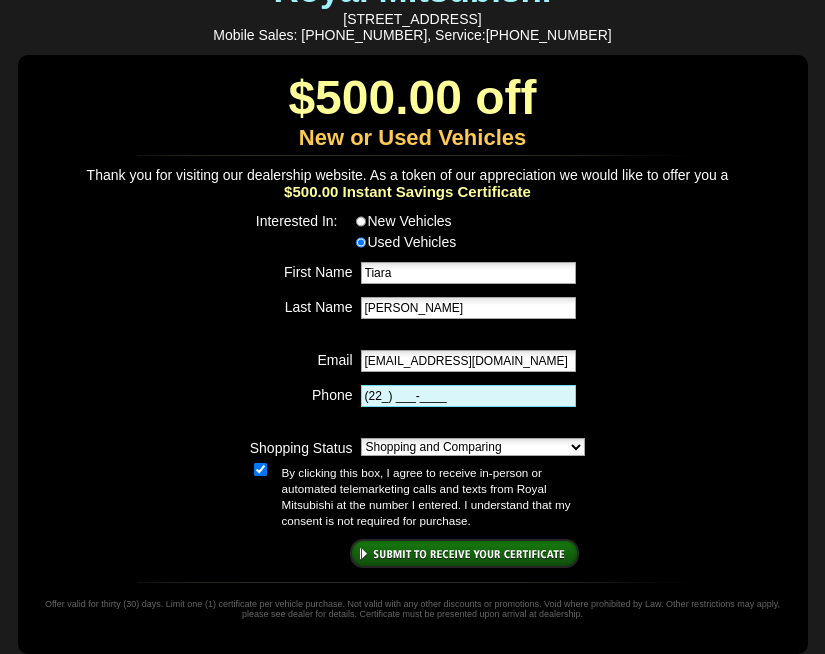 type on "(2__) ___-____" 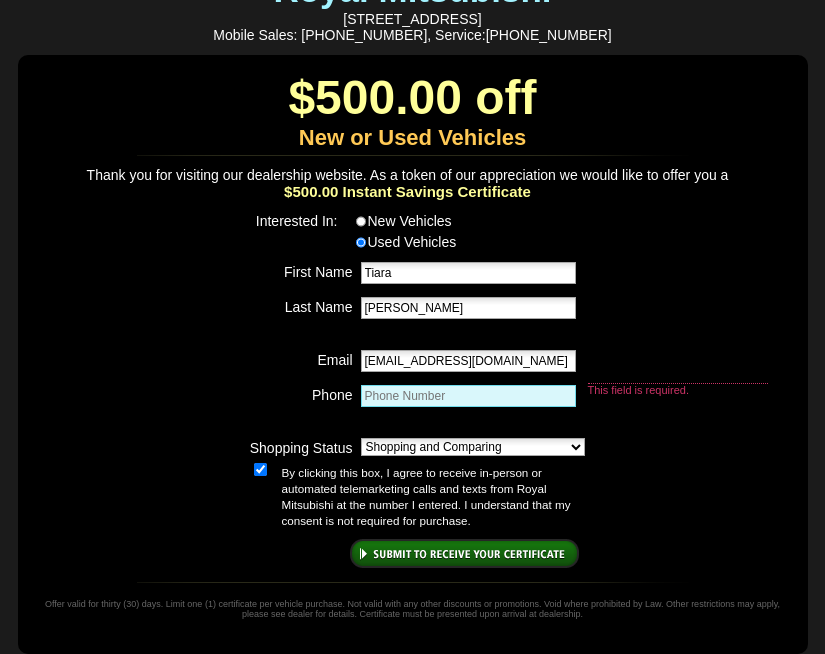 click on "Interested In:
New Vehicles
Used Vehicles
First Name
Tiara
Last Name
Smith
Email
tiarasmith327@gmail.com
Phone
This field is required.
Shopping Status
Please Select From Below
Just Browsing
Shopping and Comparing
Want To Test Drive
Ready To Buy
Find A Vehicle
Need Help With Financing
By clicking this box, I agree to receive in-person or automated telemarketing calls and texts from Royal Mitsubishi at the number I entered. I understand that my consent is not required for purchase." at bounding box center [413, 356] 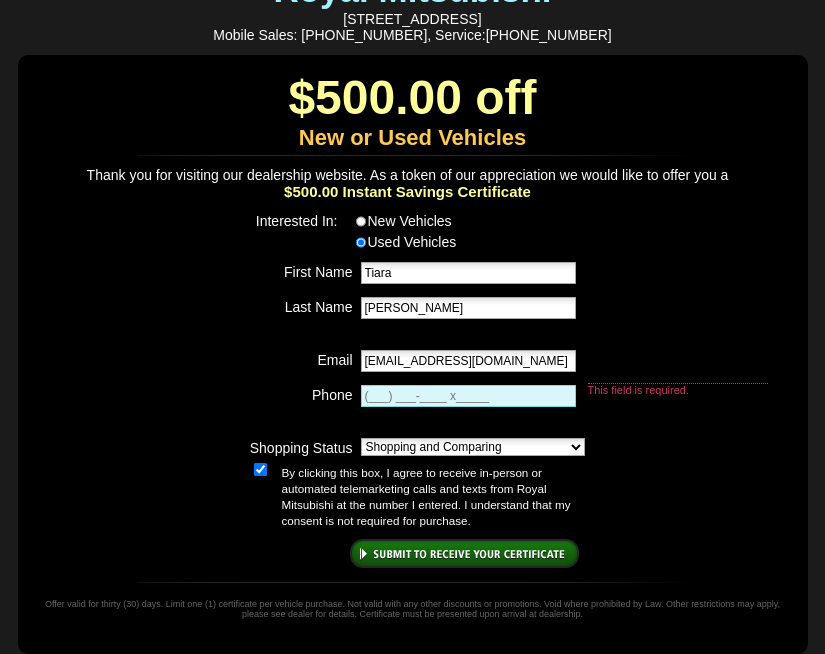 click on "This field is required." at bounding box center [468, 396] 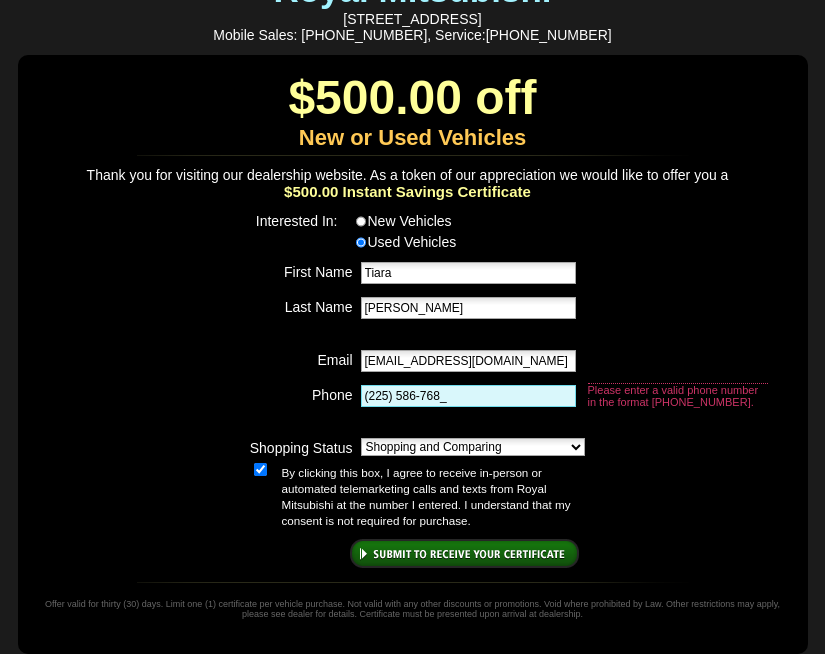 type on "(225) 586-7684" 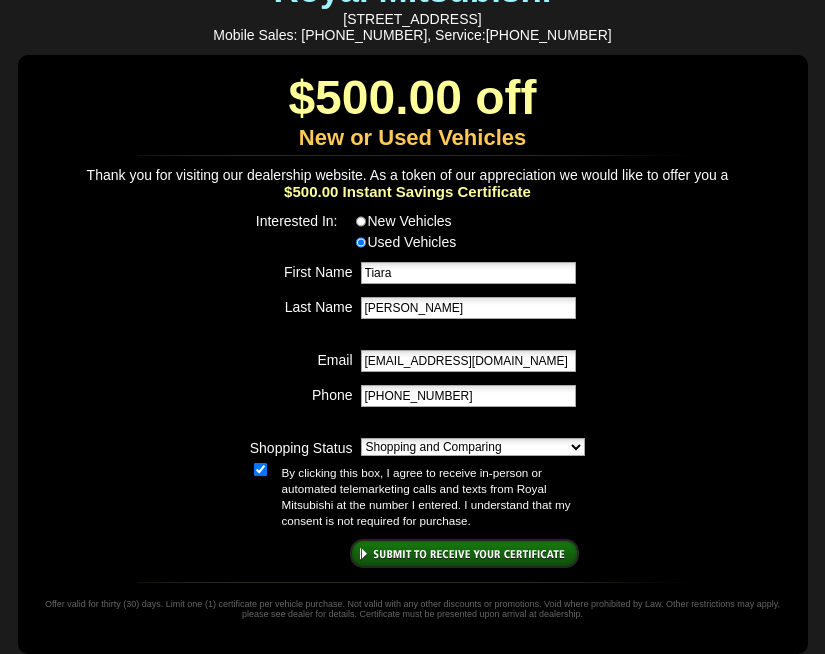 click at bounding box center (464, 553) 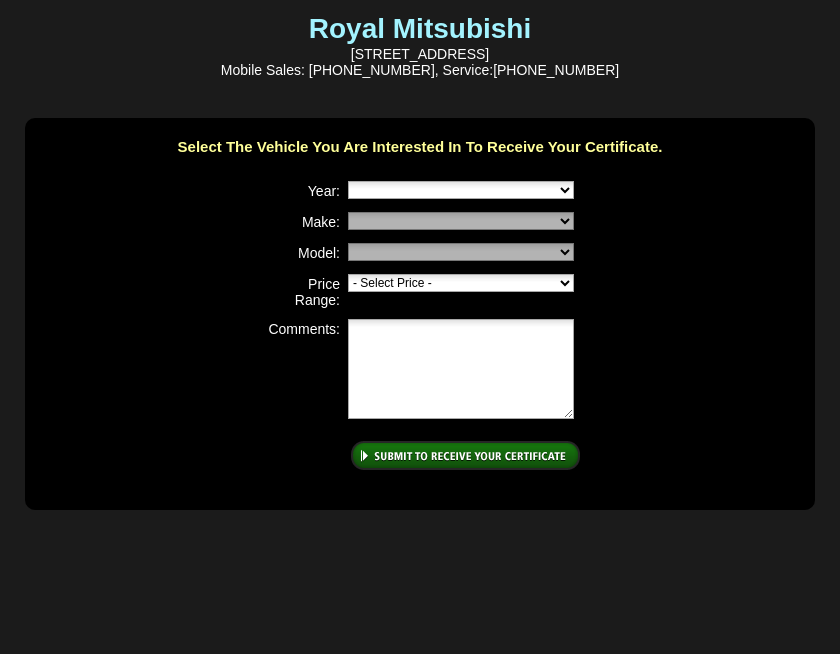 click on "Year:" at bounding box center (461, 190) 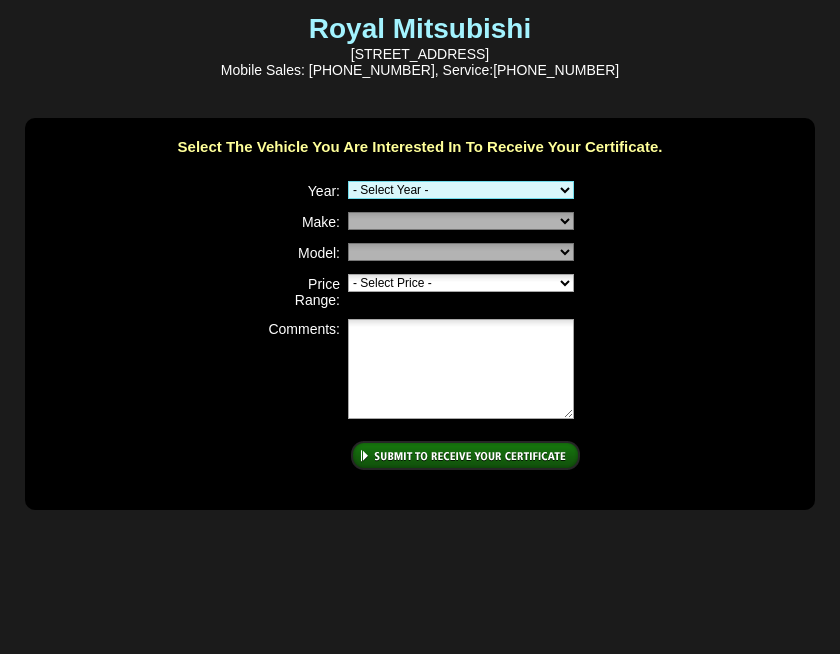 click on "- Select Year - 2019 2020 2021 2022 2023 2024 2025" at bounding box center [461, 190] 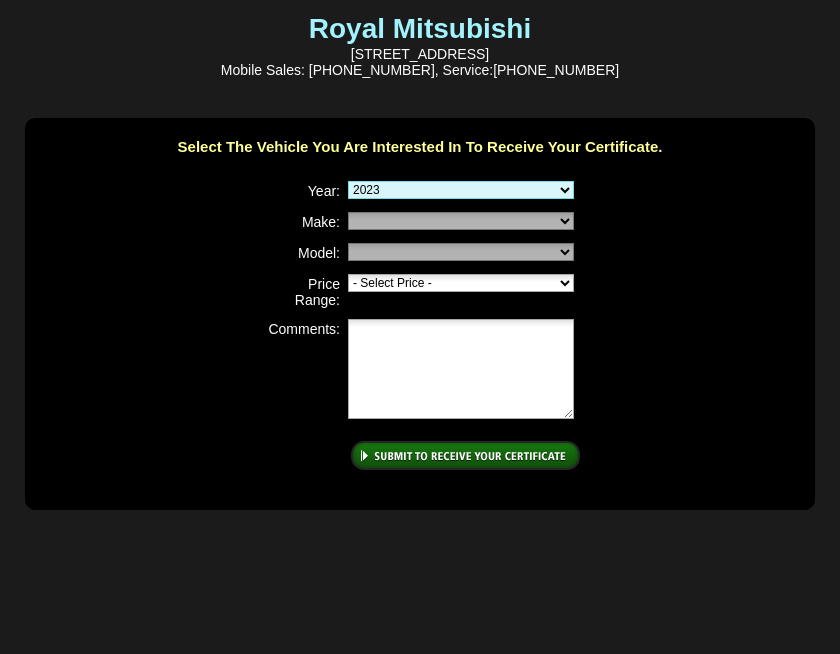 click on "- Select Year - 2019 2020 2021 2022 2023 2024 2025" at bounding box center [461, 190] 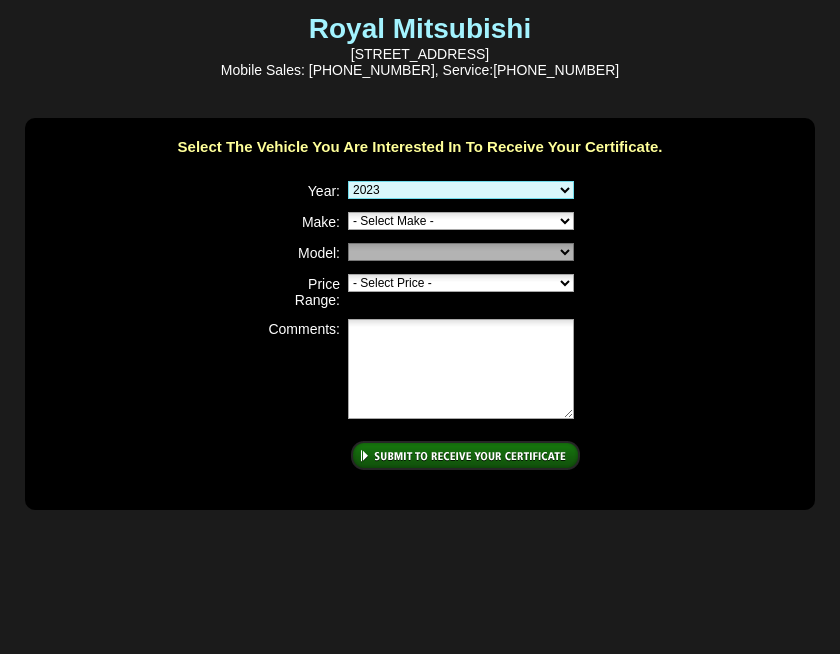 click on "- Select Make - Chevrolet Dodge Mitsubishi Nissan Toyota" at bounding box center (461, 221) 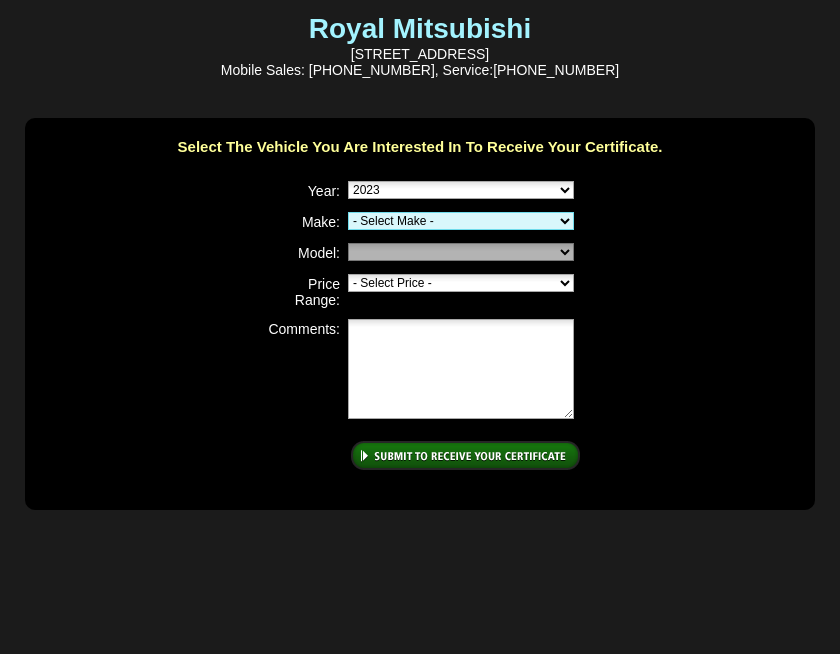select on "chevrolet" 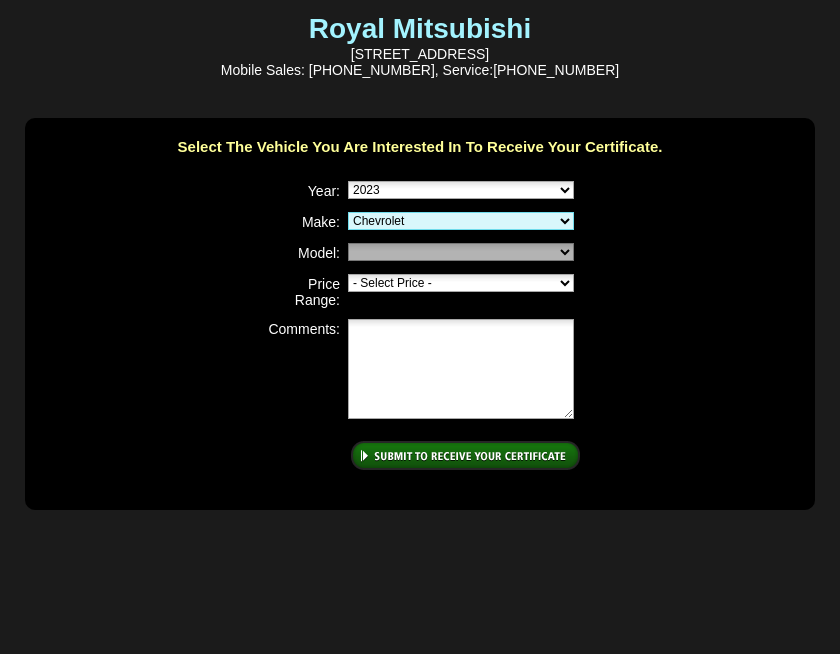 click on "- Select Make - Chevrolet Dodge Mitsubishi Nissan Toyota" at bounding box center [461, 221] 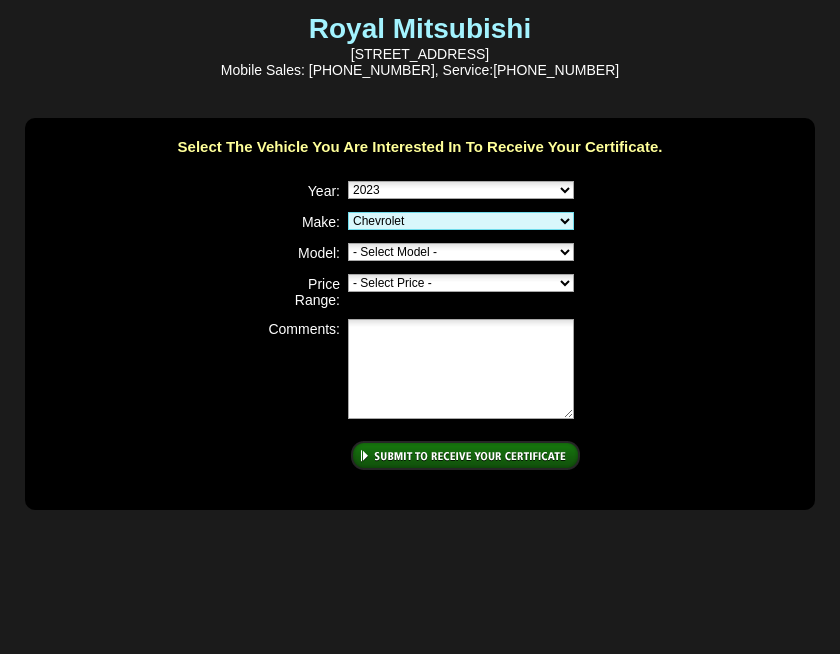click on "- Select Model - Equinox Malibu Tahoe" at bounding box center [461, 252] 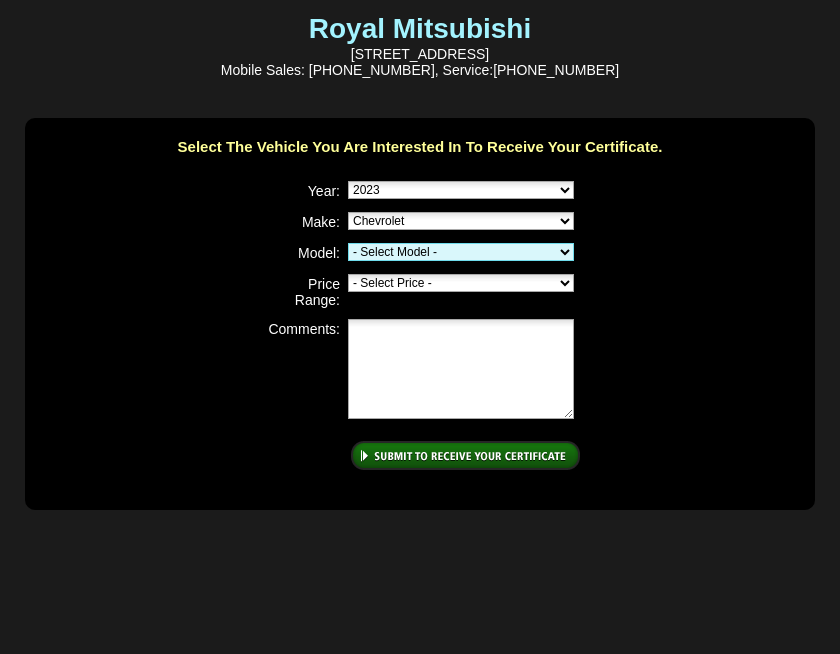 select on "equinox" 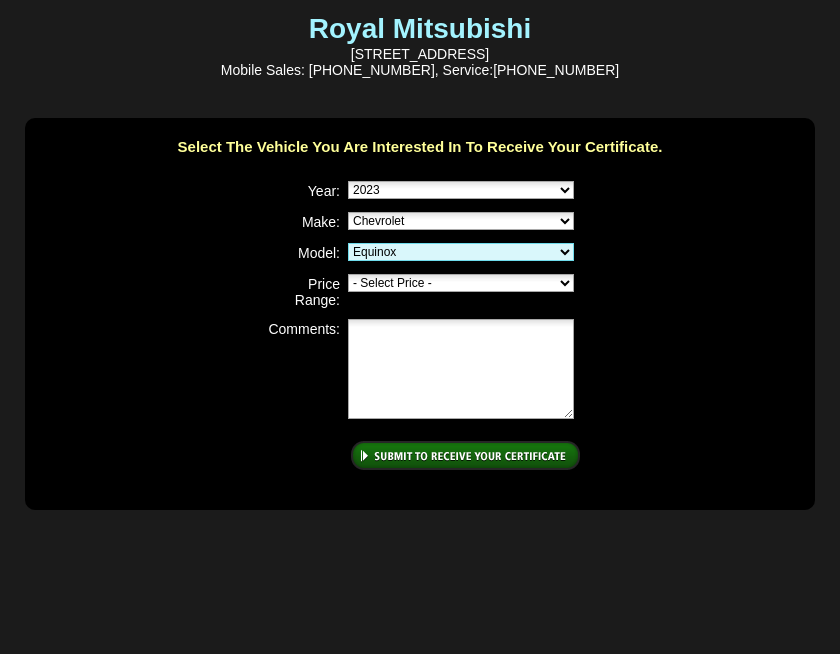 click on "- Select Model - Equinox Malibu Tahoe" at bounding box center [461, 252] 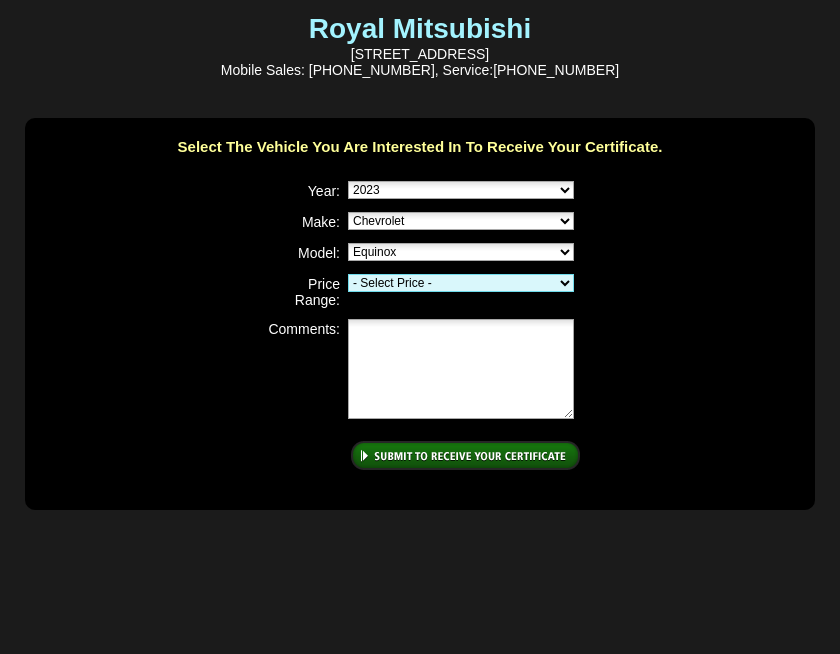 select on "$10,000-$15,000" 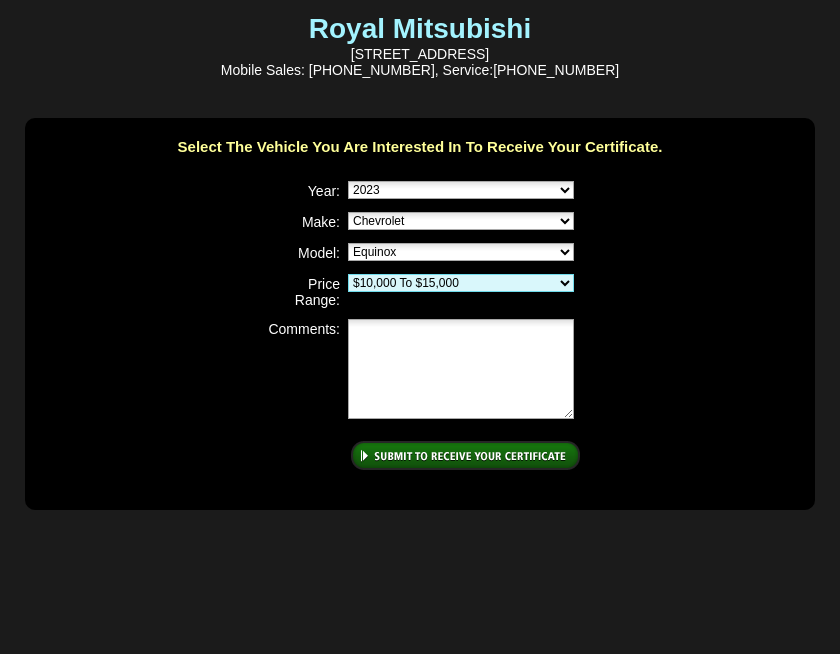 click on "- Select Price -
$5,000 To $10,000
$10,000 To $15,000
$15,000 To $20,000
$20,000 To $25,000
$25,000 To $30,000
$30,000 To $35,000
$35,000 To $50,000
$50,000 and Up" at bounding box center [461, 283] 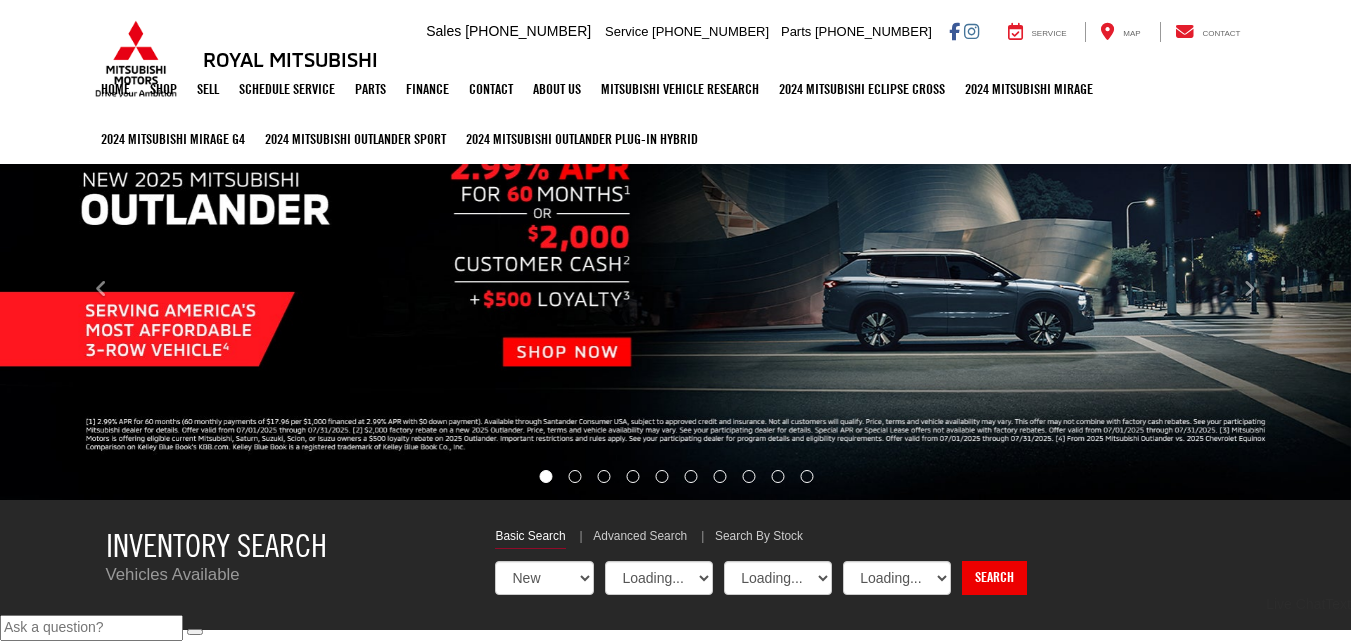 scroll, scrollTop: 238, scrollLeft: 0, axis: vertical 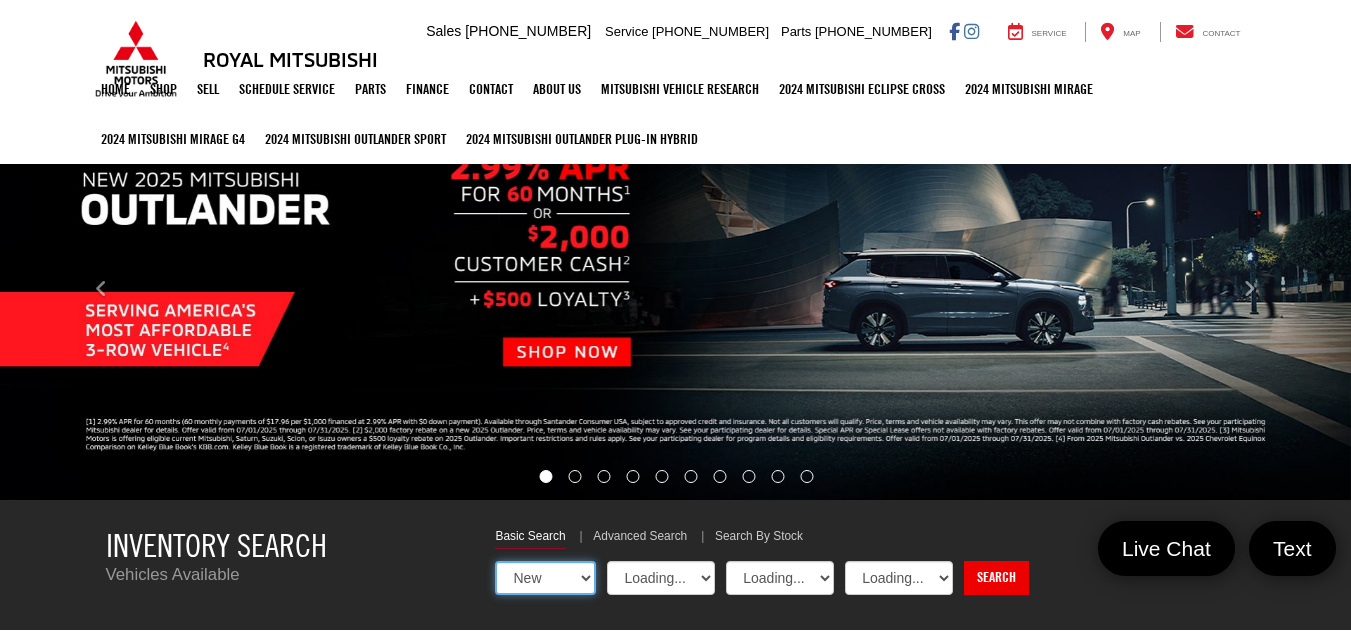 click on "New
Used Certified" at bounding box center [545, 578] 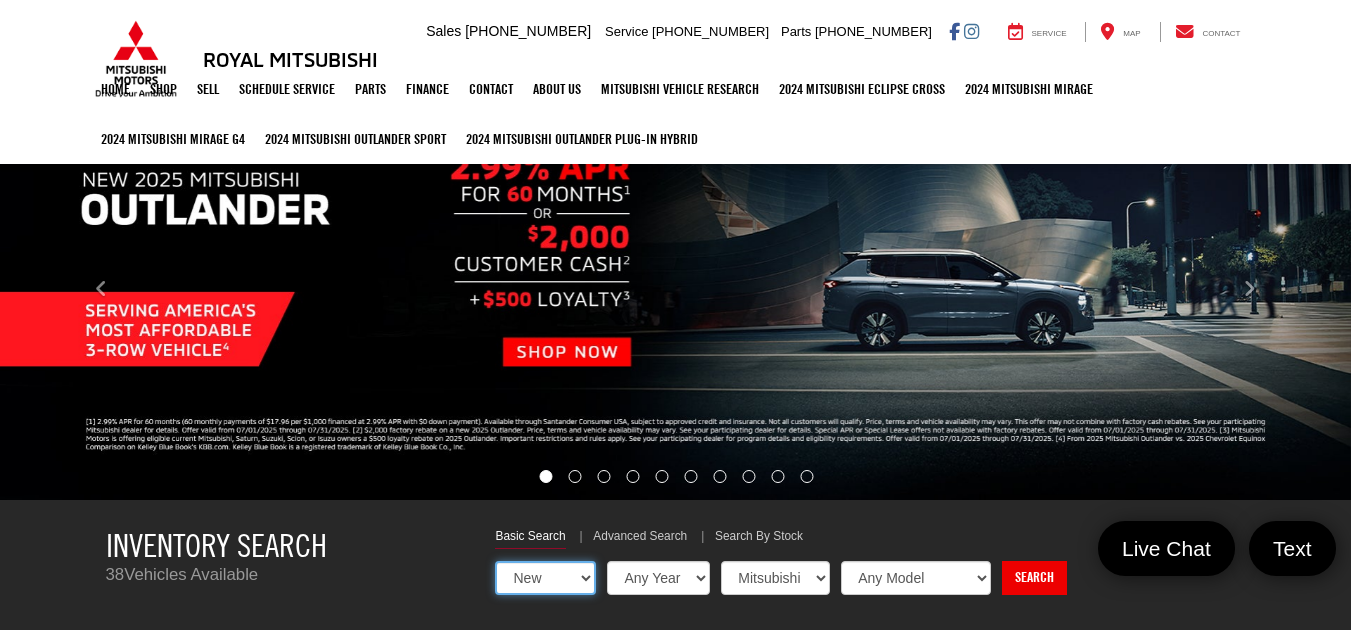 select on "Type:U" 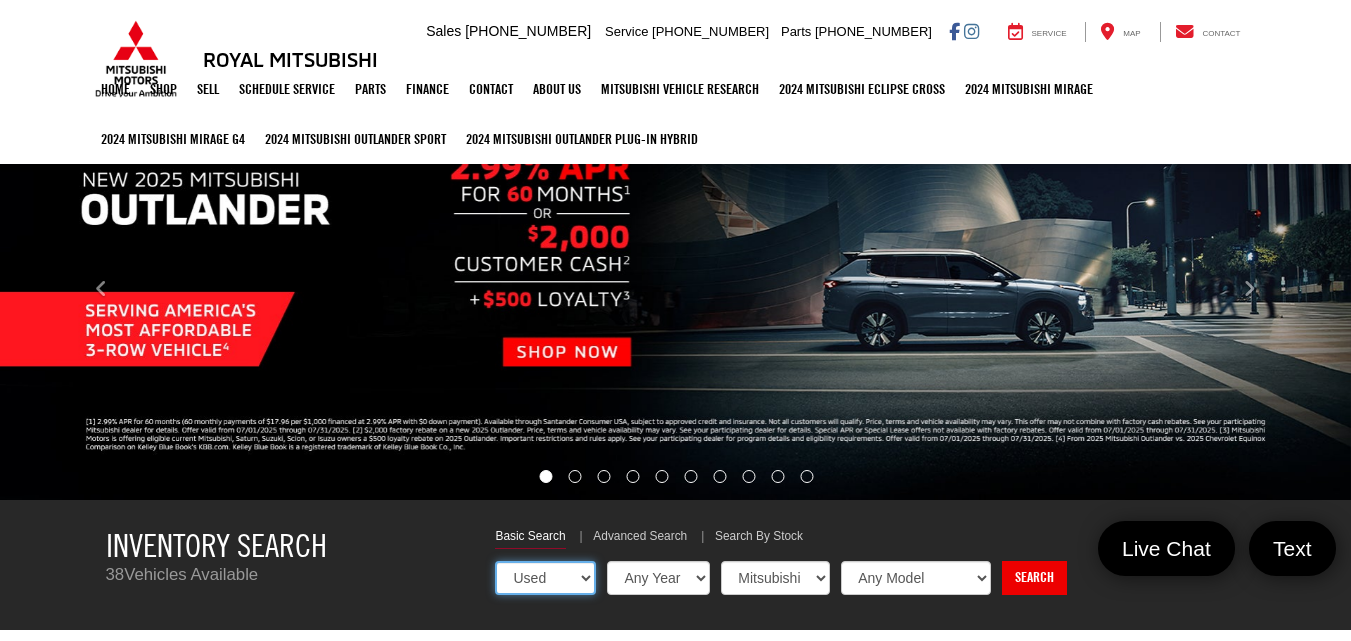 click on "New
Used Certified" at bounding box center [545, 578] 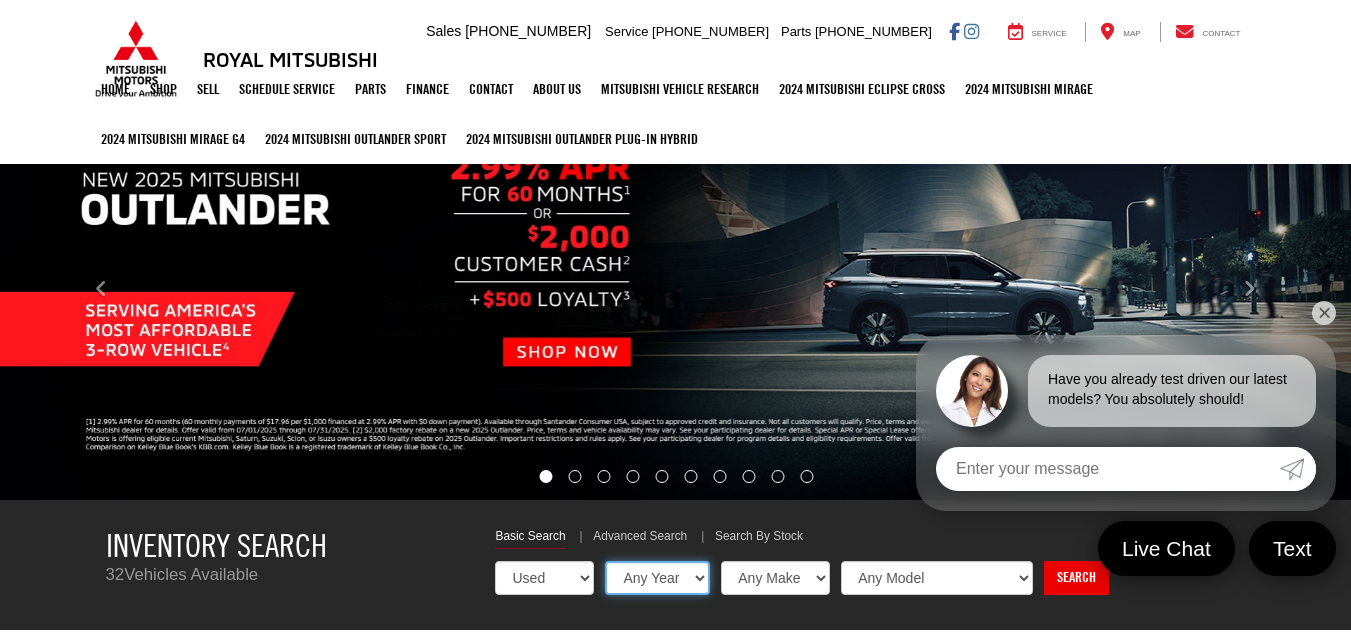 click on "Any Year 2025 2024 2023 2022 2021 2020 2019" at bounding box center (657, 578) 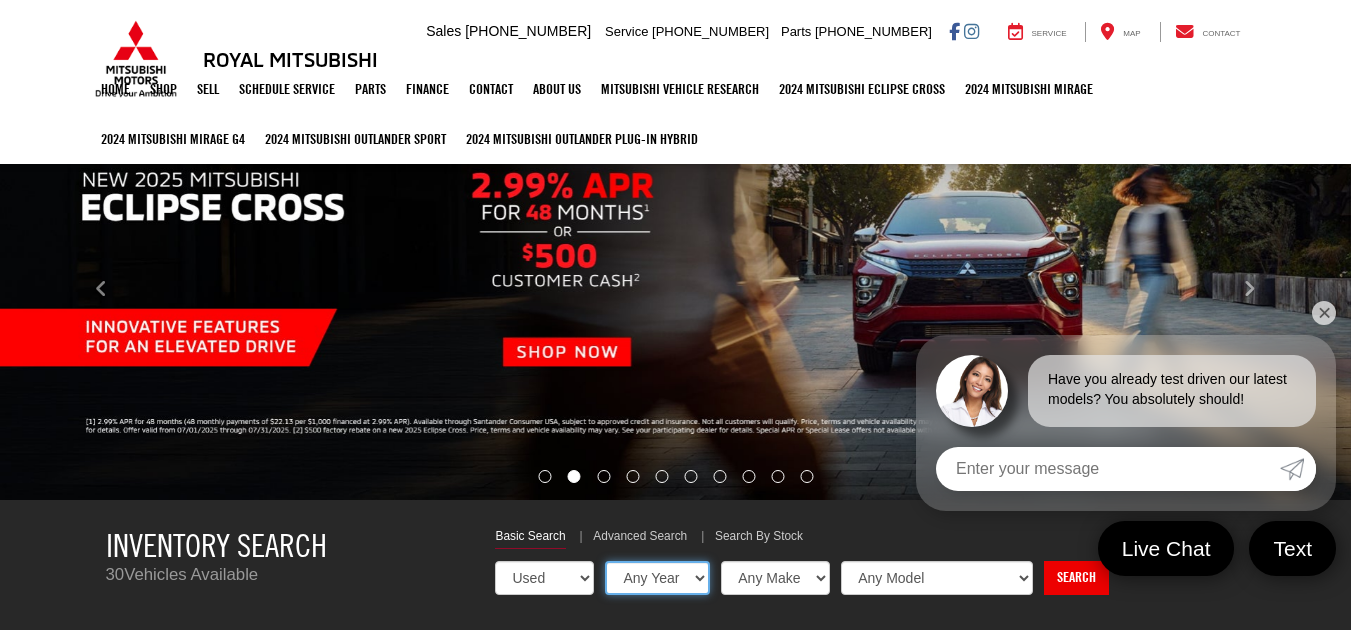 select on "2023" 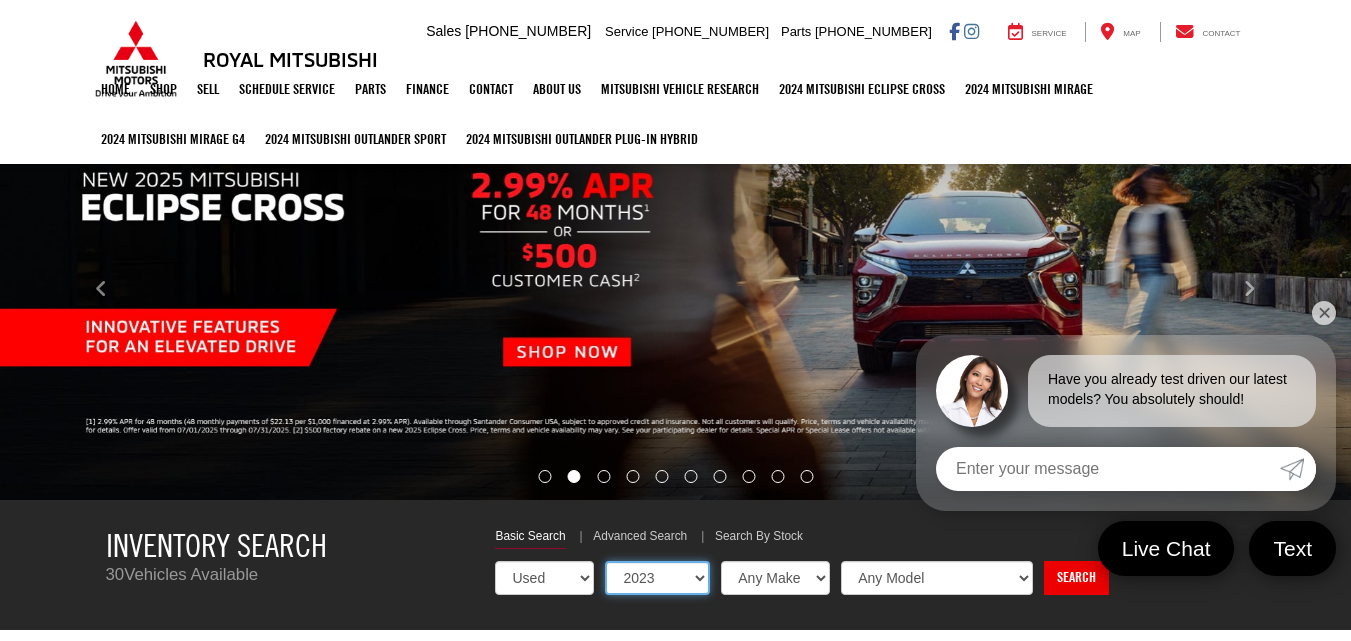 click on "Any Year 2025 2024 2023 2022 2021 2020 2019" at bounding box center (657, 578) 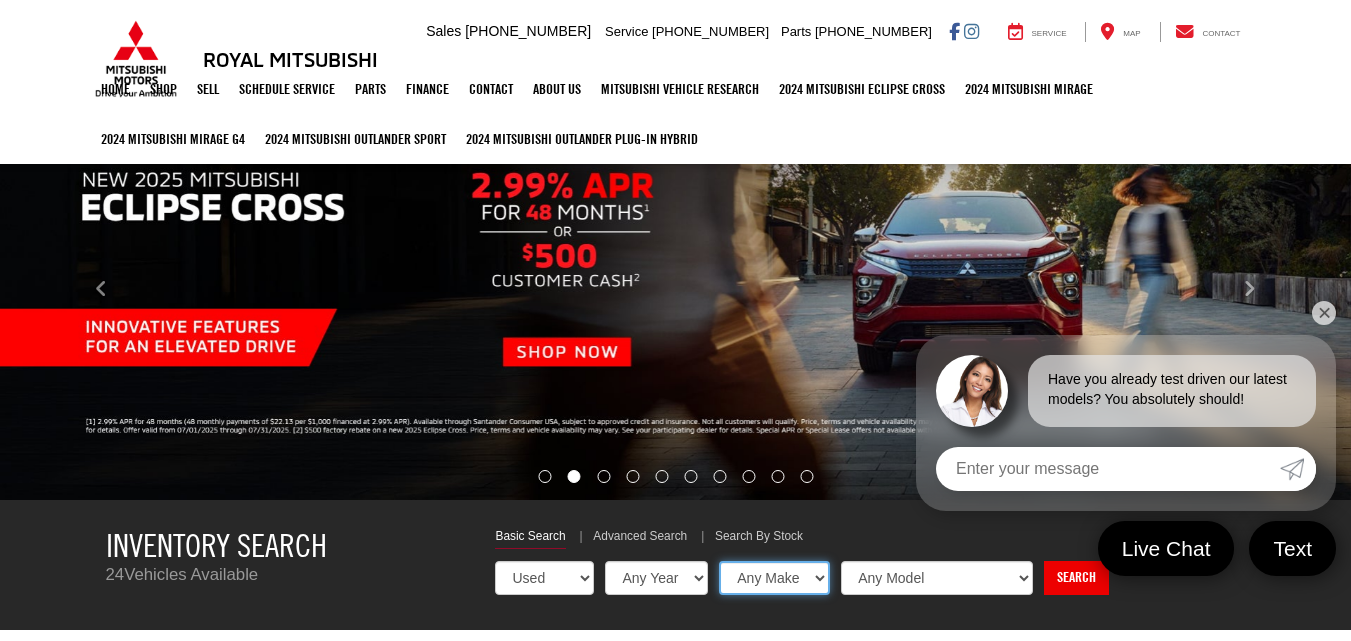 click on "Any Make Chevrolet Dodge Mitsubishi Nissan Toyota" at bounding box center (774, 578) 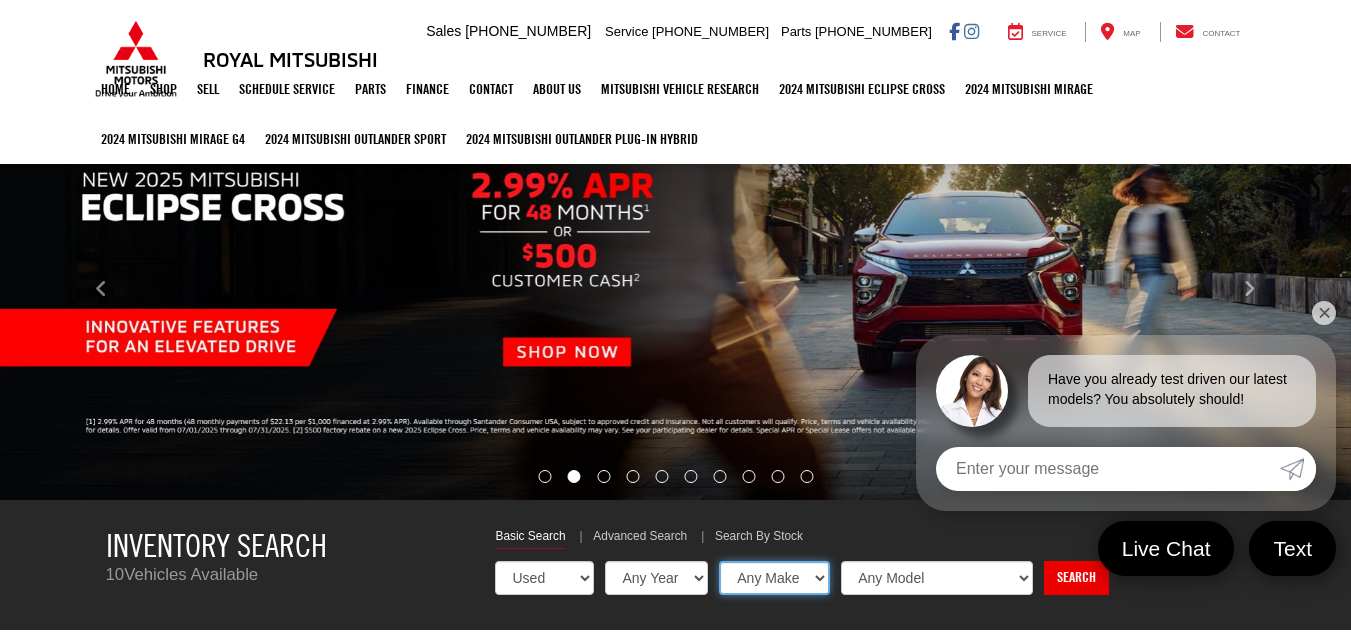 select on "Chevrolet" 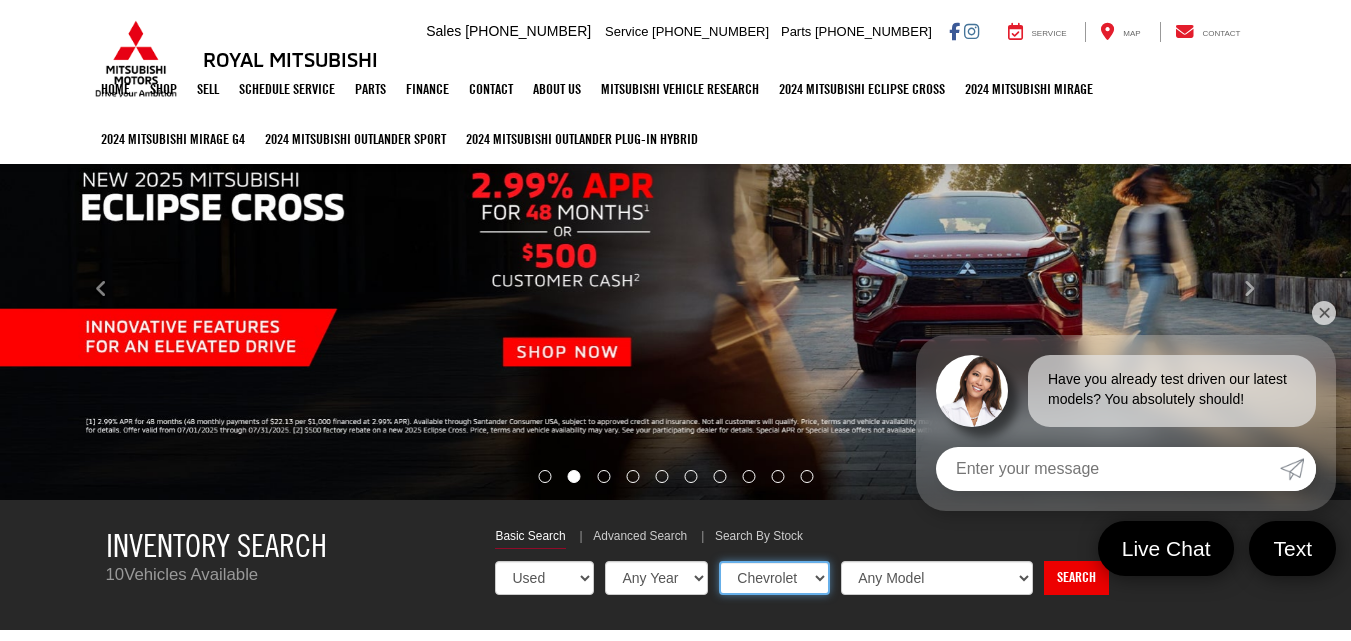 click on "Any Make Chevrolet Dodge Mitsubishi Nissan Toyota" at bounding box center [774, 578] 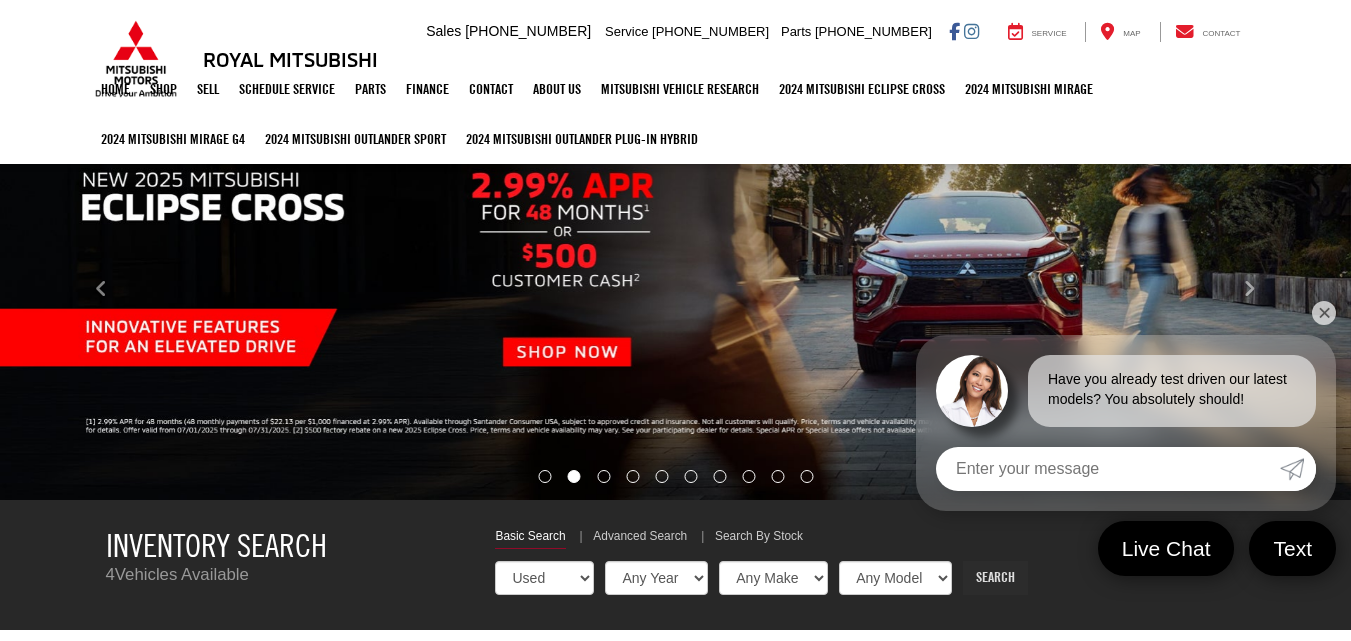 click on "Search" at bounding box center (995, 578) 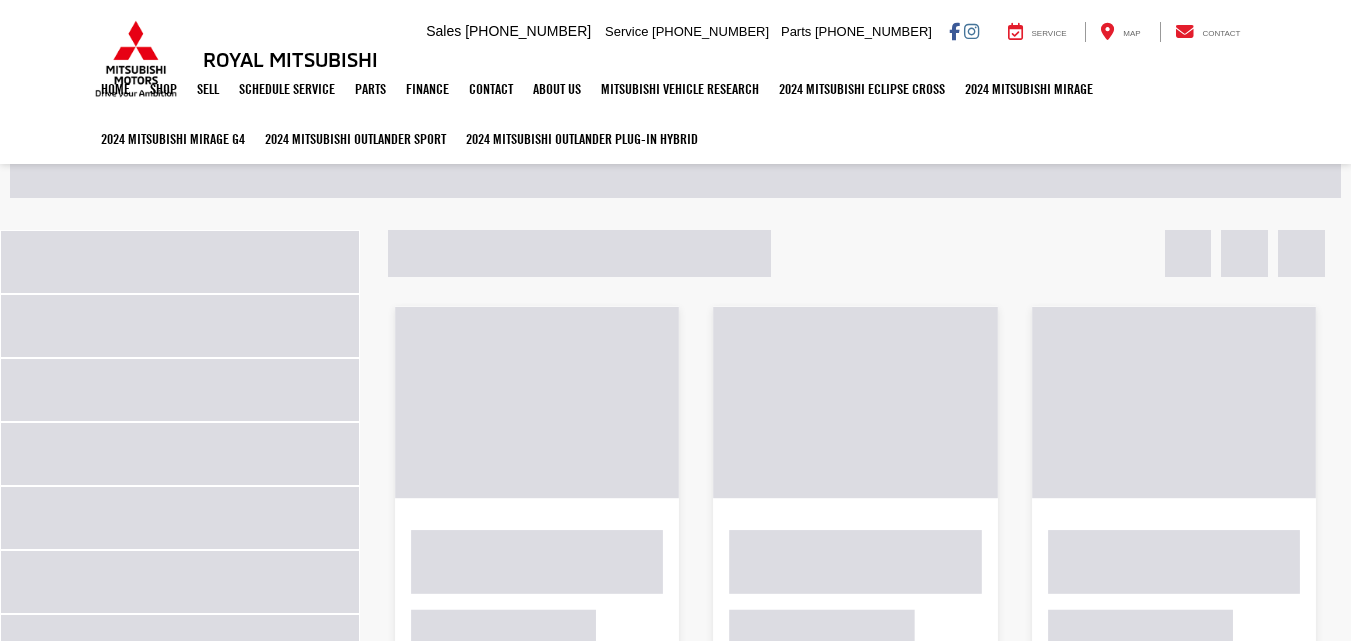 scroll, scrollTop: 0, scrollLeft: 0, axis: both 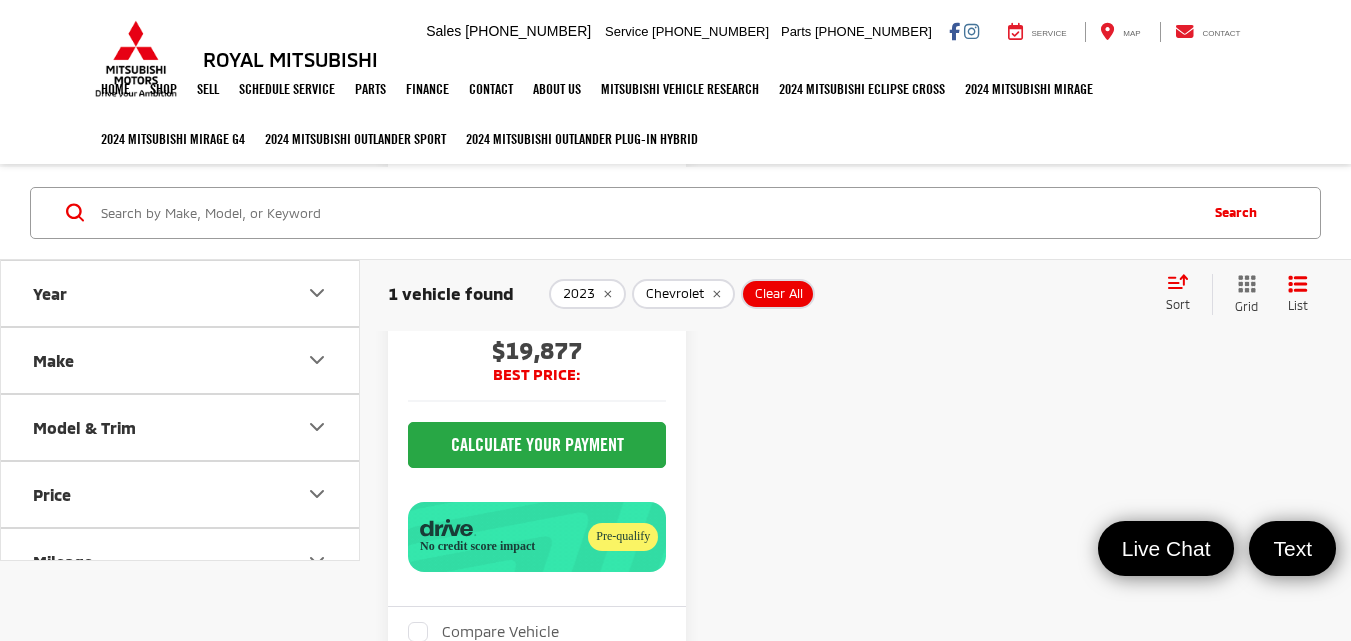 click on "Pre-qualify" at bounding box center [623, 537] 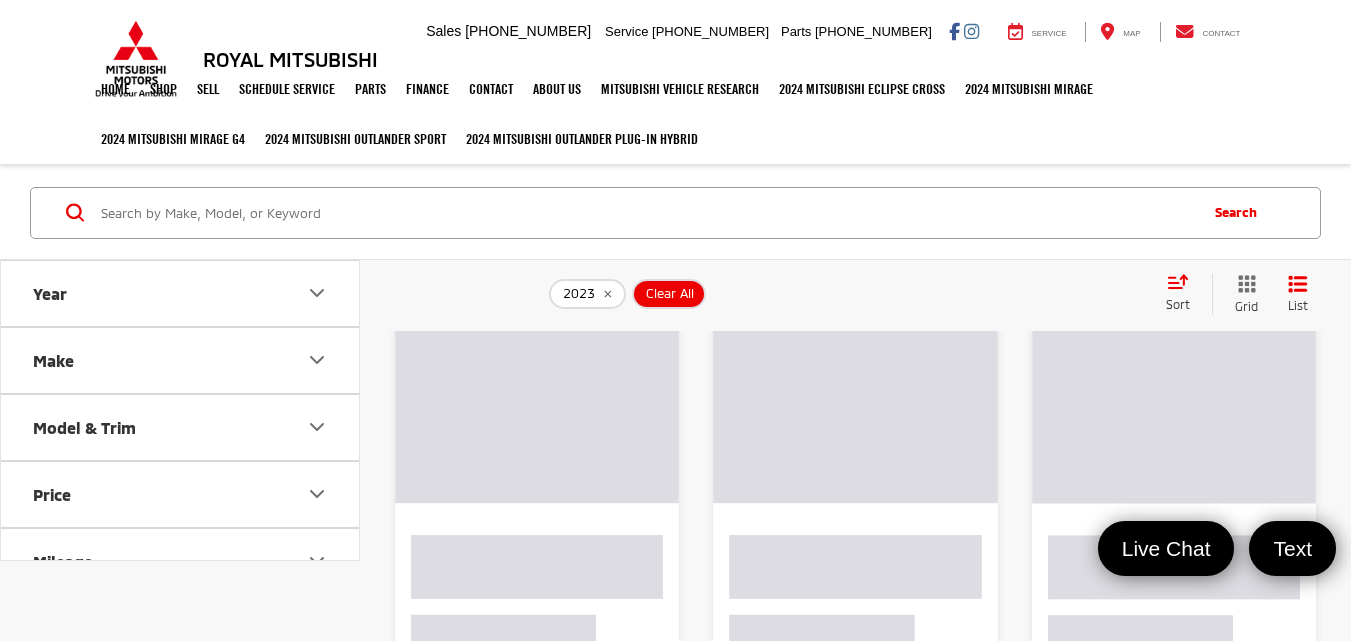 scroll, scrollTop: 22, scrollLeft: 0, axis: vertical 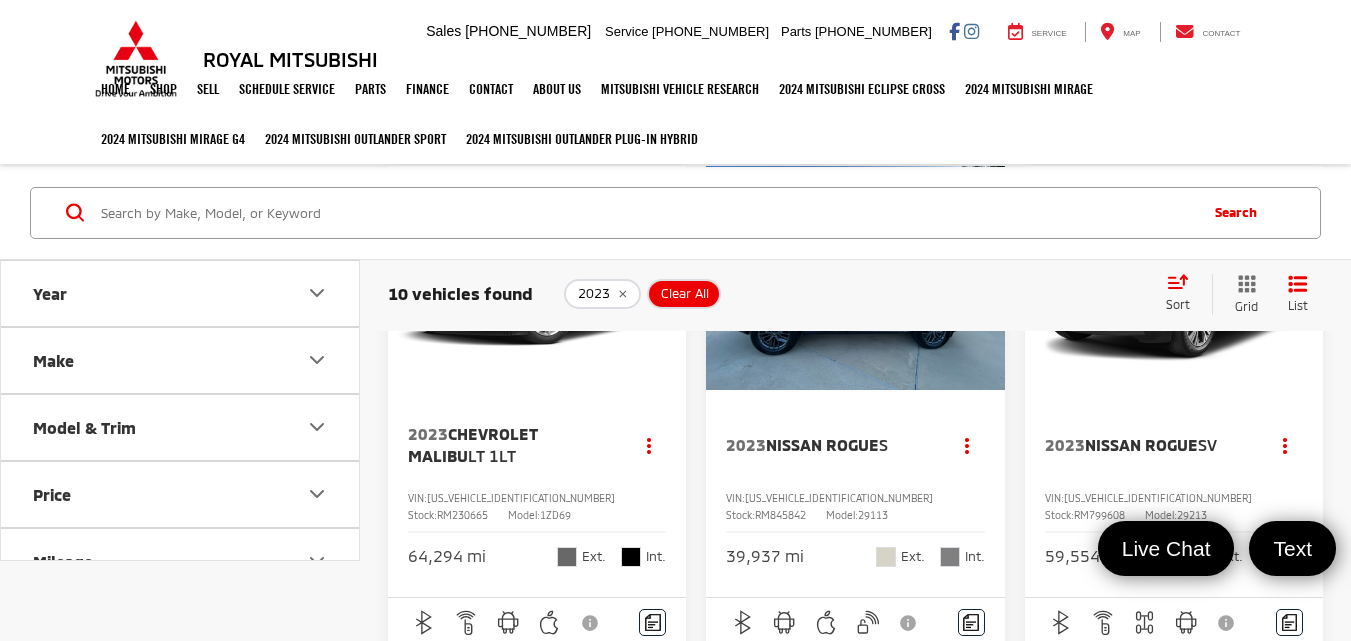 click at bounding box center [855, 279] 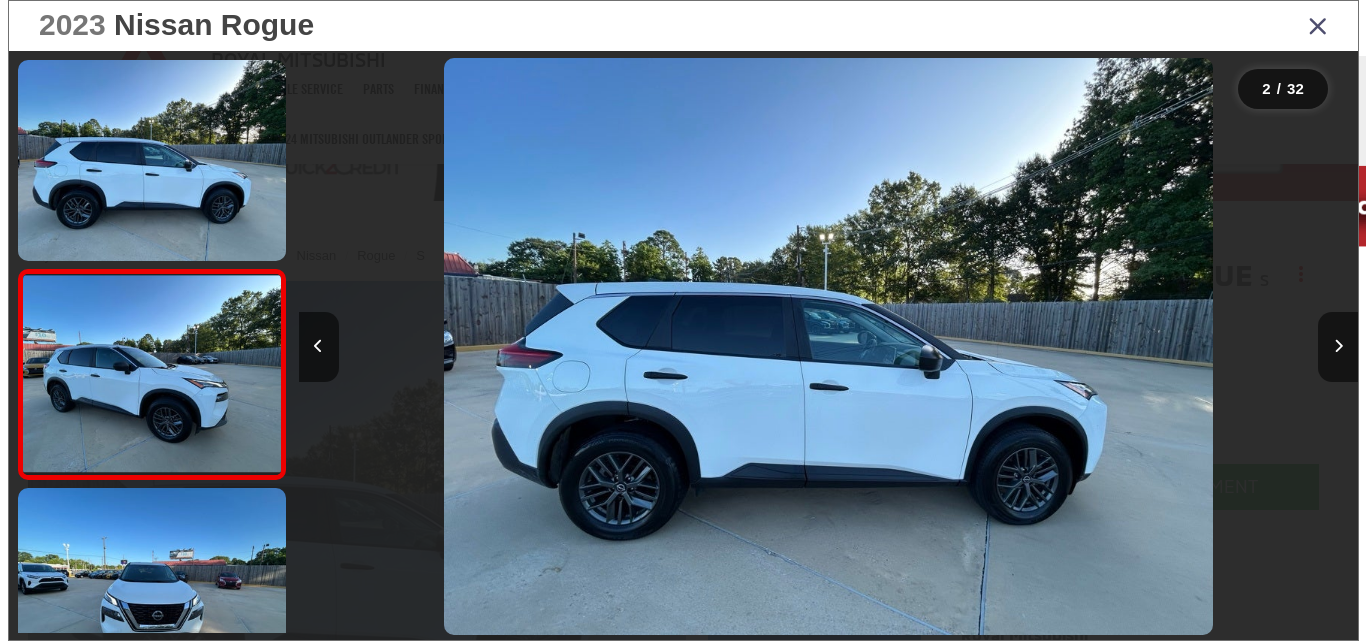 scroll, scrollTop: 0, scrollLeft: 0, axis: both 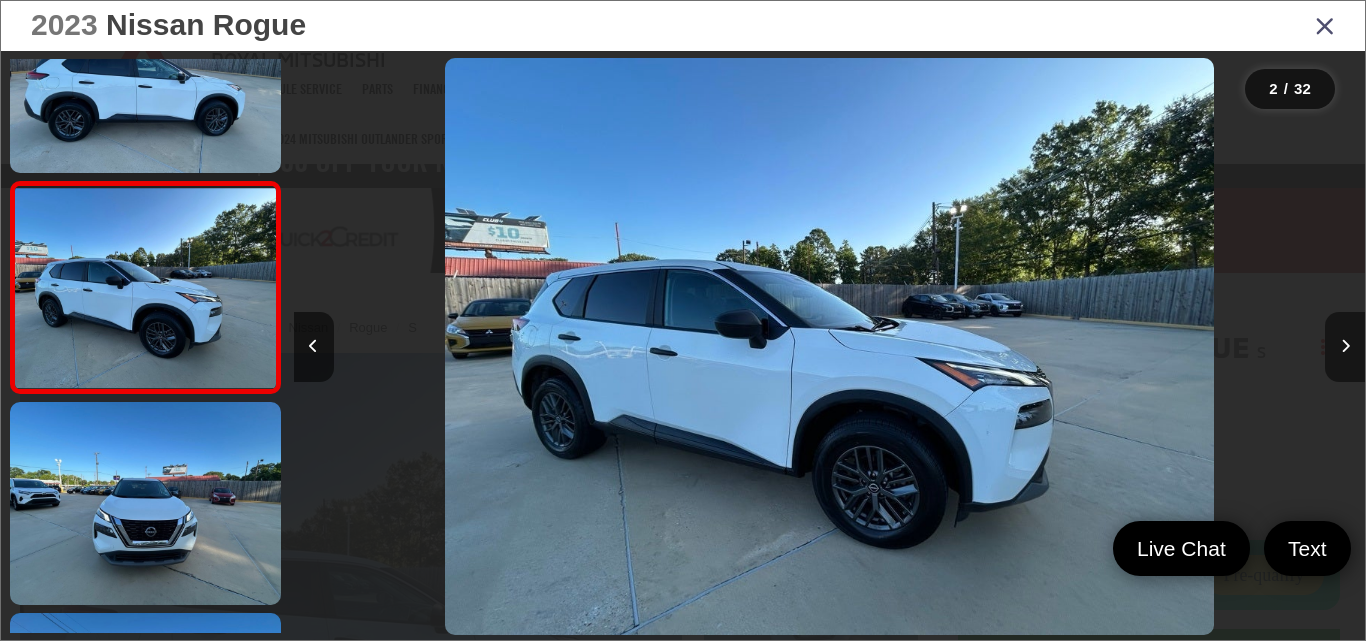 click at bounding box center [1345, 347] 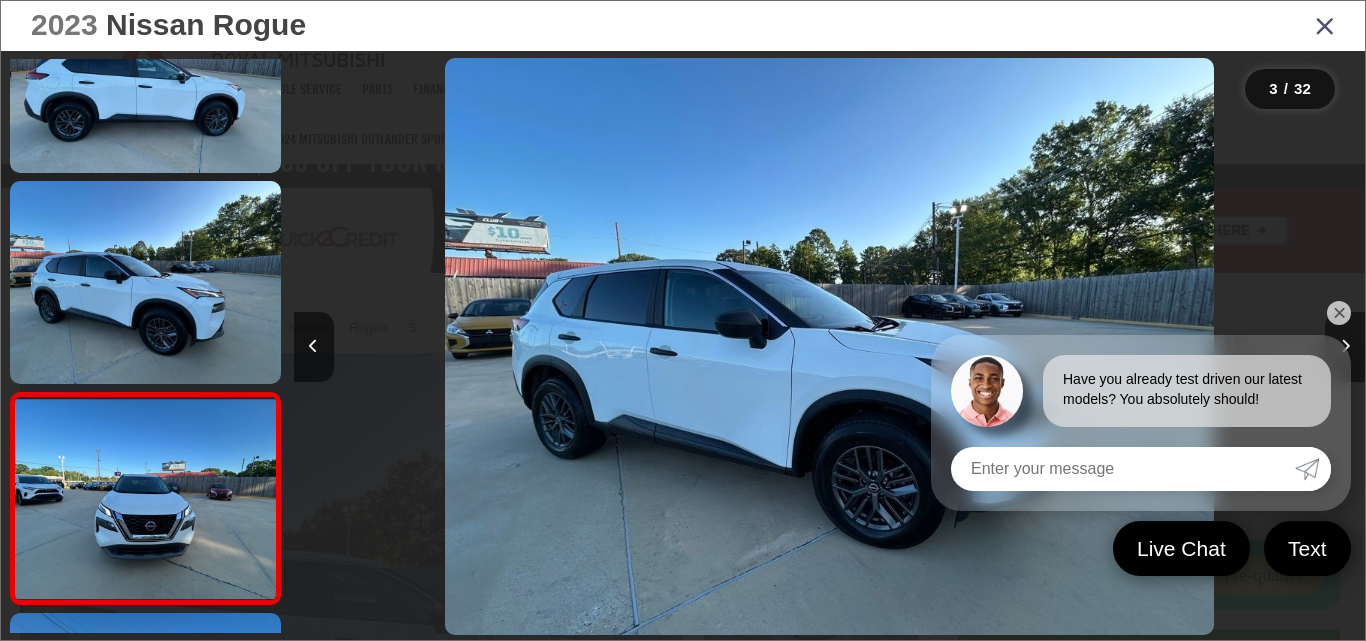 scroll, scrollTop: 0, scrollLeft: 1699, axis: horizontal 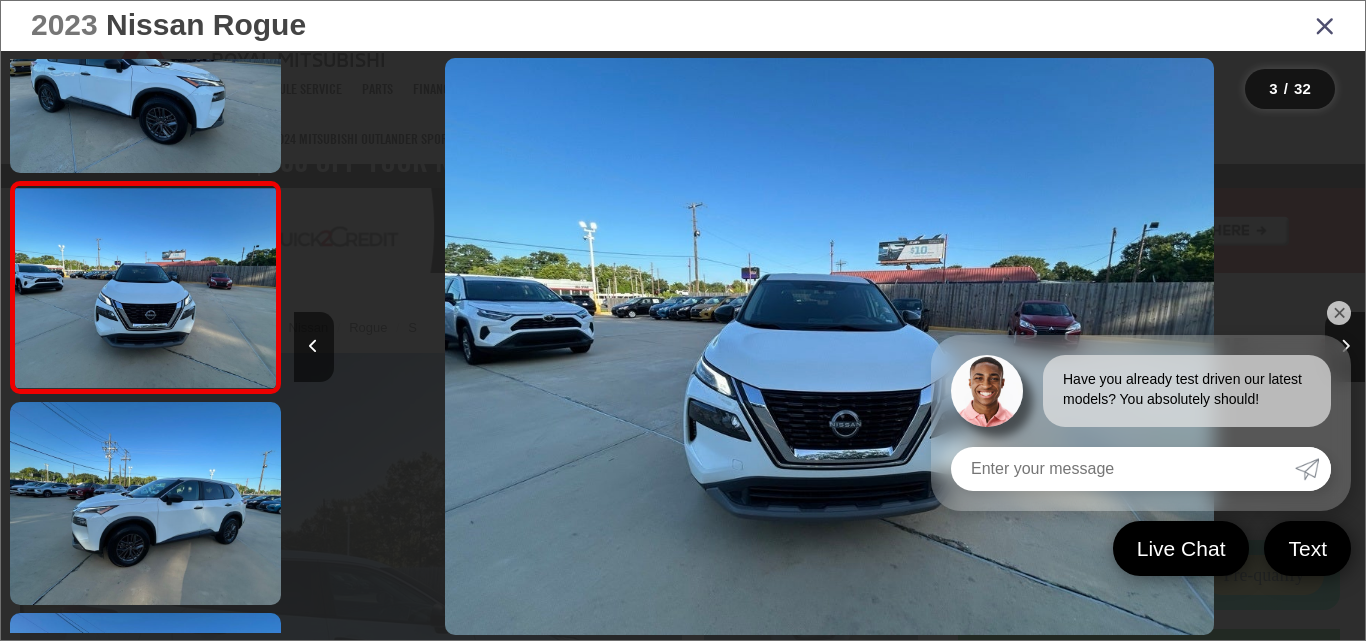 click at bounding box center [1231, 346] 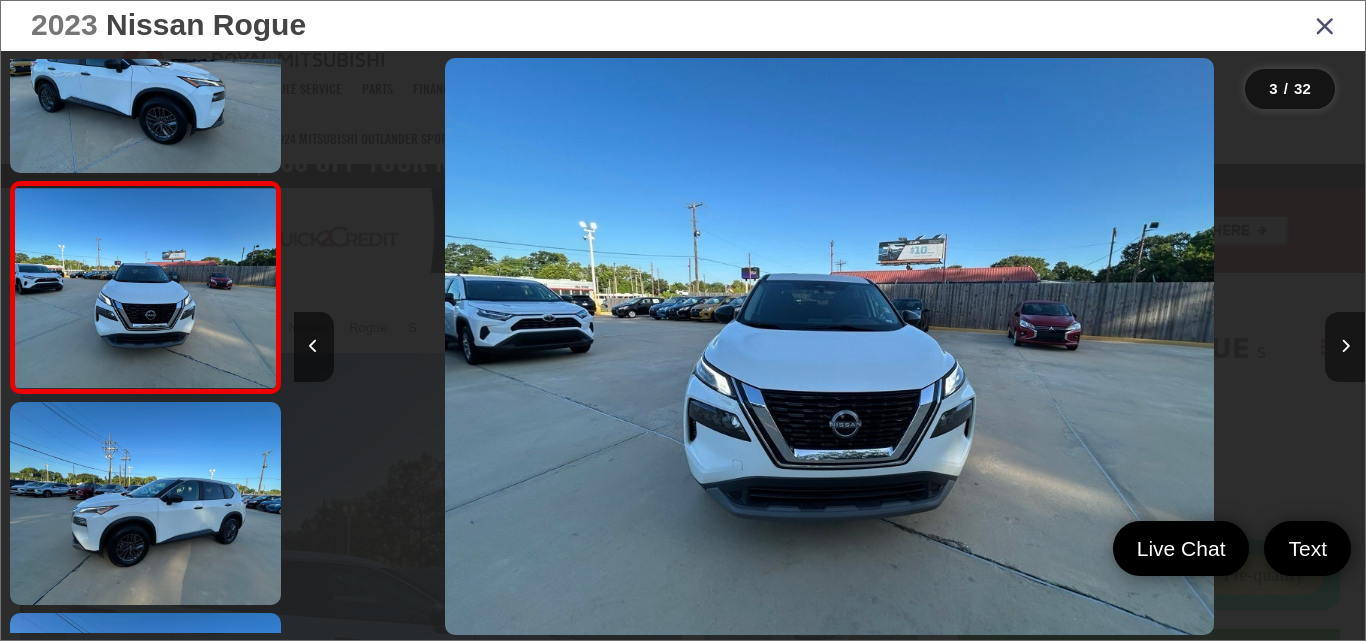 click at bounding box center [1345, 346] 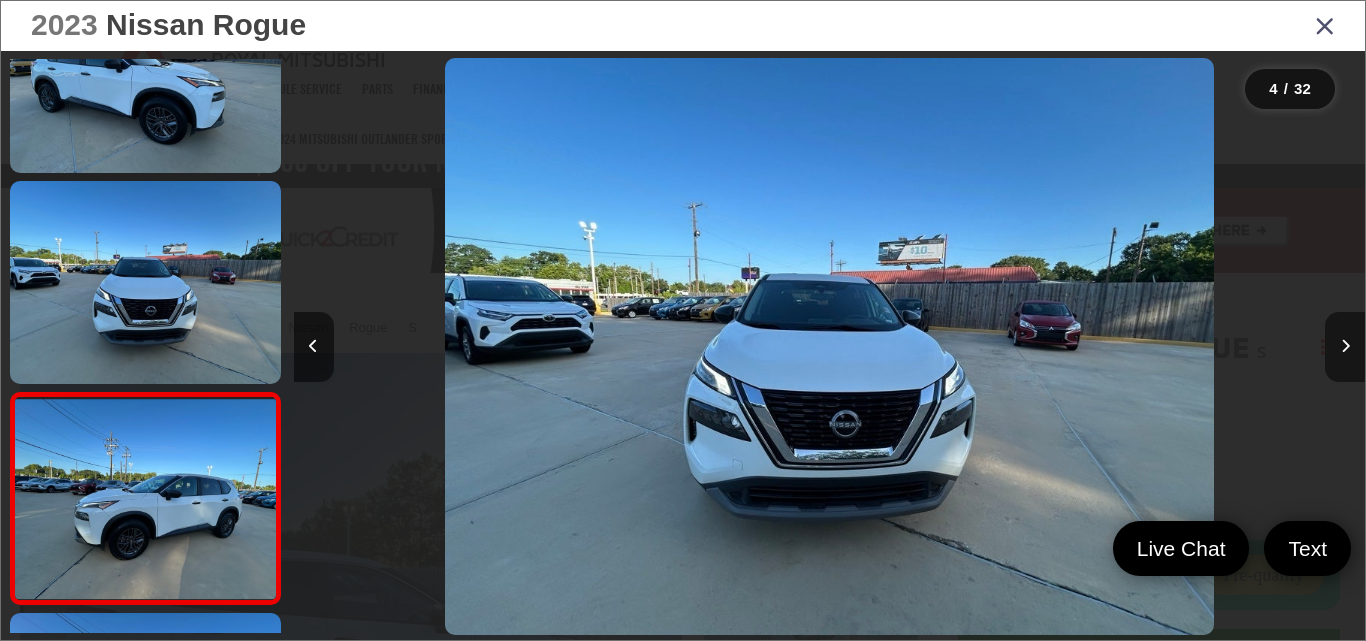 scroll, scrollTop: 0, scrollLeft: 2310, axis: horizontal 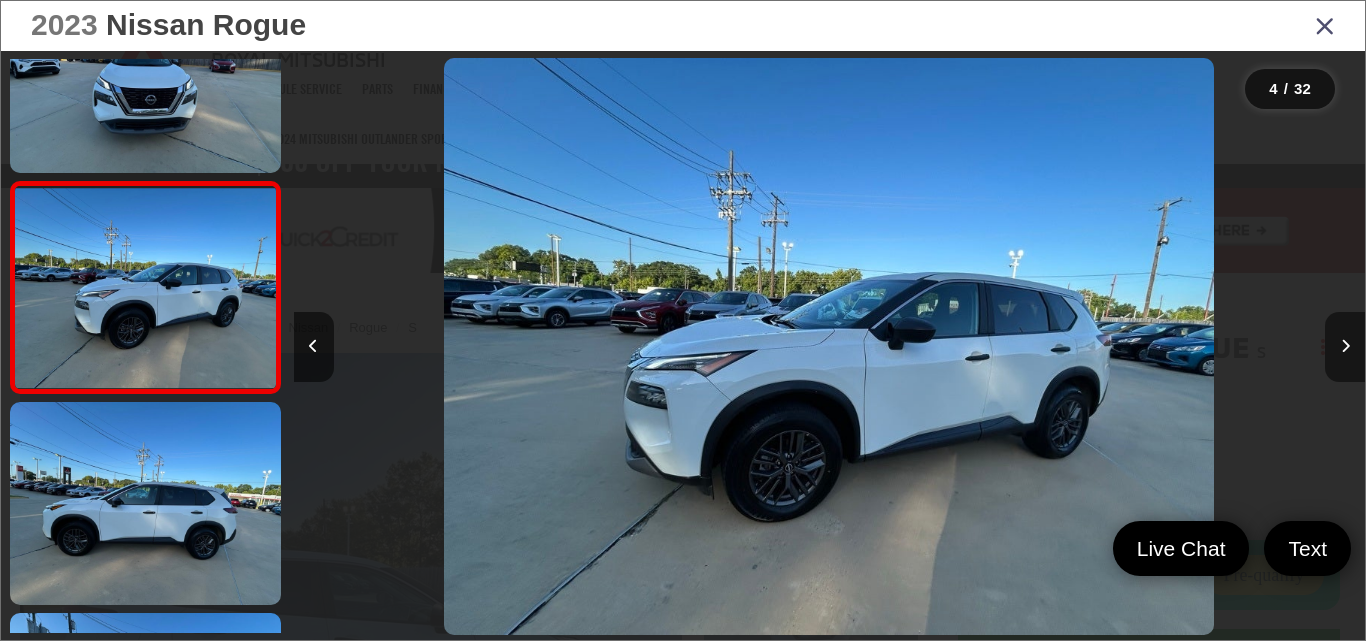 click at bounding box center [1345, 346] 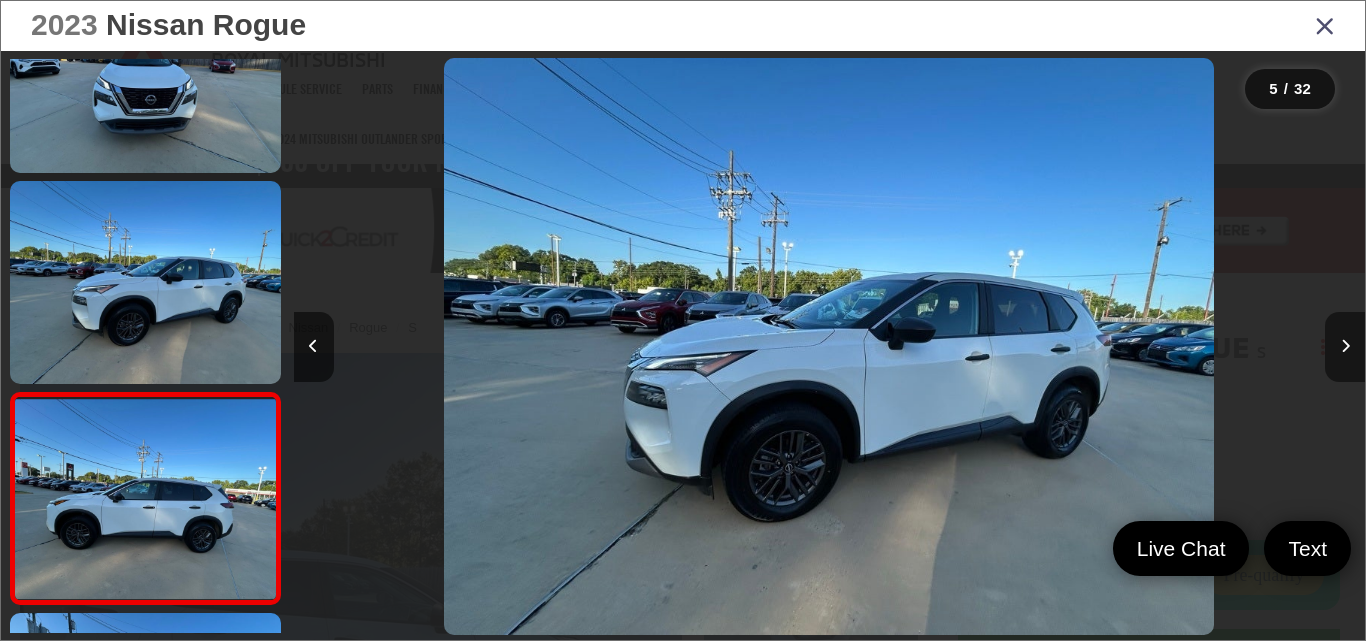 scroll, scrollTop: 0, scrollLeft: 3619, axis: horizontal 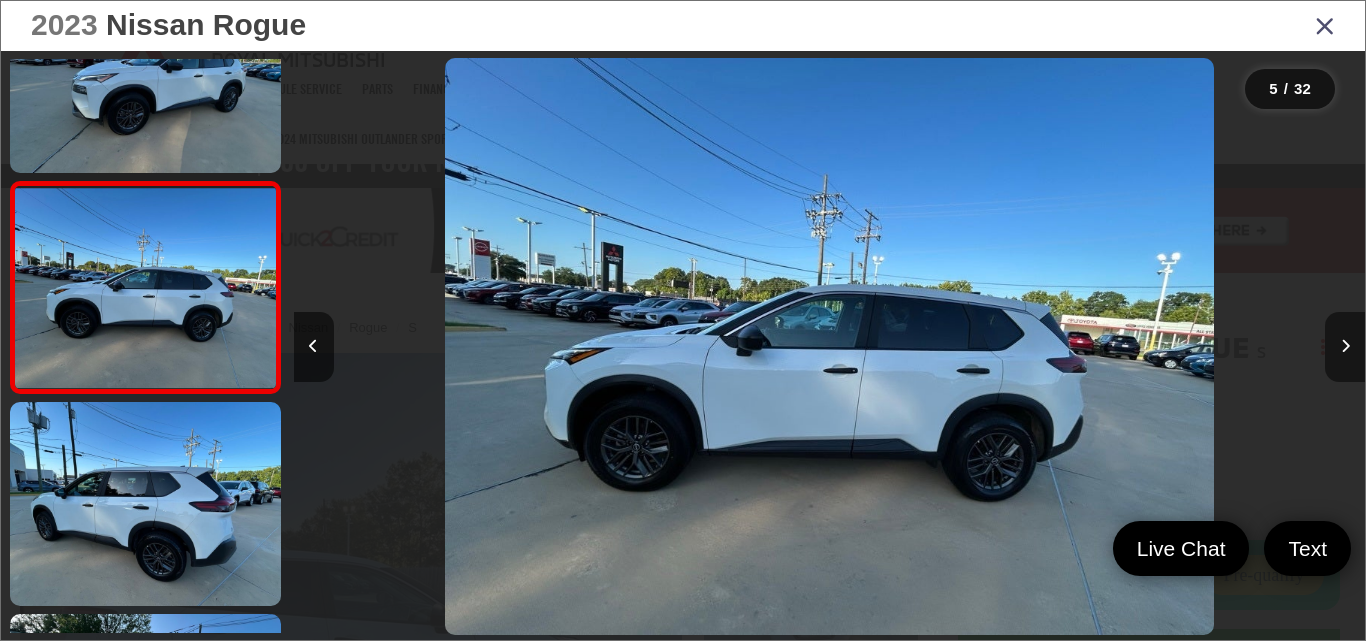 click at bounding box center [1345, 346] 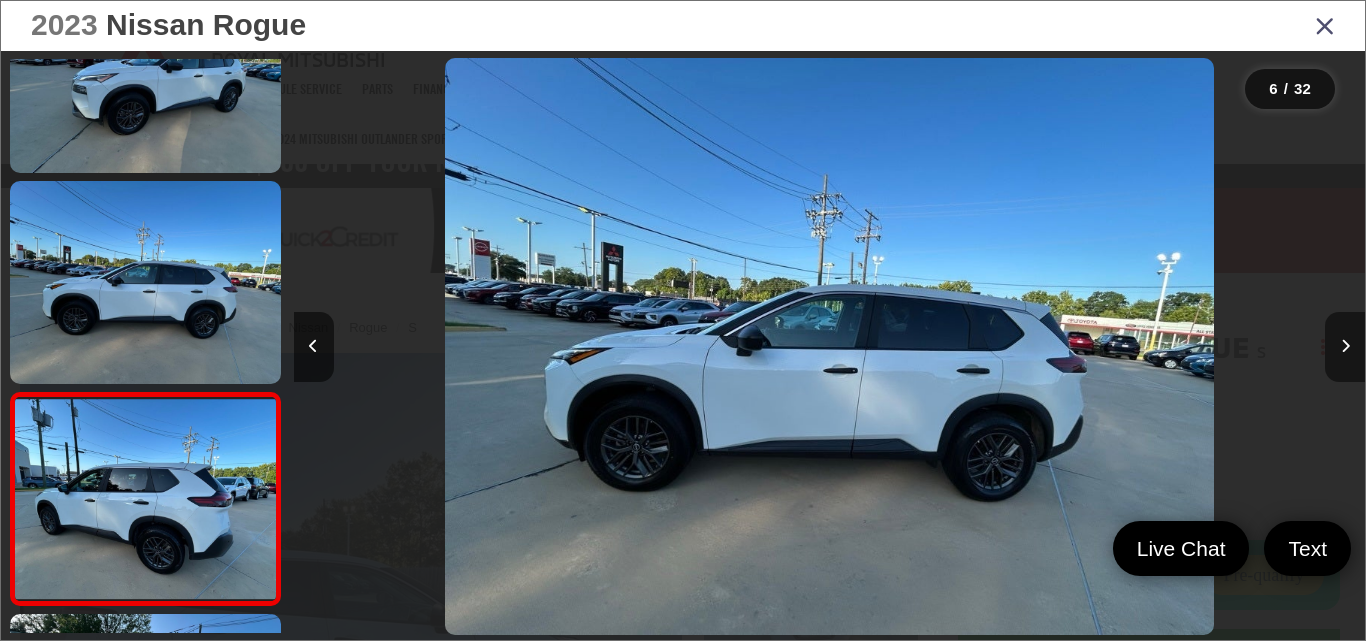 scroll, scrollTop: 0, scrollLeft: 4801, axis: horizontal 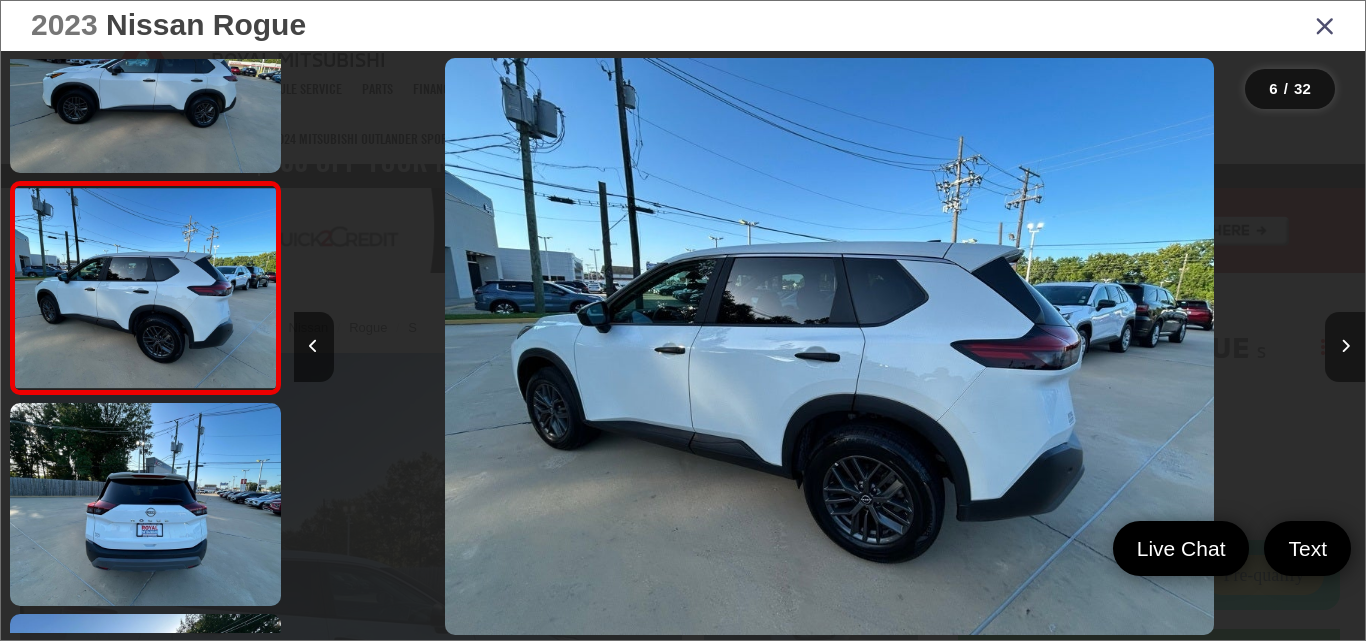 click at bounding box center [1345, 346] 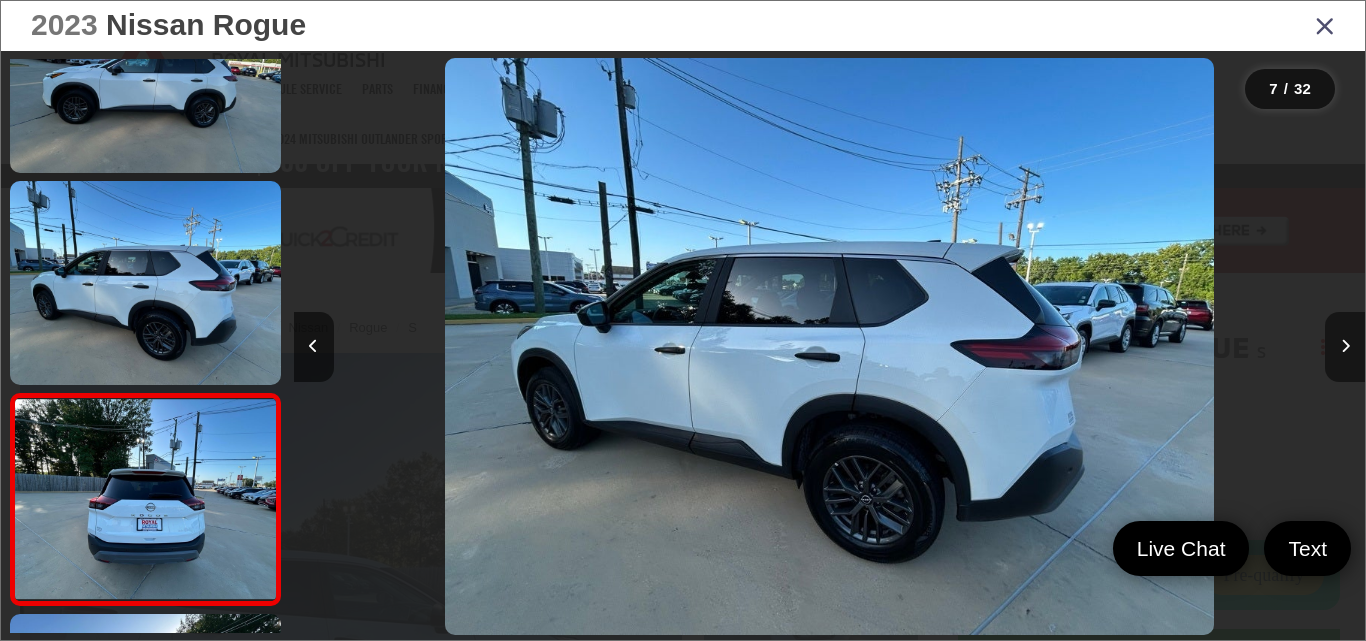 scroll, scrollTop: 0, scrollLeft: 5761, axis: horizontal 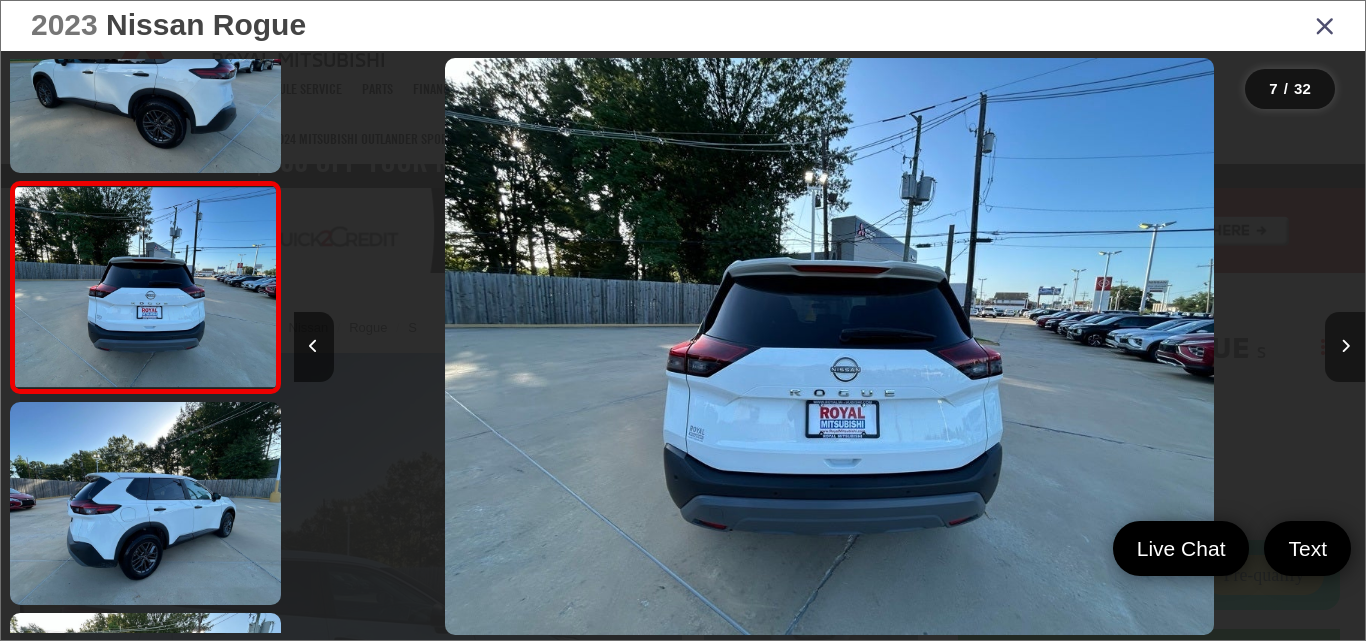 click at bounding box center (1345, 346) 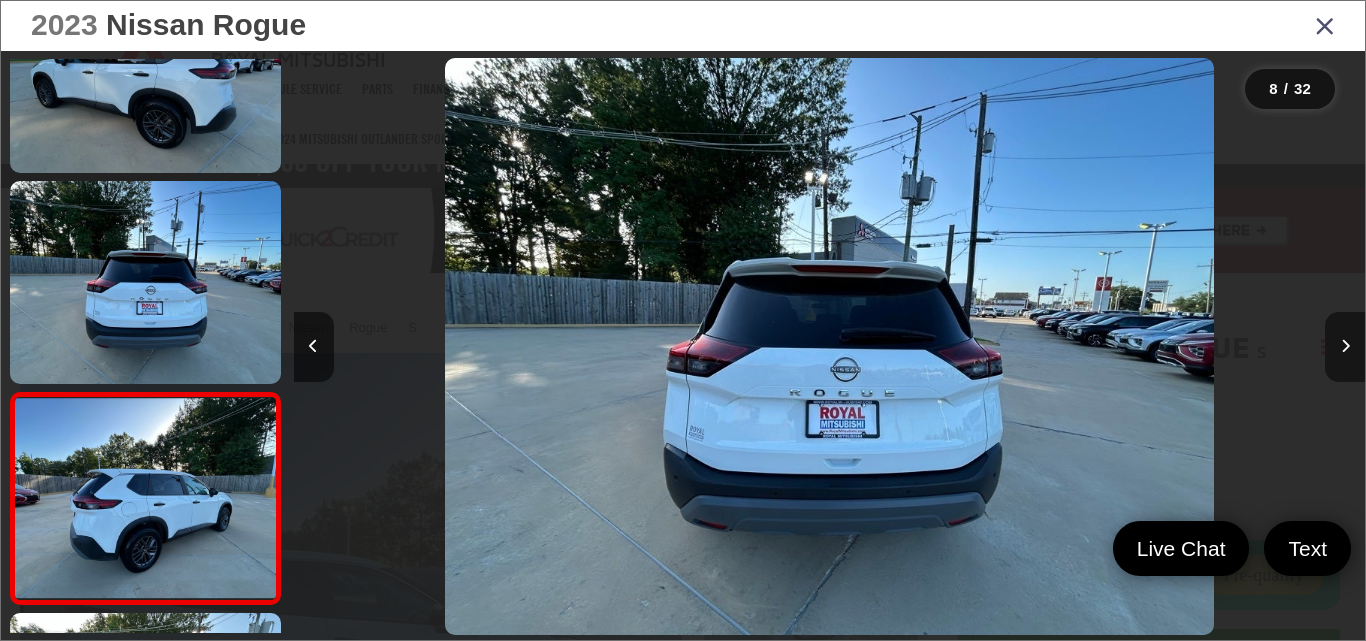scroll, scrollTop: 0, scrollLeft: 6832, axis: horizontal 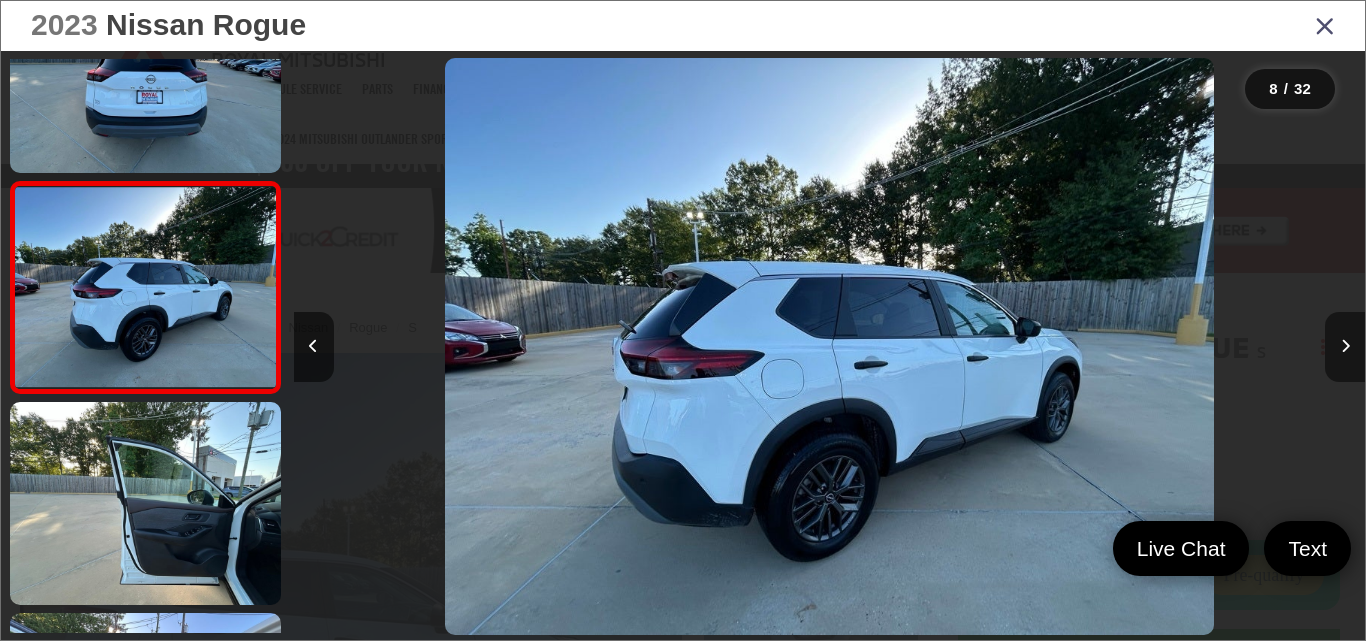 click at bounding box center (1345, 346) 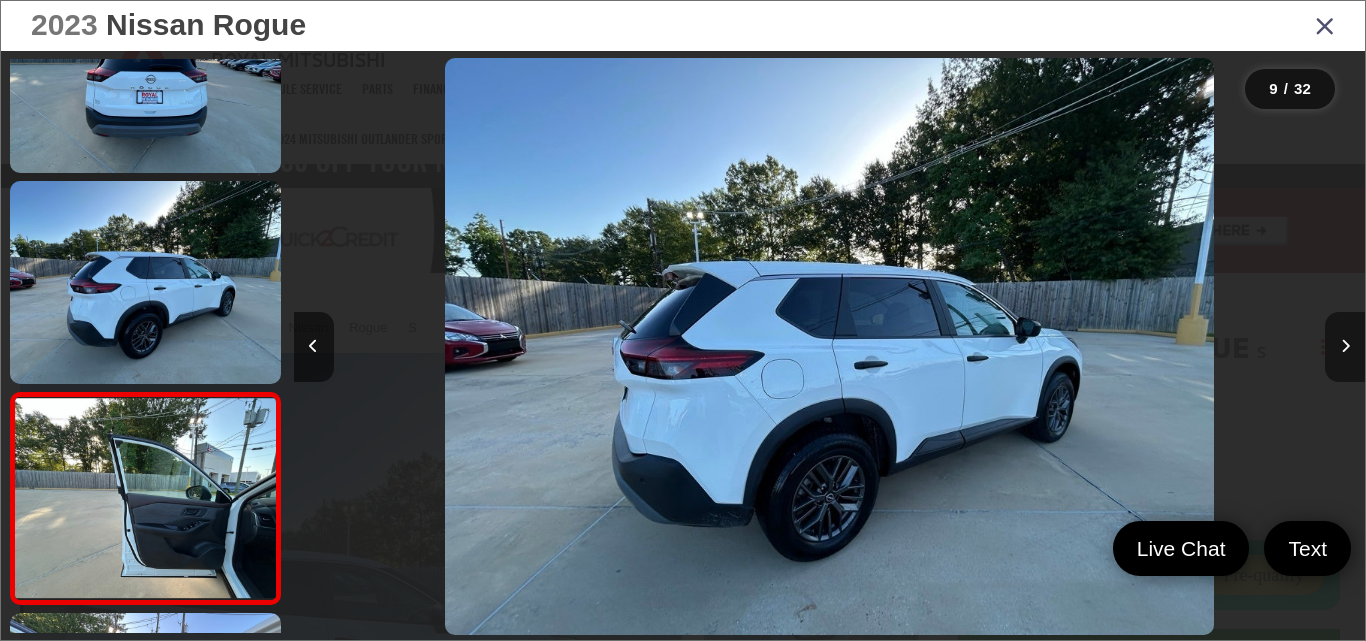 scroll, scrollTop: 0, scrollLeft: 7599, axis: horizontal 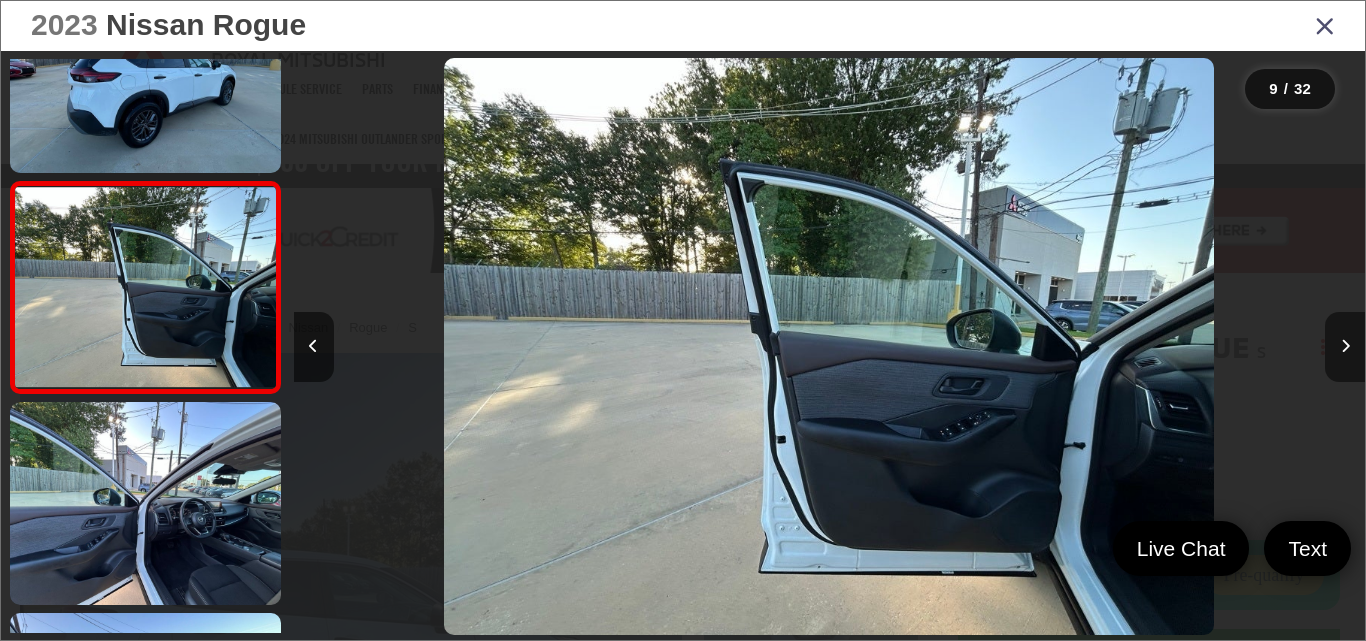 click at bounding box center (1345, 346) 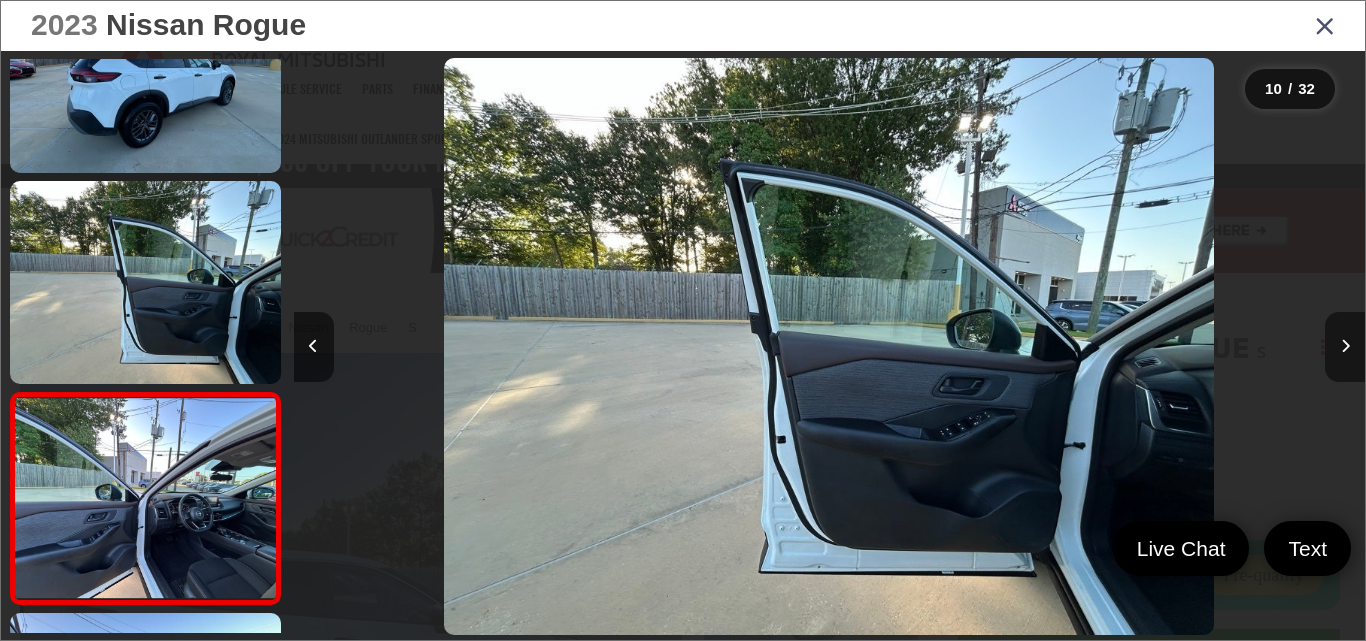 scroll, scrollTop: 0, scrollLeft: 8974, axis: horizontal 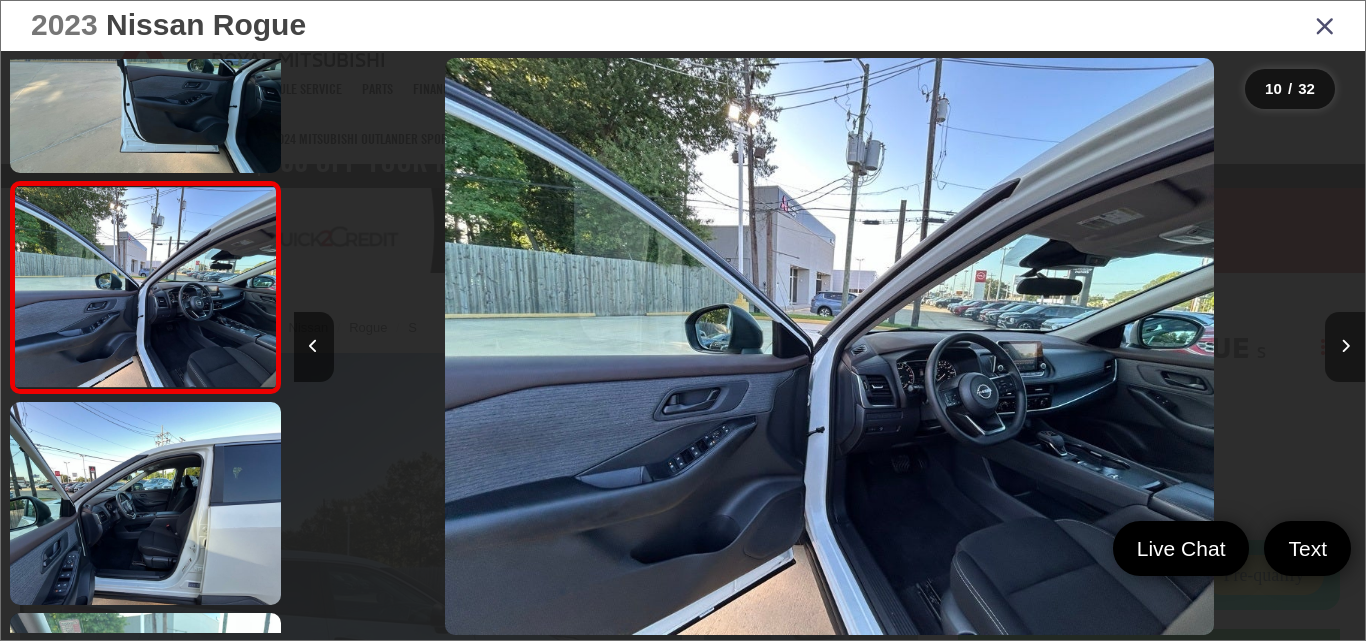 click at bounding box center (1345, 346) 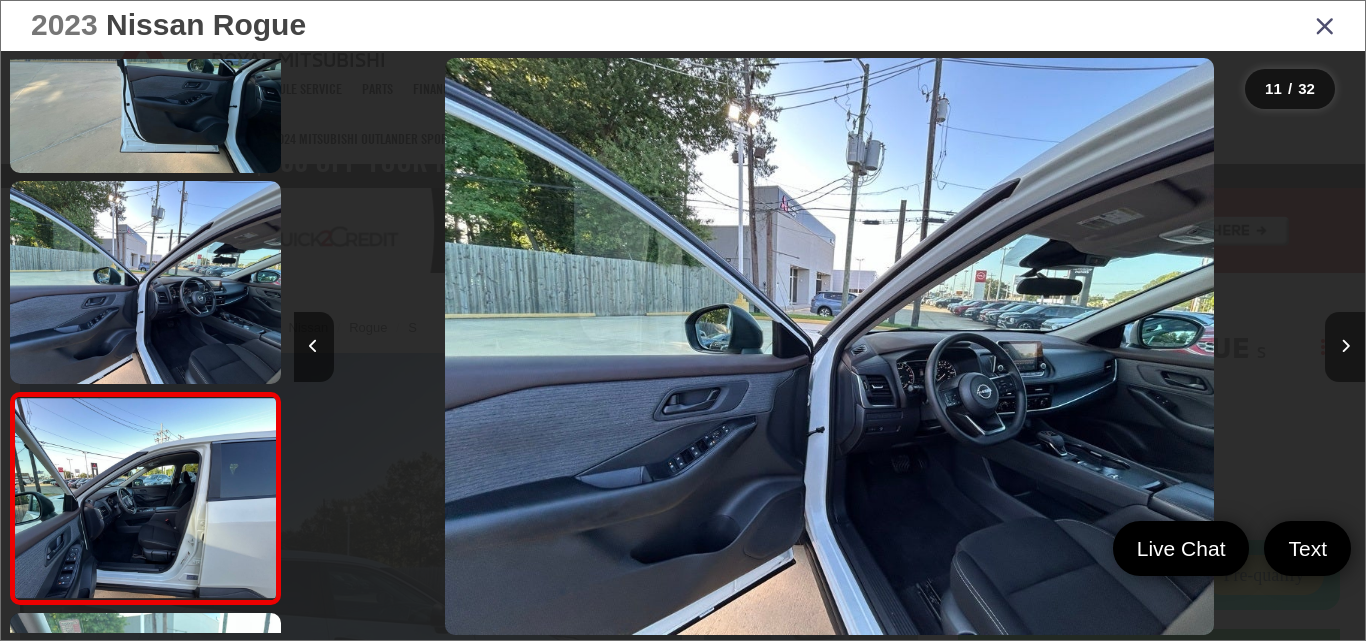 scroll, scrollTop: 0, scrollLeft: 10045, axis: horizontal 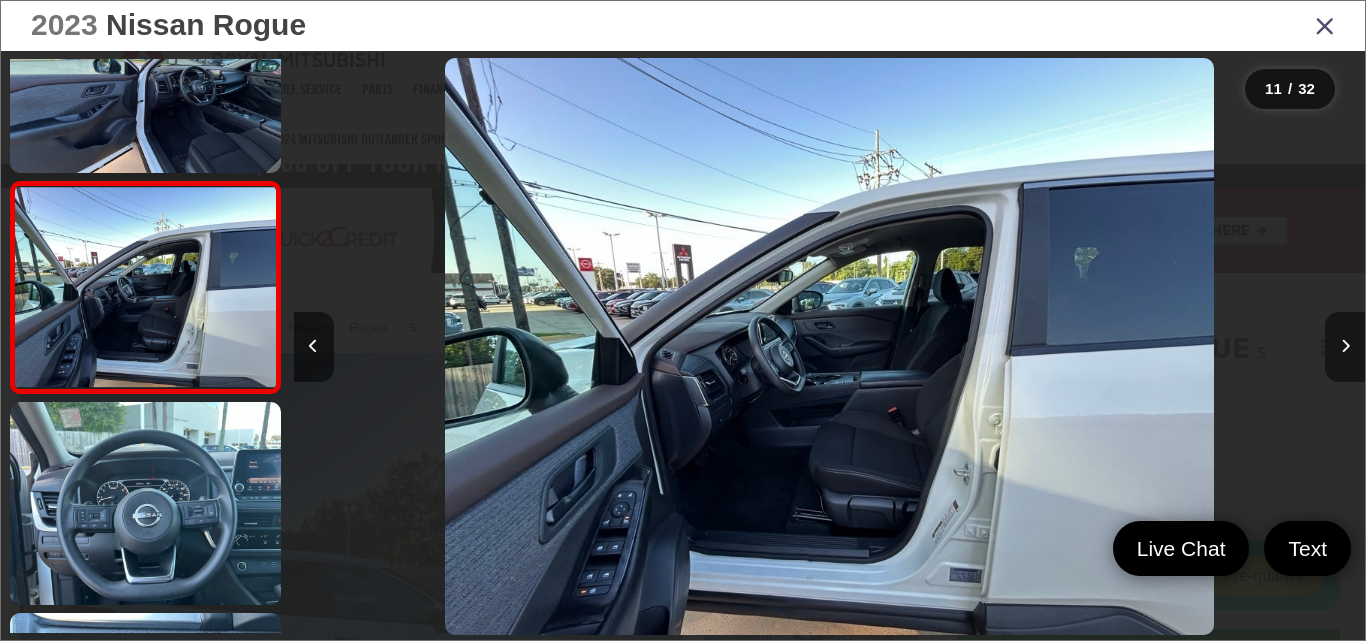 click at bounding box center [1345, 346] 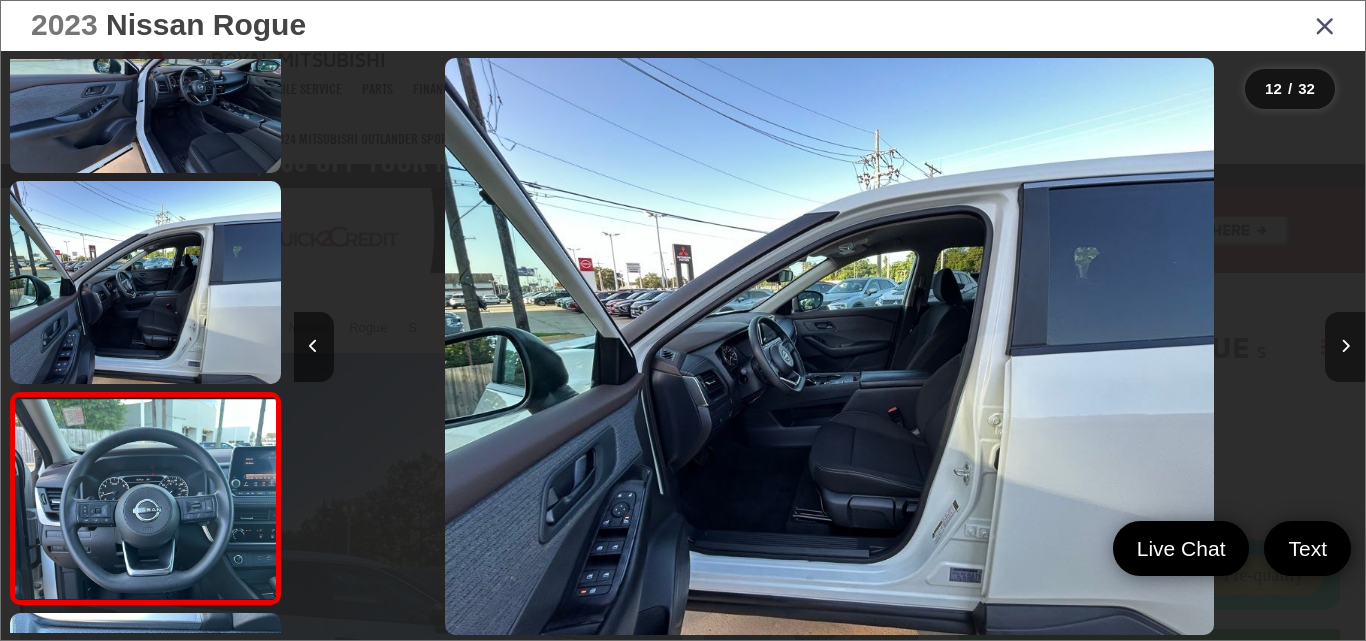 scroll, scrollTop: 0, scrollLeft: 11171, axis: horizontal 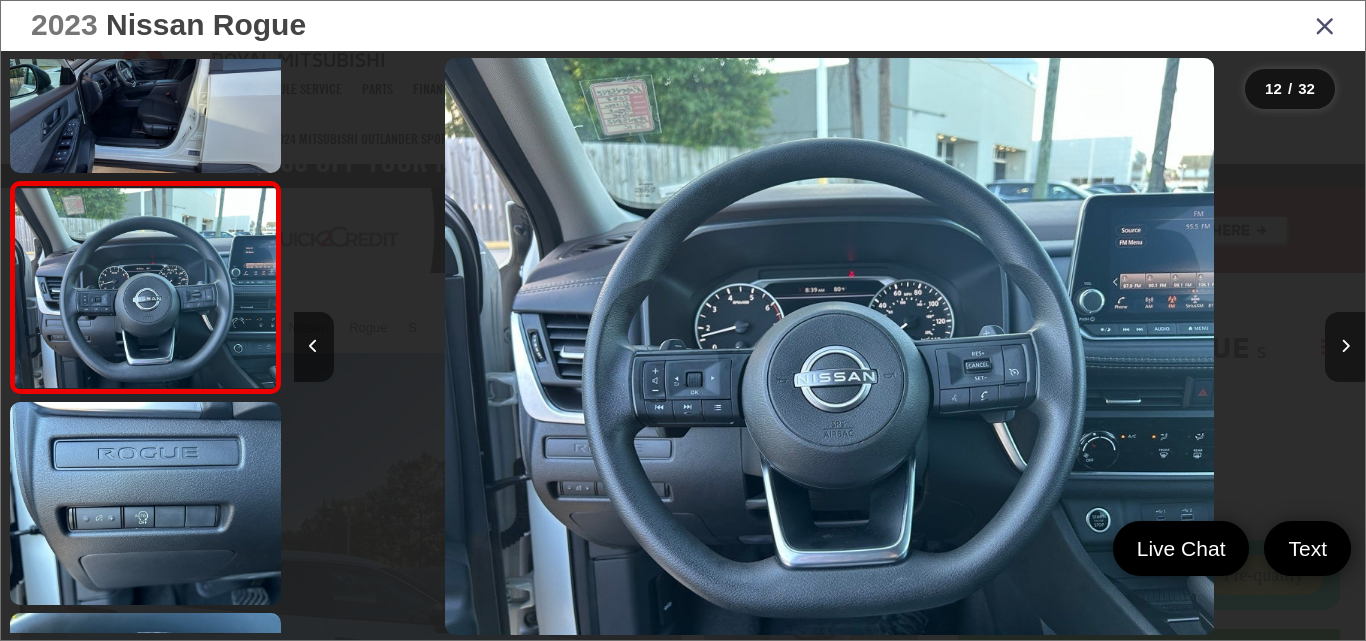 click at bounding box center (1345, 346) 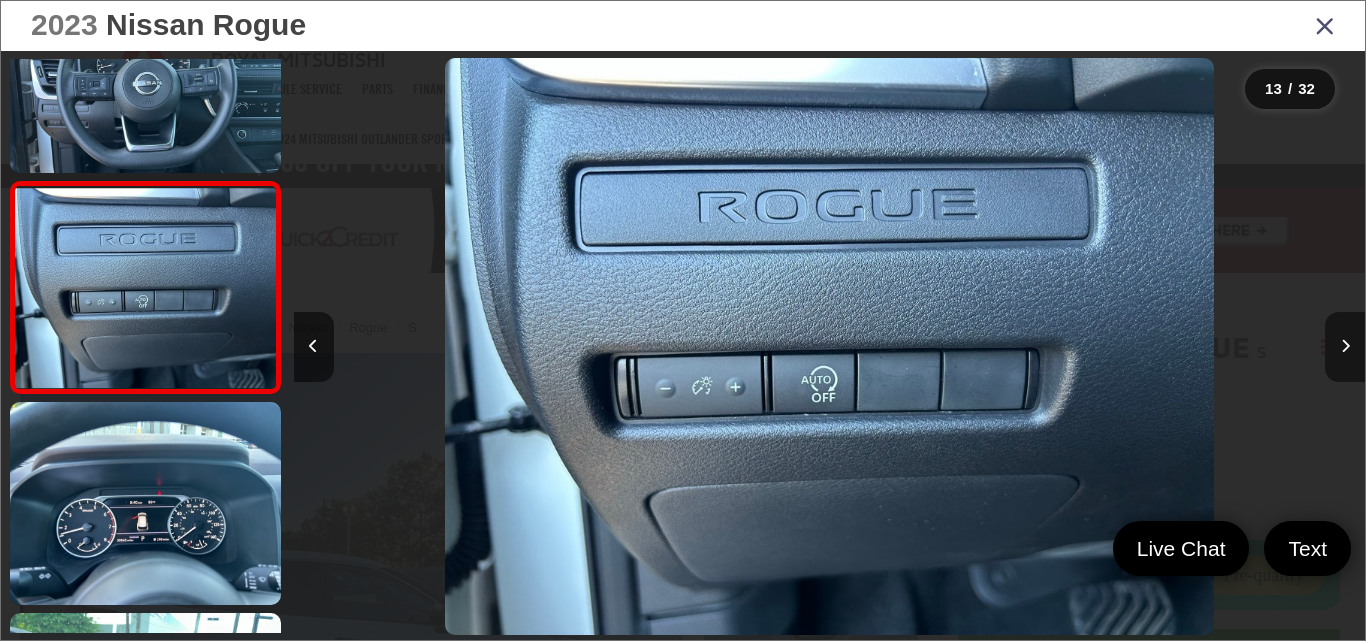 click at bounding box center [1345, 346] 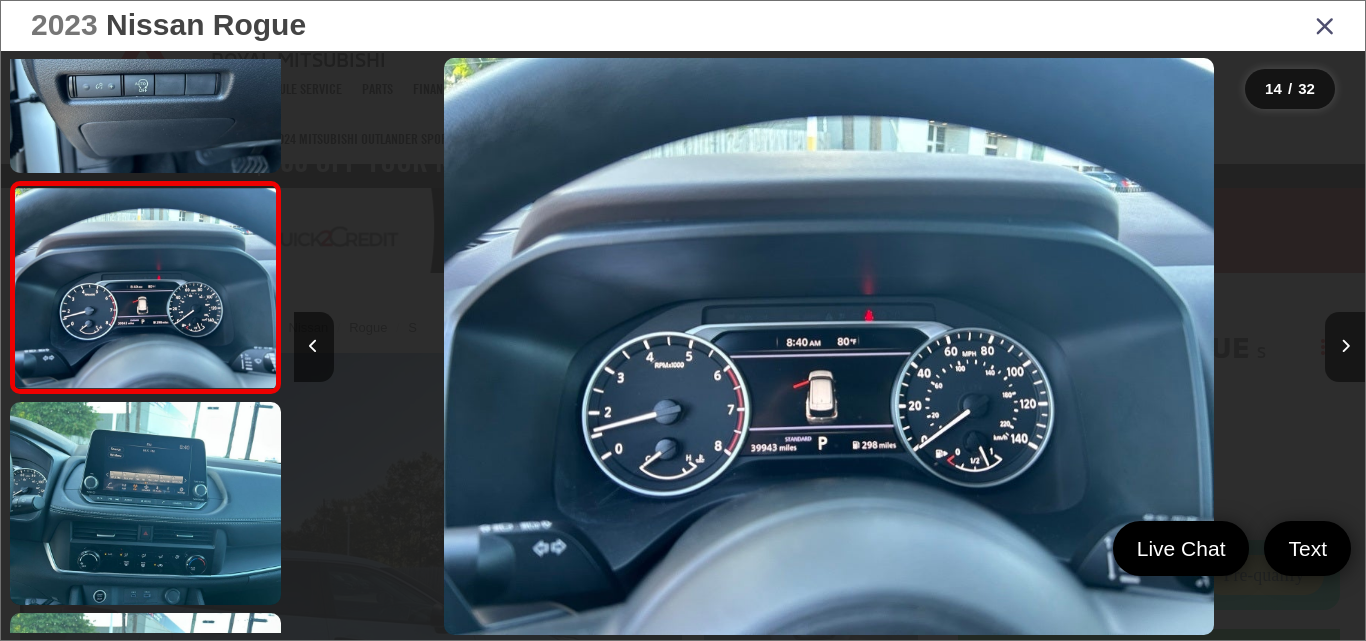 click at bounding box center [1345, 346] 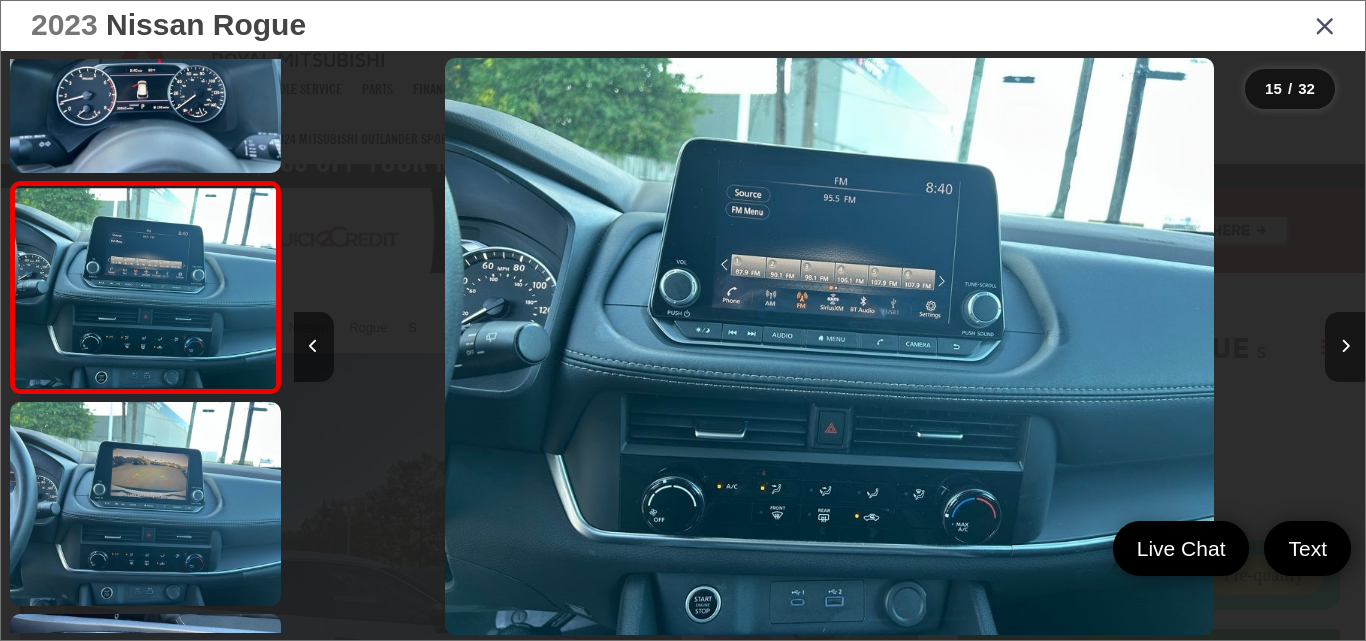 click at bounding box center [1345, 346] 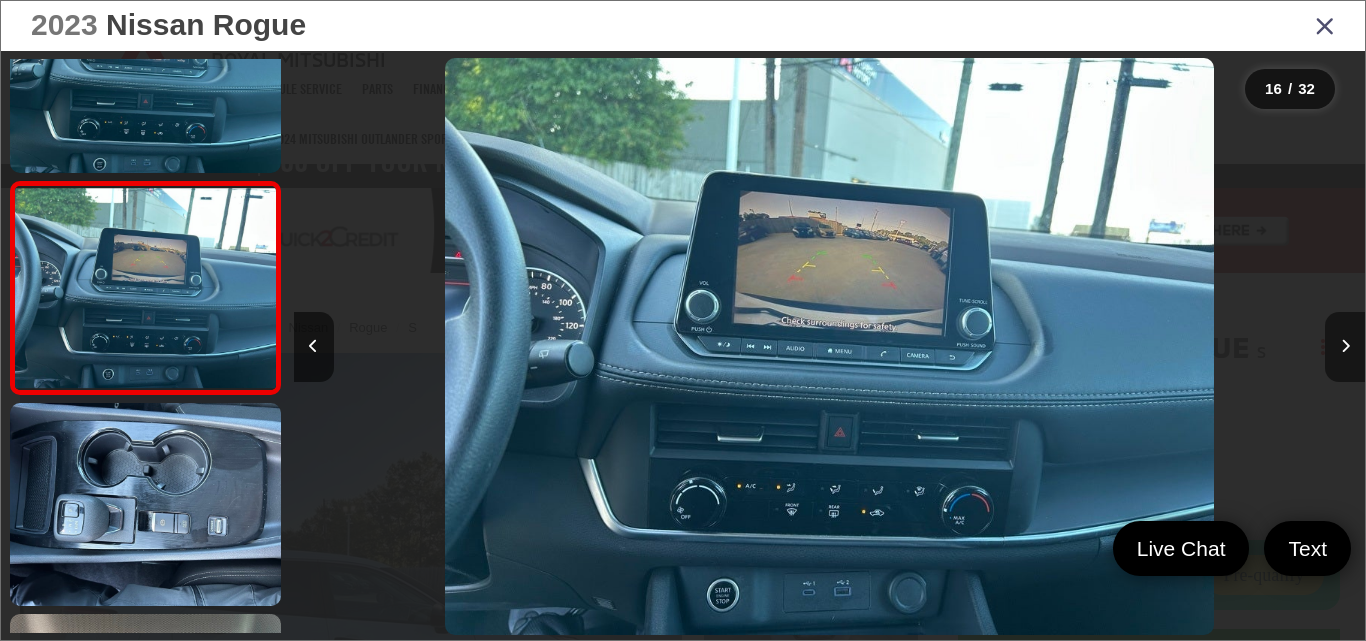 click at bounding box center [1345, 346] 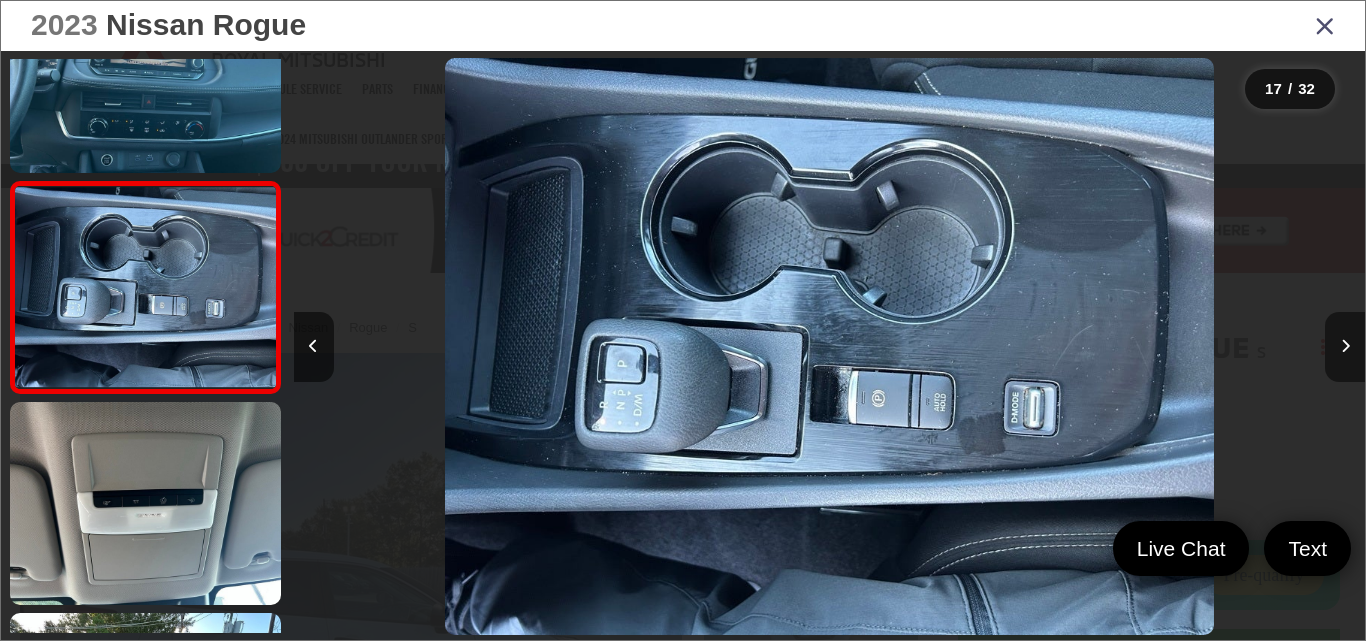 click at bounding box center (1345, 346) 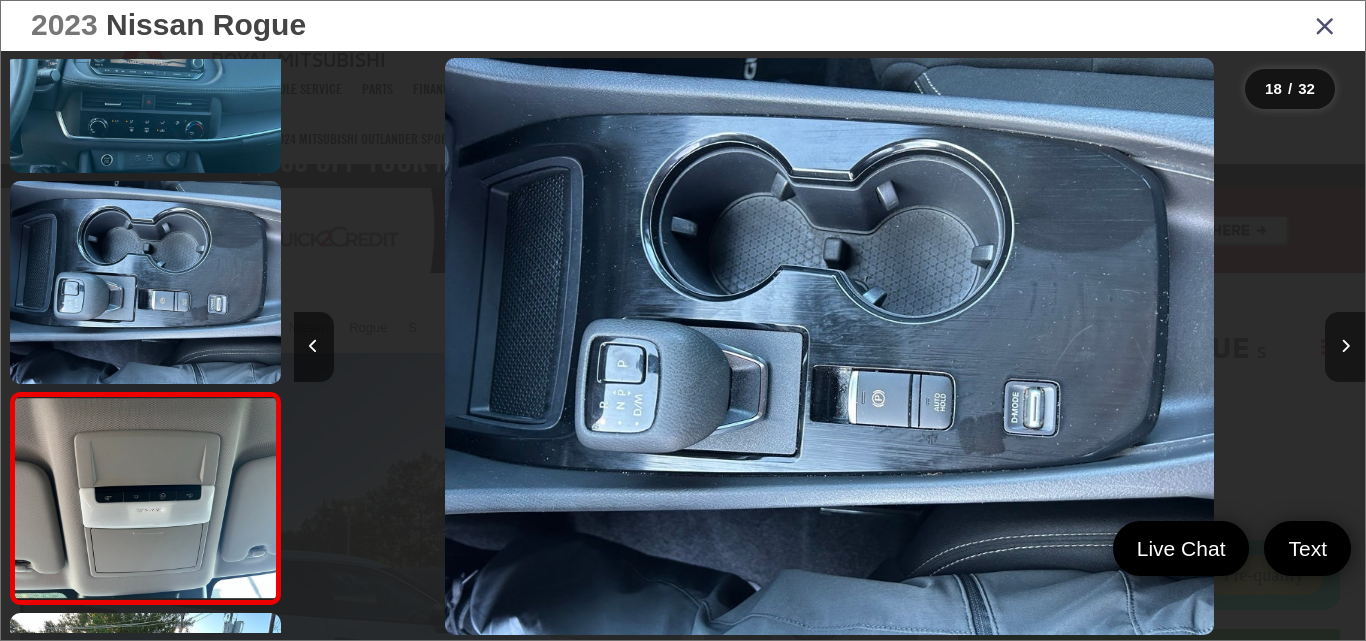 scroll, scrollTop: 0, scrollLeft: 17599, axis: horizontal 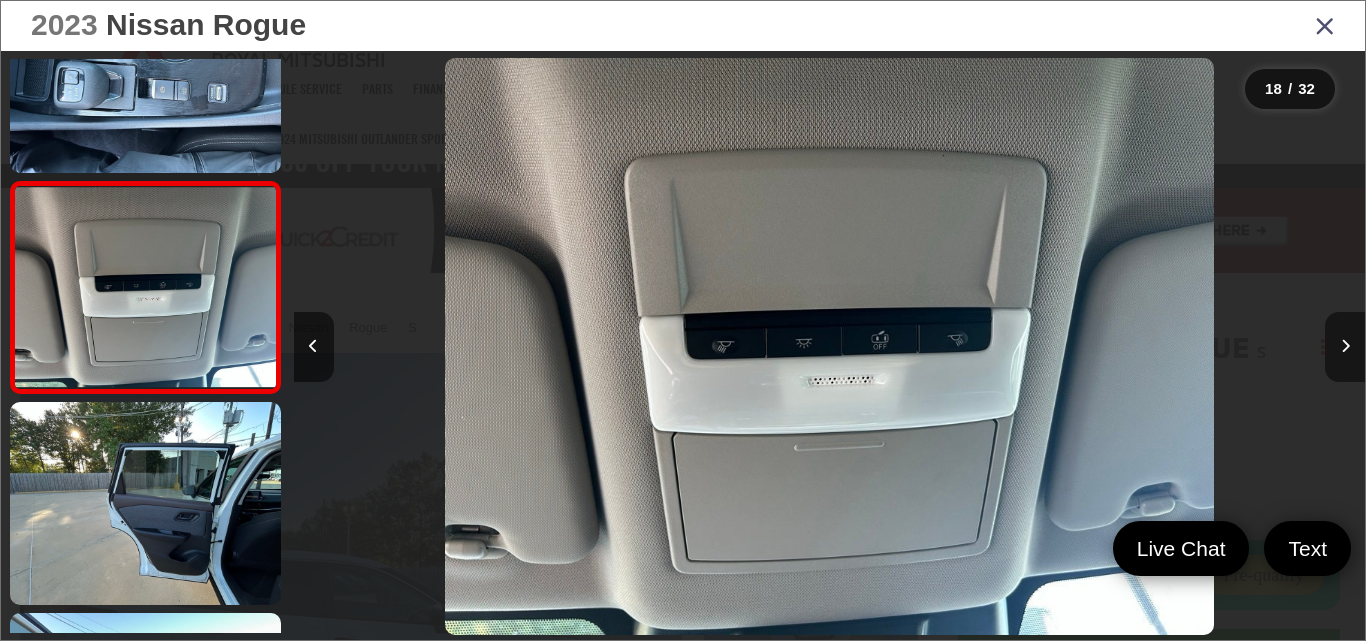 click at bounding box center [1345, 346] 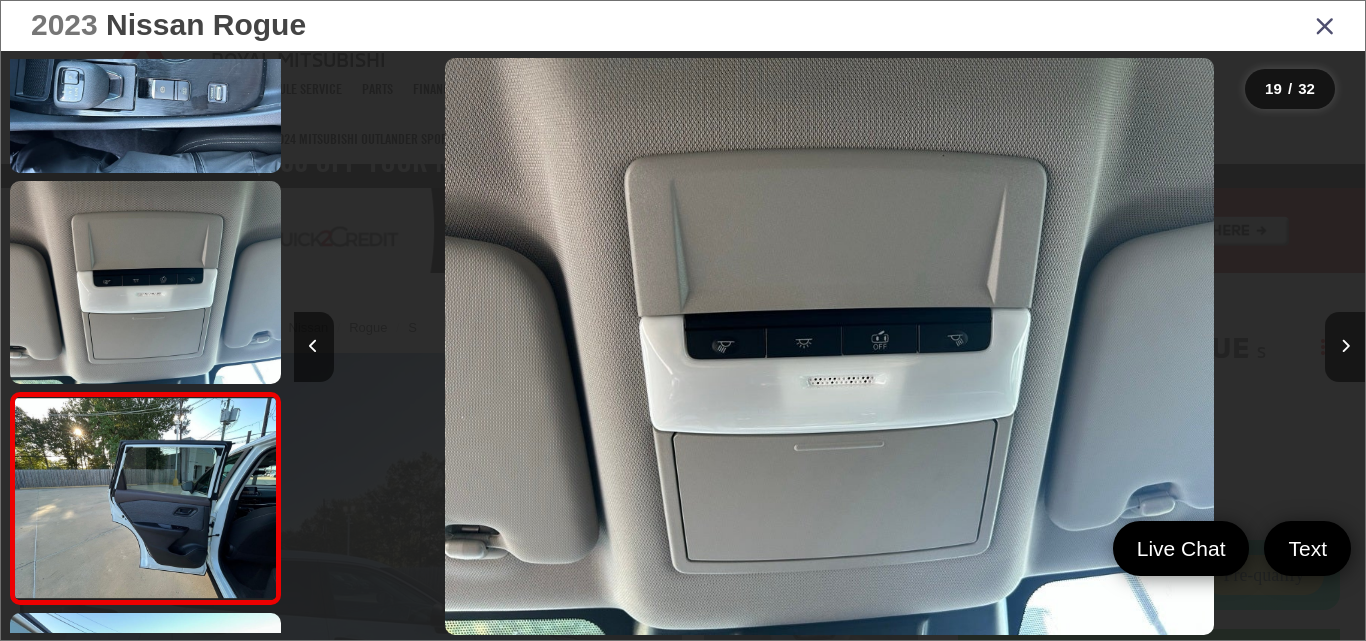 scroll, scrollTop: 0, scrollLeft: 18342, axis: horizontal 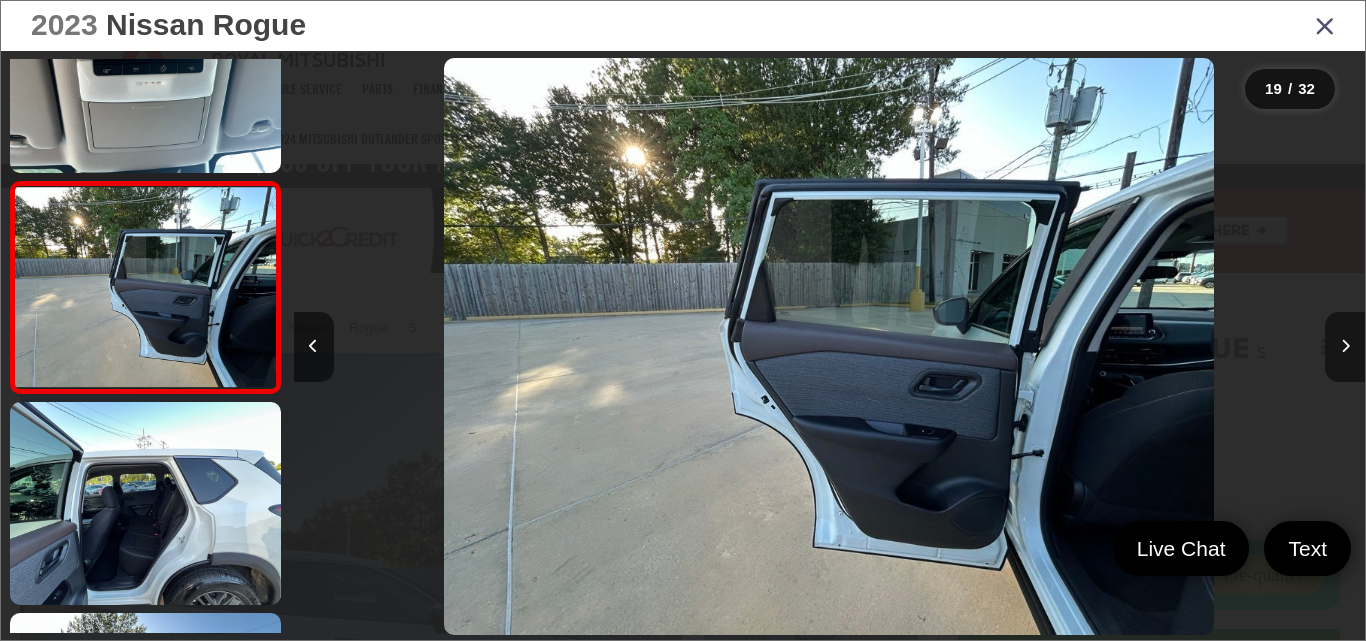 click at bounding box center [1345, 346] 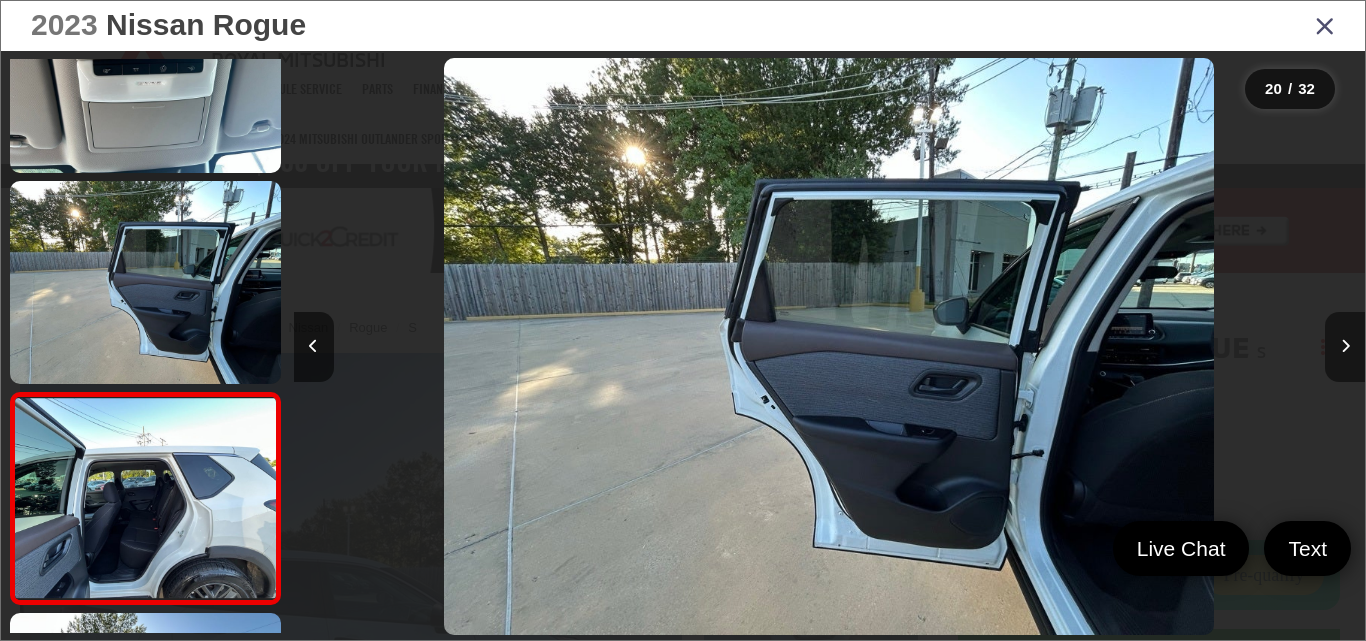 scroll, scrollTop: 0, scrollLeft: 19741, axis: horizontal 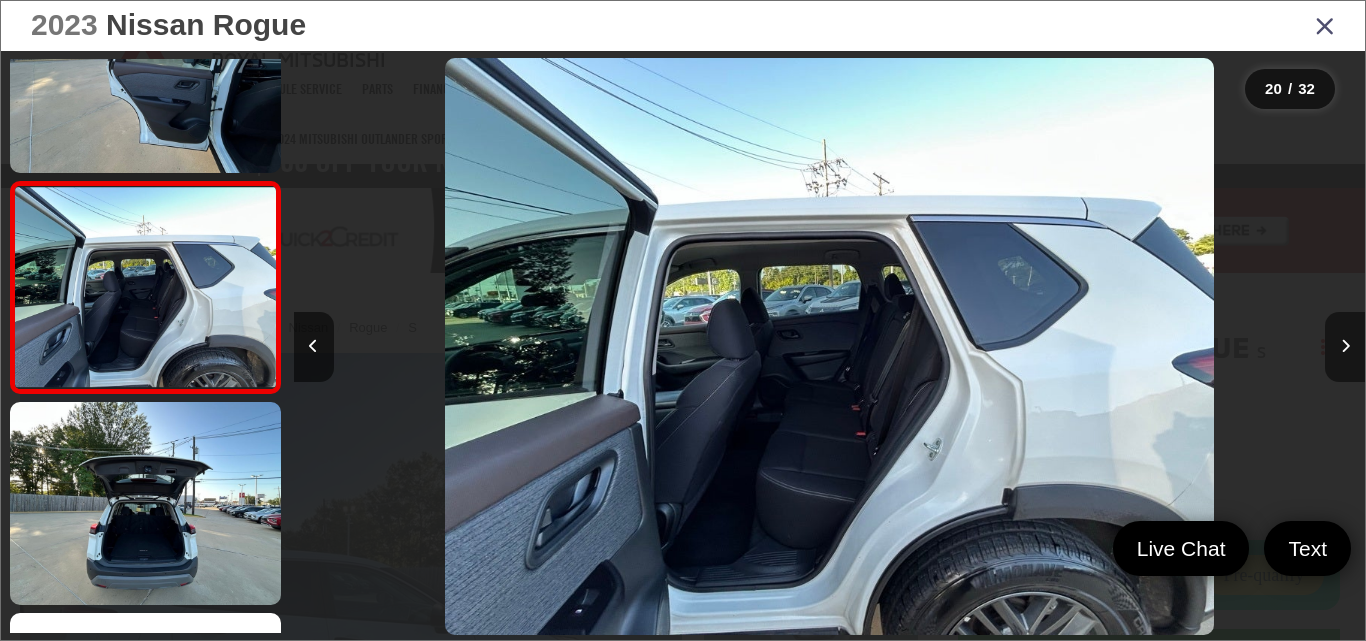 click at bounding box center [1345, 346] 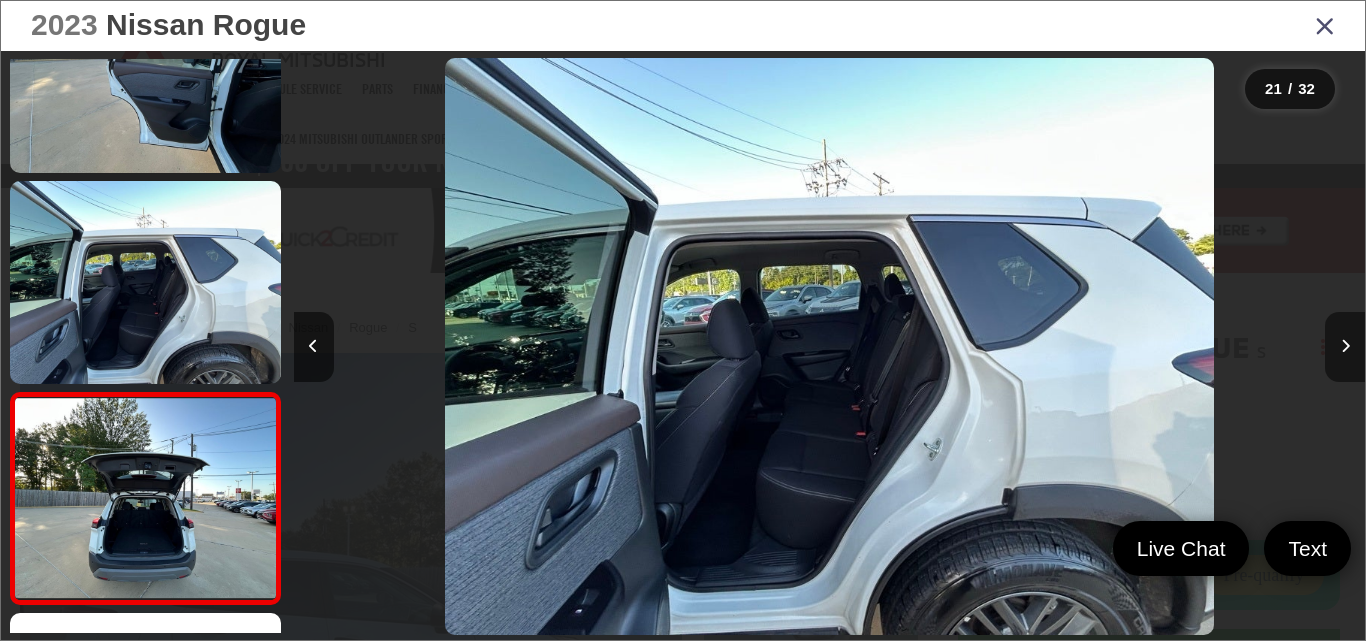 scroll, scrollTop: 0, scrollLeft: 20454, axis: horizontal 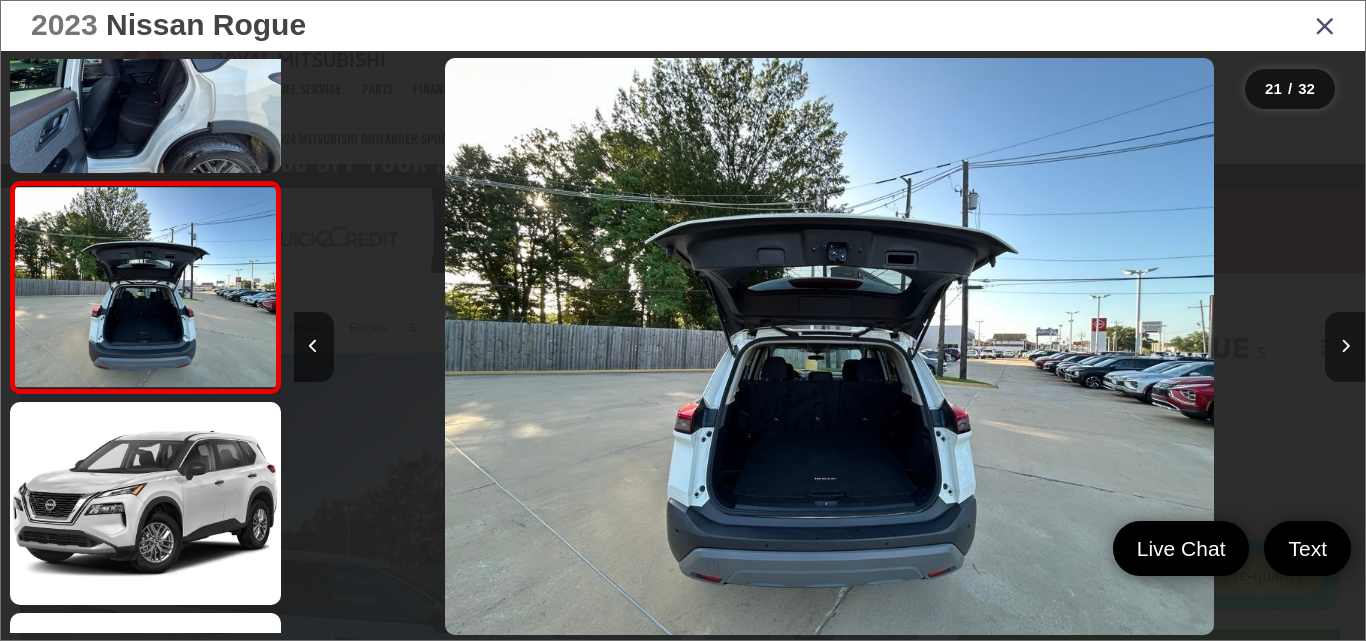 click at bounding box center [1345, 346] 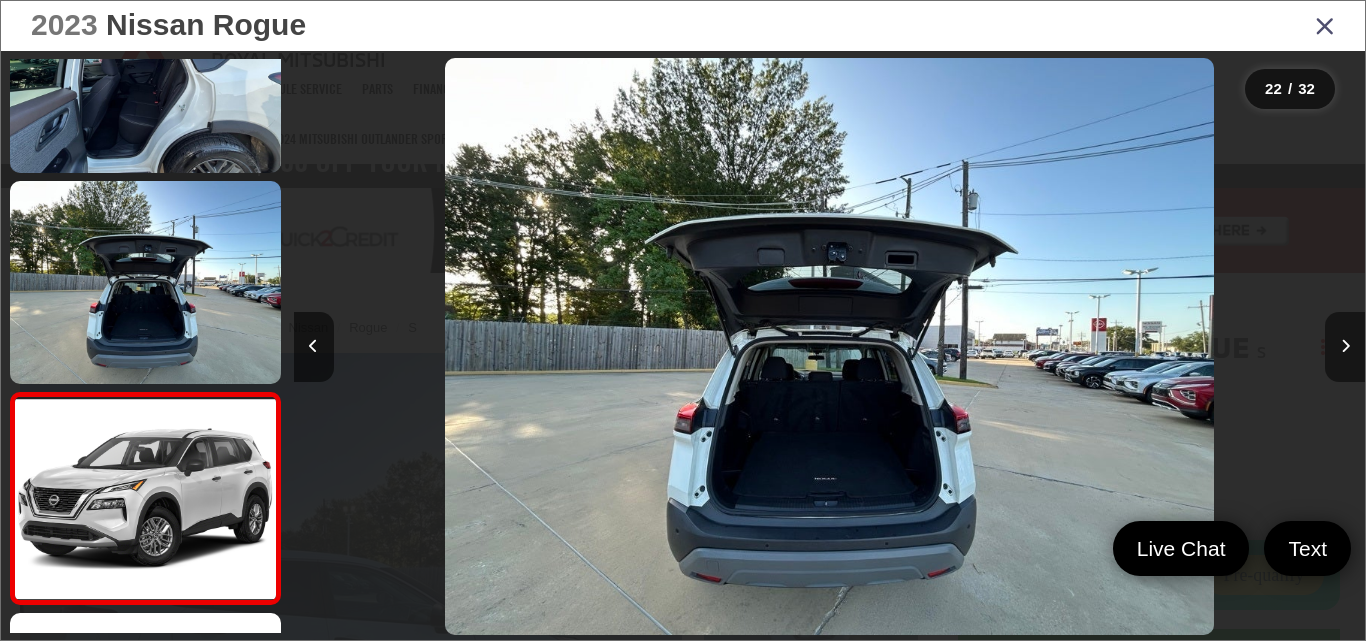scroll, scrollTop: 0, scrollLeft: 21883, axis: horizontal 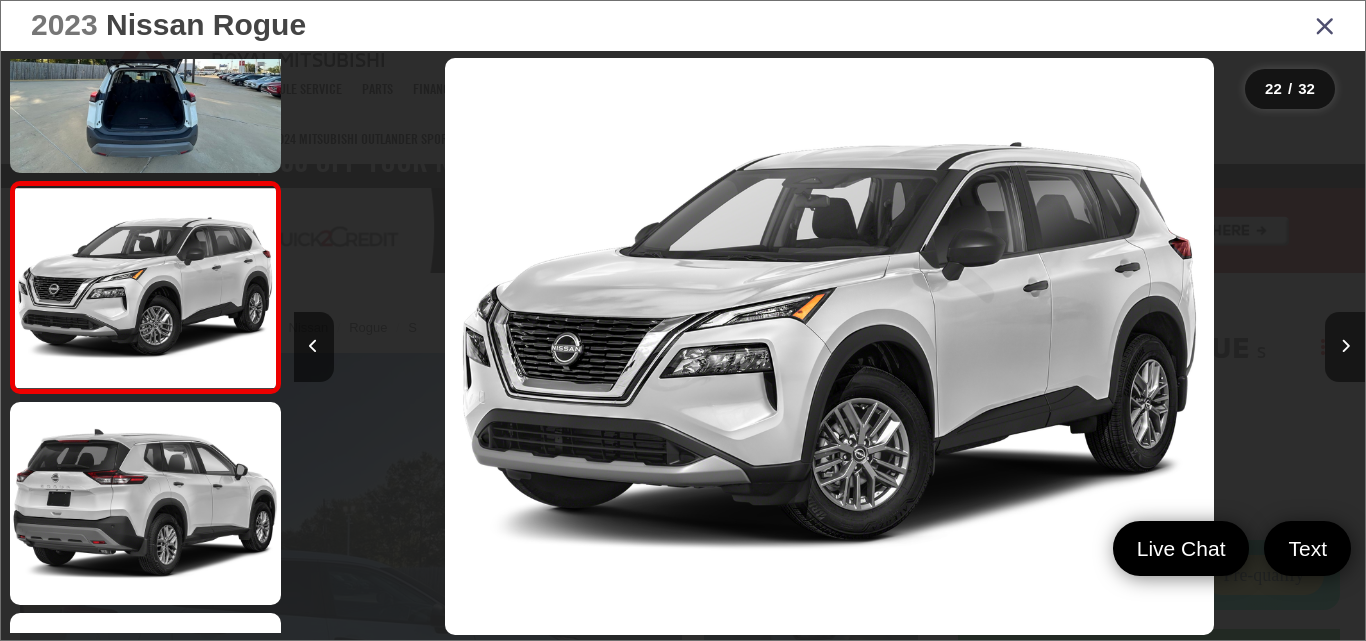 click at bounding box center (1345, 346) 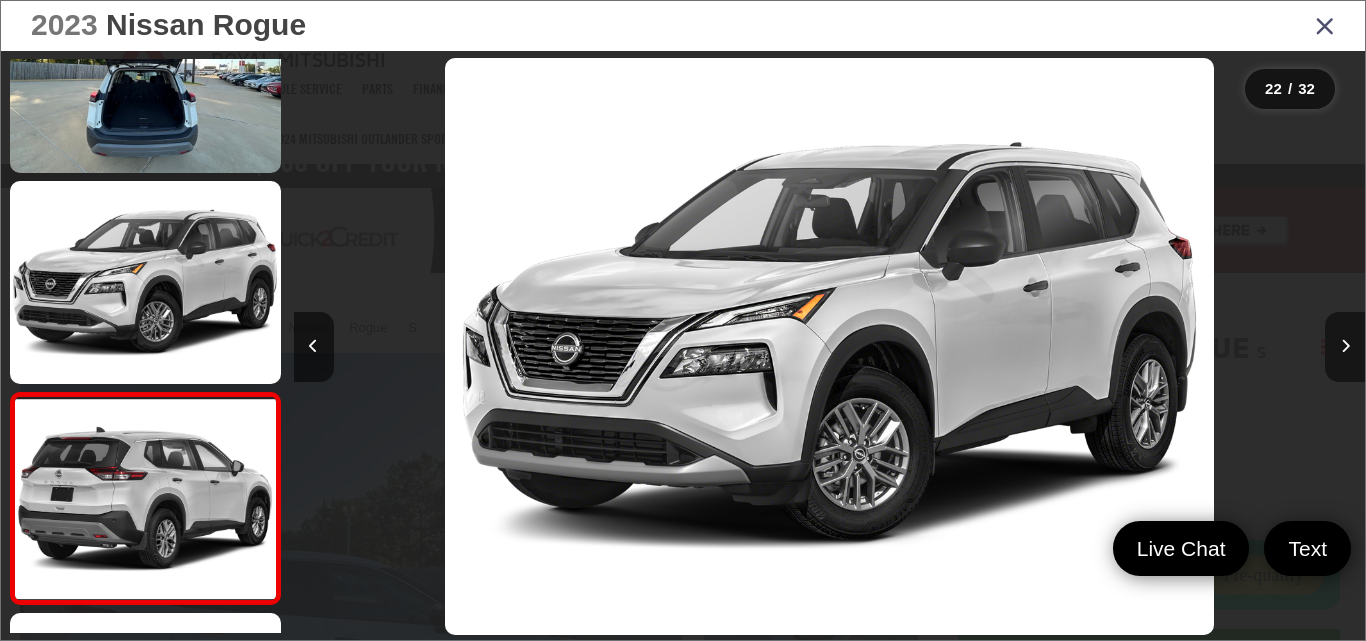scroll, scrollTop: 0, scrollLeft: 22596, axis: horizontal 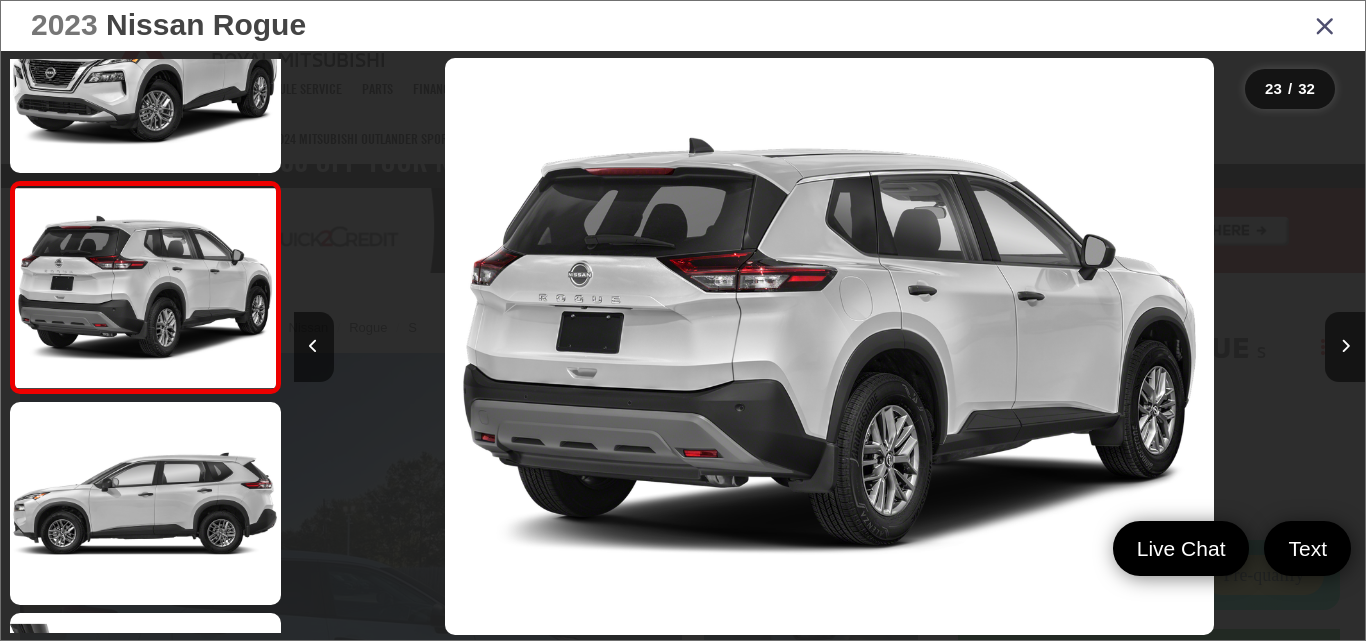 click at bounding box center (1325, 25) 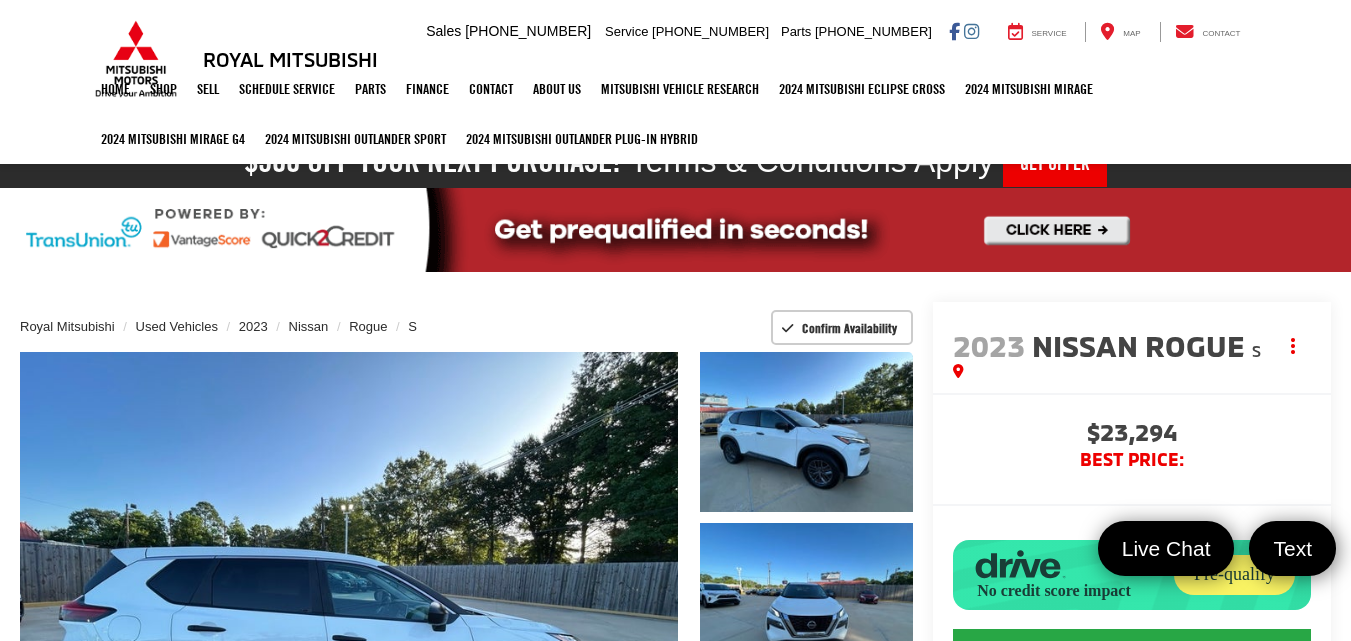 click at bounding box center (136, 59) 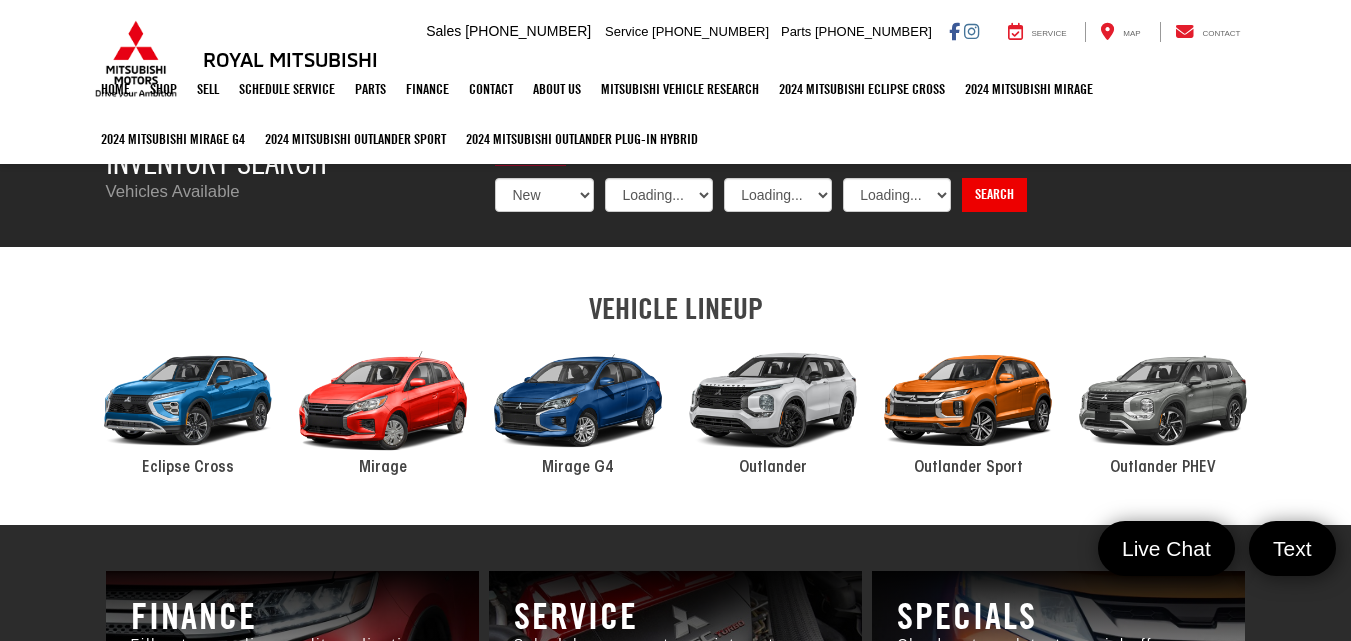 scroll, scrollTop: 653, scrollLeft: 0, axis: vertical 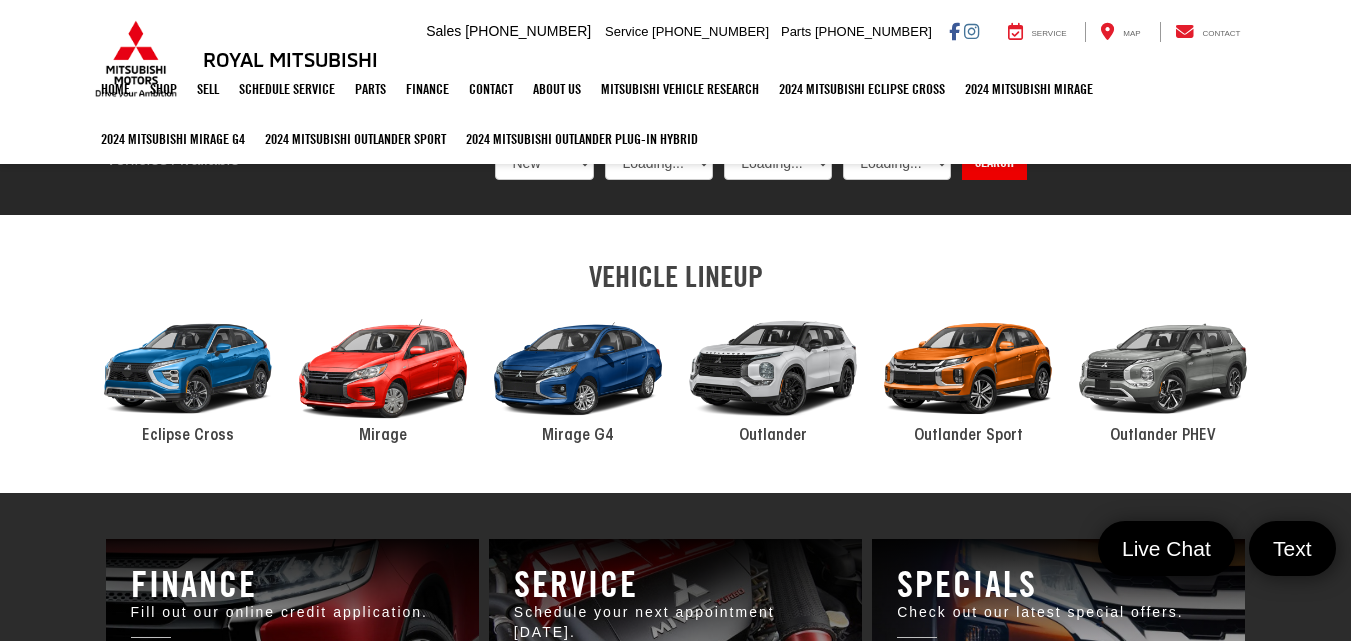 select on "Mitsubishi" 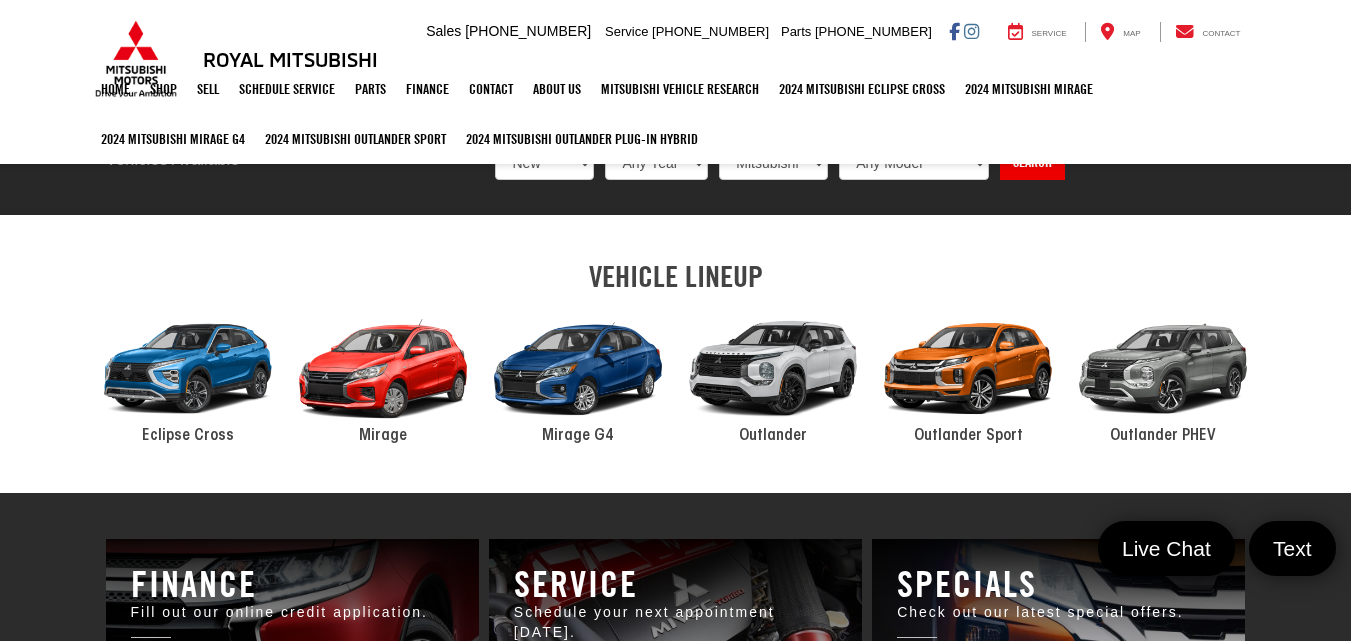 scroll, scrollTop: 0, scrollLeft: 0, axis: both 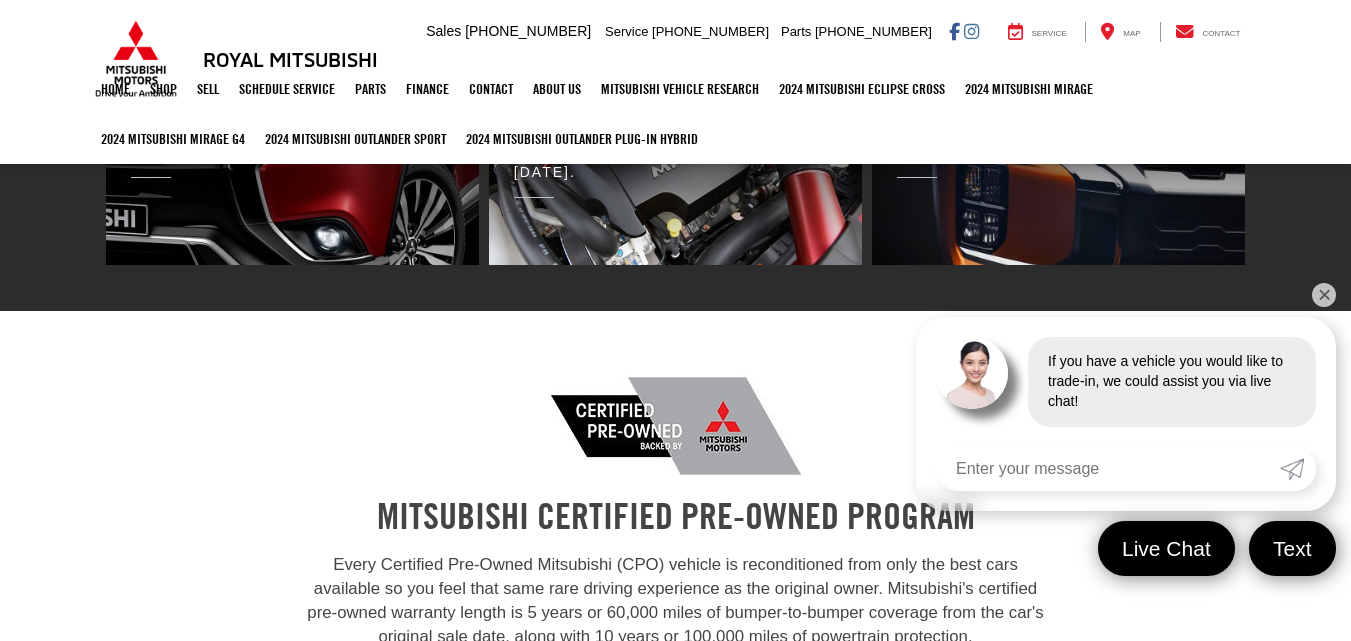 drag, startPoint x: 1362, startPoint y: 30, endPoint x: 1365, endPoint y: 134, distance: 104.04326 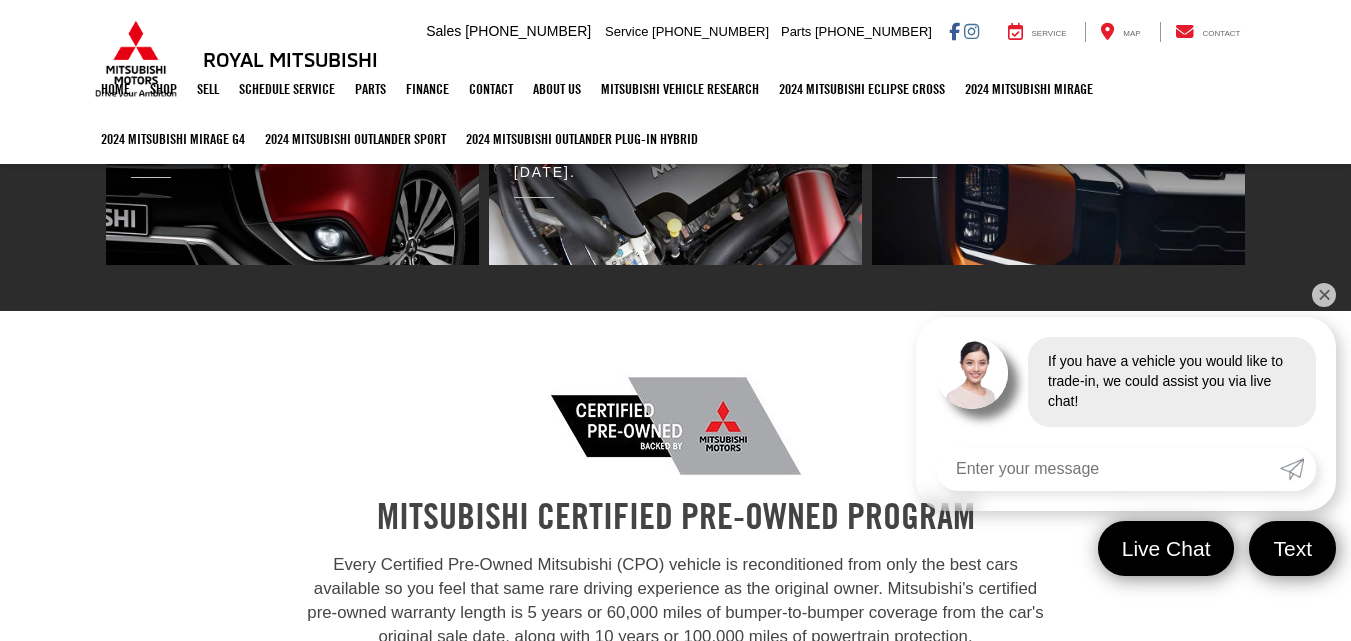 click on "Royal Mitsubishi
9255 Airline Hwy, Baton Rouge, LA 70815
Sales Mobile Sales
225-269-5372
Service
225-269-5372
Parts
225-269-5372
Service
Map
Contact
Royal Mitsubishi
Call   225-433-0086
Directions
Home
Shop
Shop
New Vehicles
Pre-Owned Vehicles
New Specials
Demo Specials
Sell
Schedule Service
Parts
Finance
Get Pre-Qualified
Contact
Contact
Mitsubishi Military Rebate
About Us
About Us
Mitsubishi Dealer near Me
Careers
Hours & Directions
Mitsubishi Vehicle Research
Mitsubishi Vehicle Research
Mitsubishi Motors Confidence" at bounding box center [675, 2124] 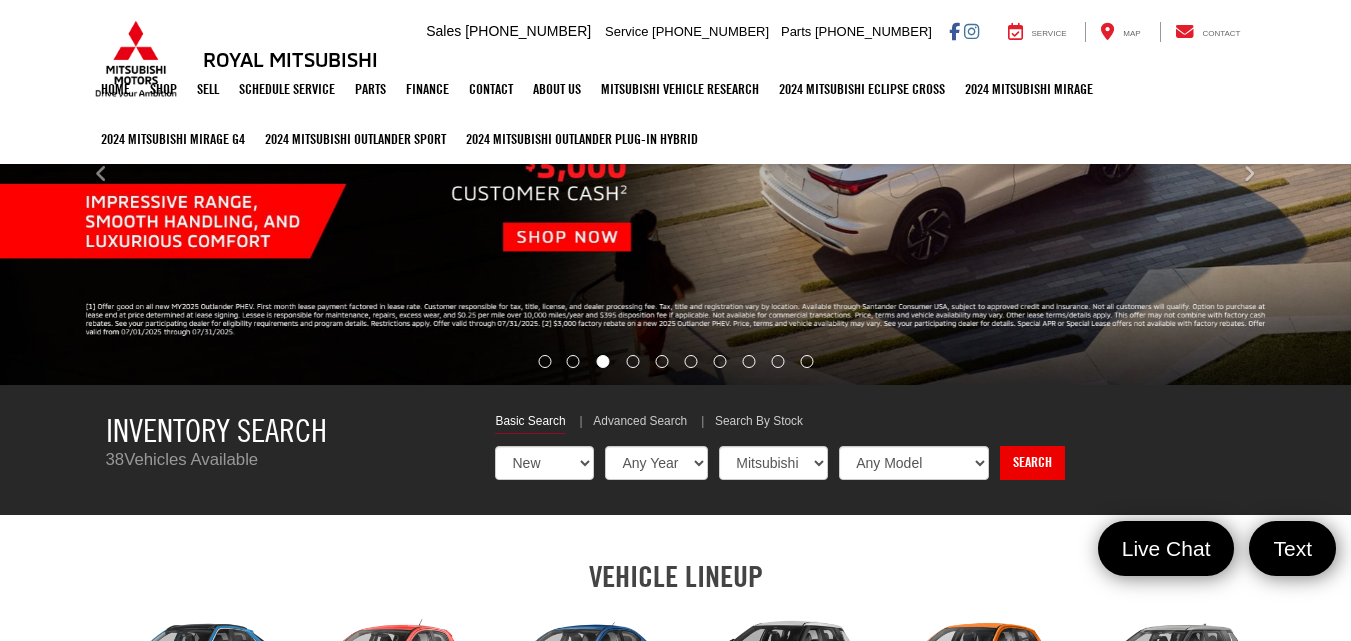 scroll, scrollTop: 0, scrollLeft: 0, axis: both 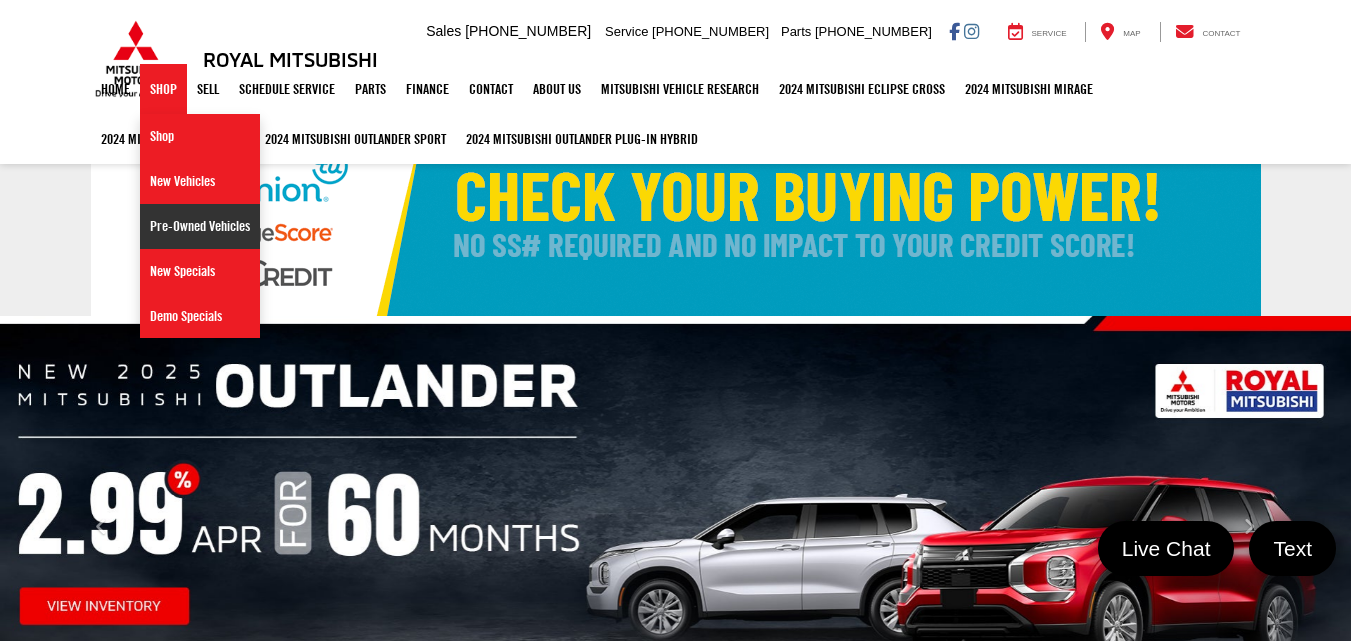 click on "Pre-Owned Vehicles" at bounding box center (200, 226) 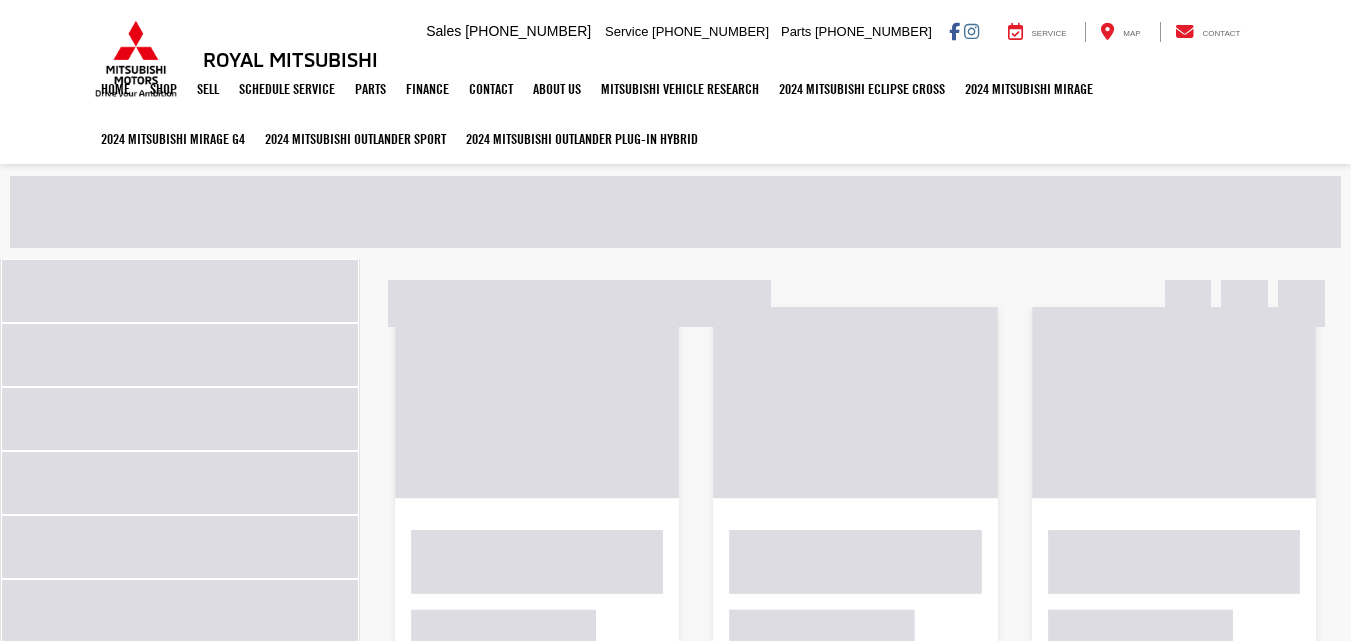 scroll, scrollTop: 0, scrollLeft: 0, axis: both 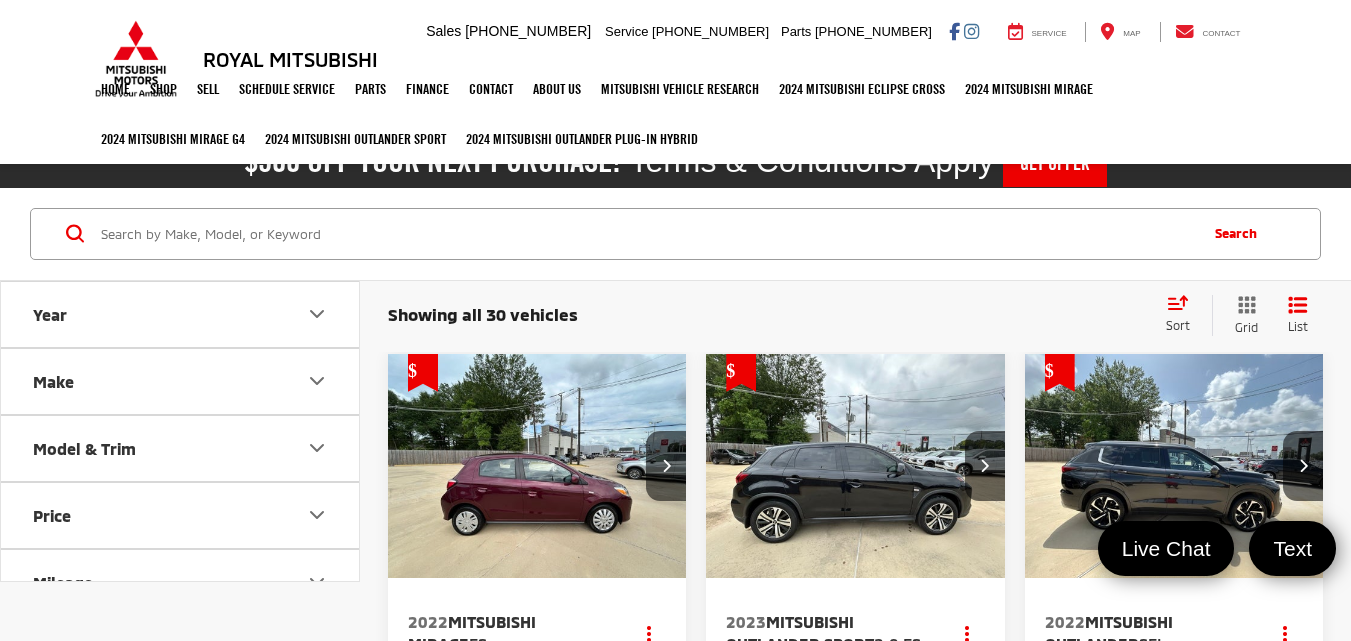 click on "Make" at bounding box center [181, 381] 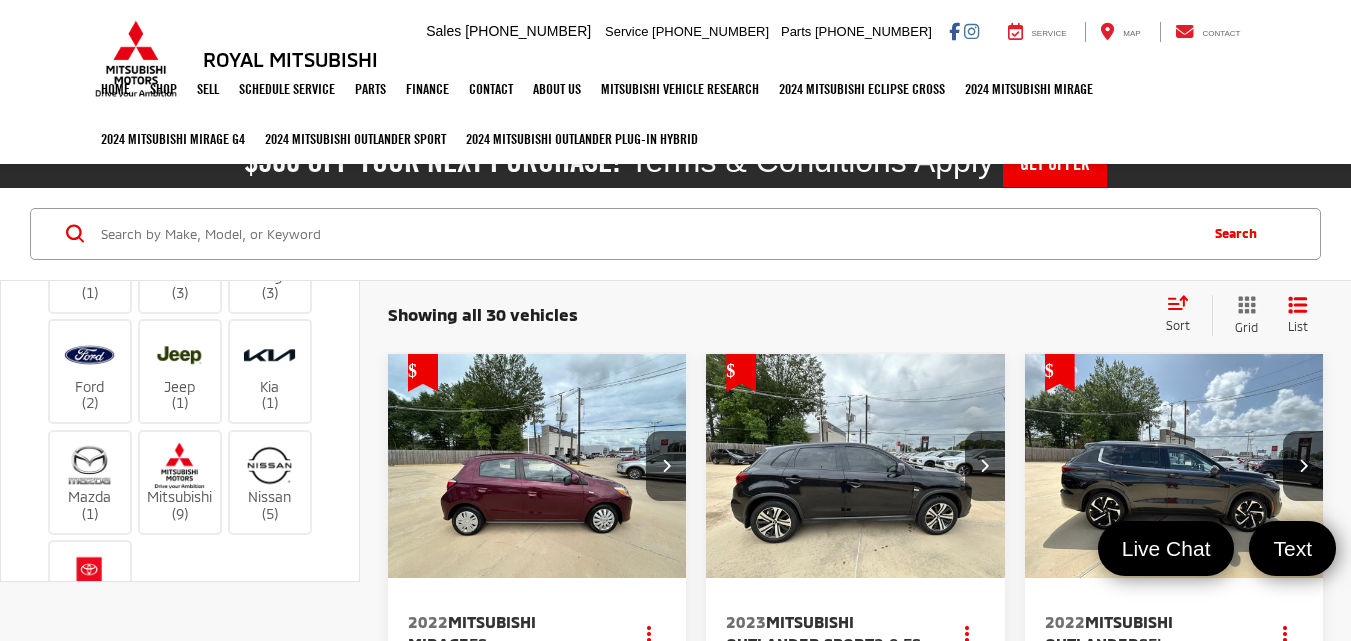 scroll, scrollTop: 166, scrollLeft: 0, axis: vertical 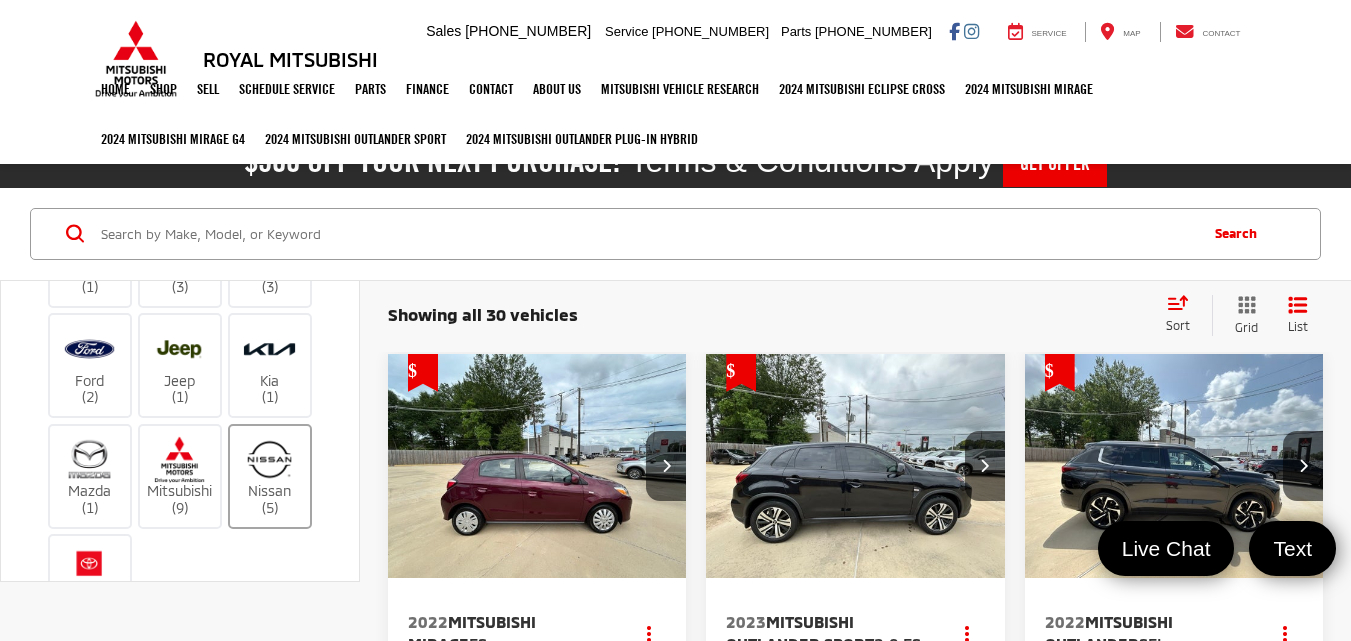 click at bounding box center [269, 459] 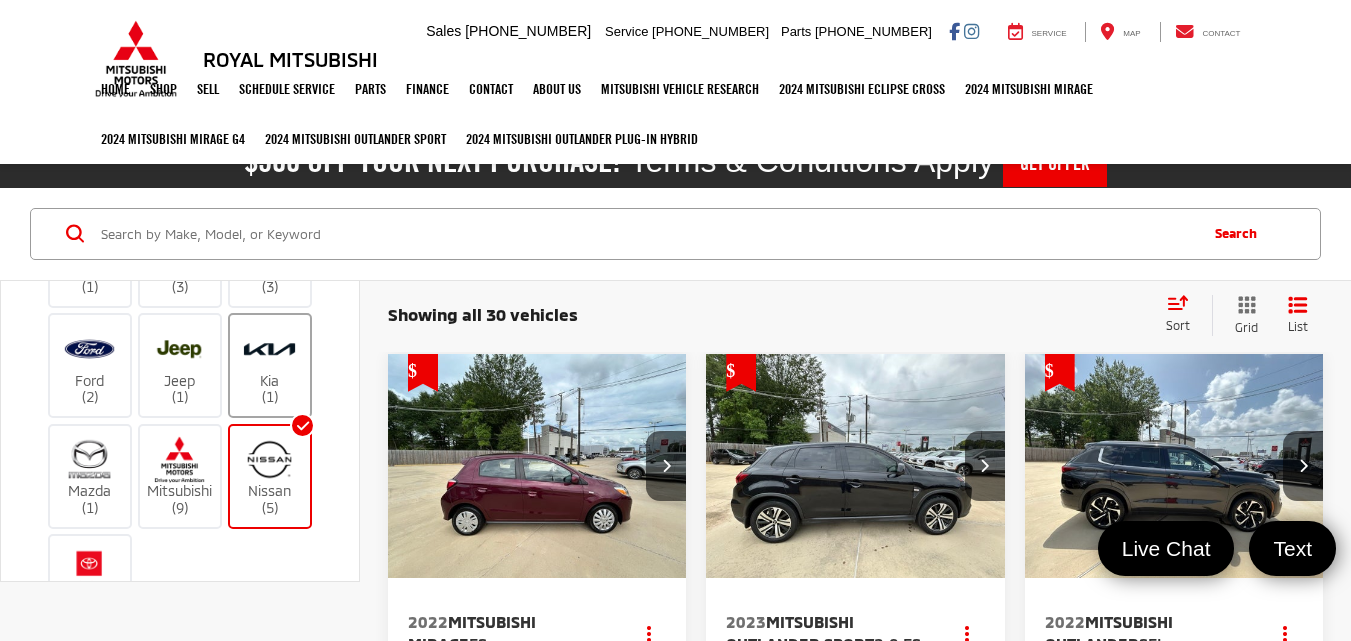click on "Kia   (1)" at bounding box center [270, 365] 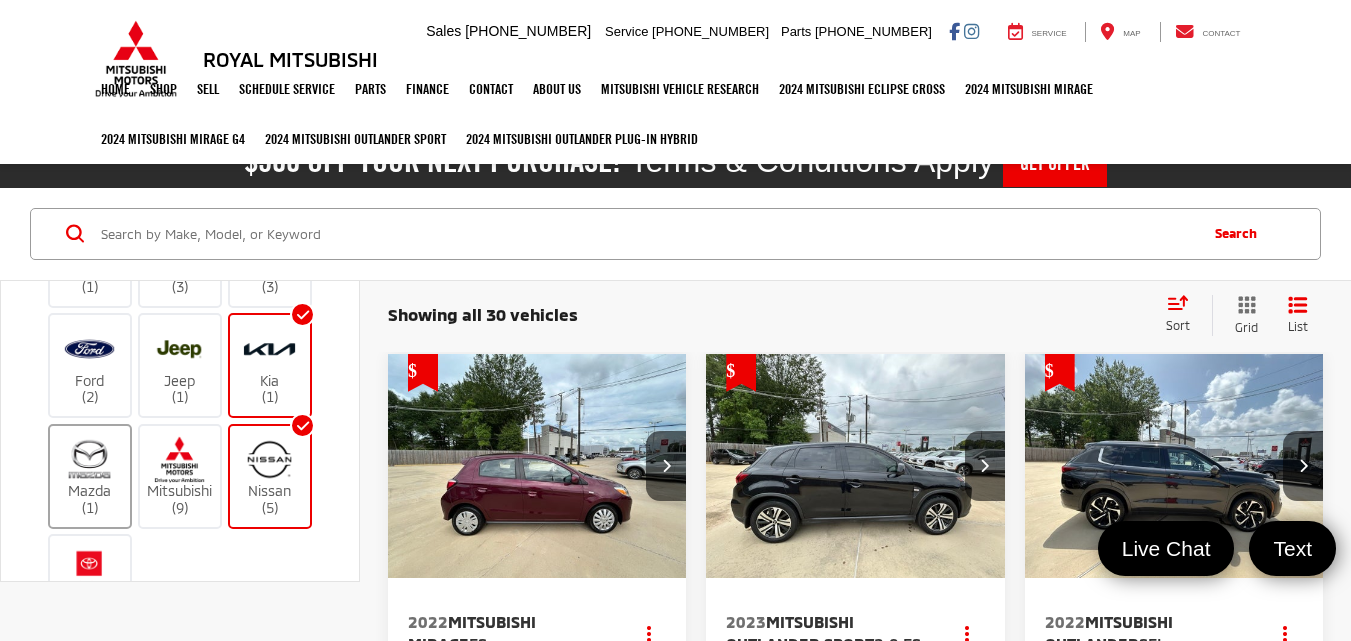 click on "Mazda   (1)" at bounding box center (90, 476) 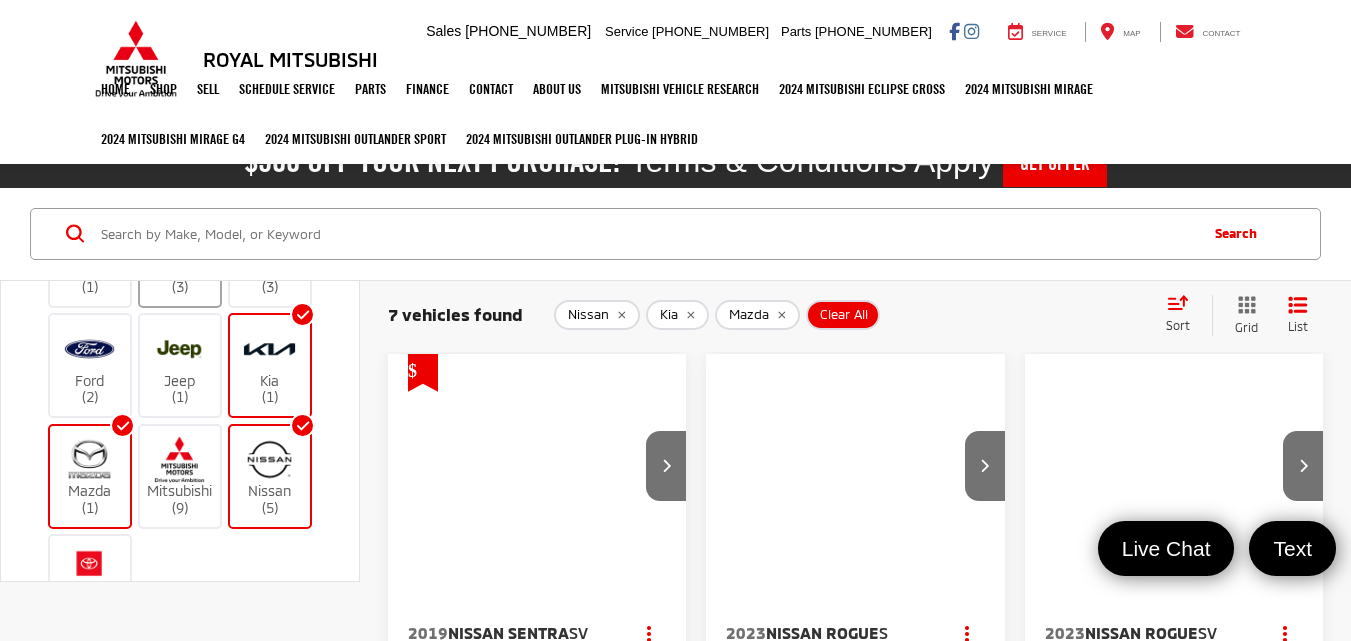 click on "Chevrolet   (3)" at bounding box center (180, 279) 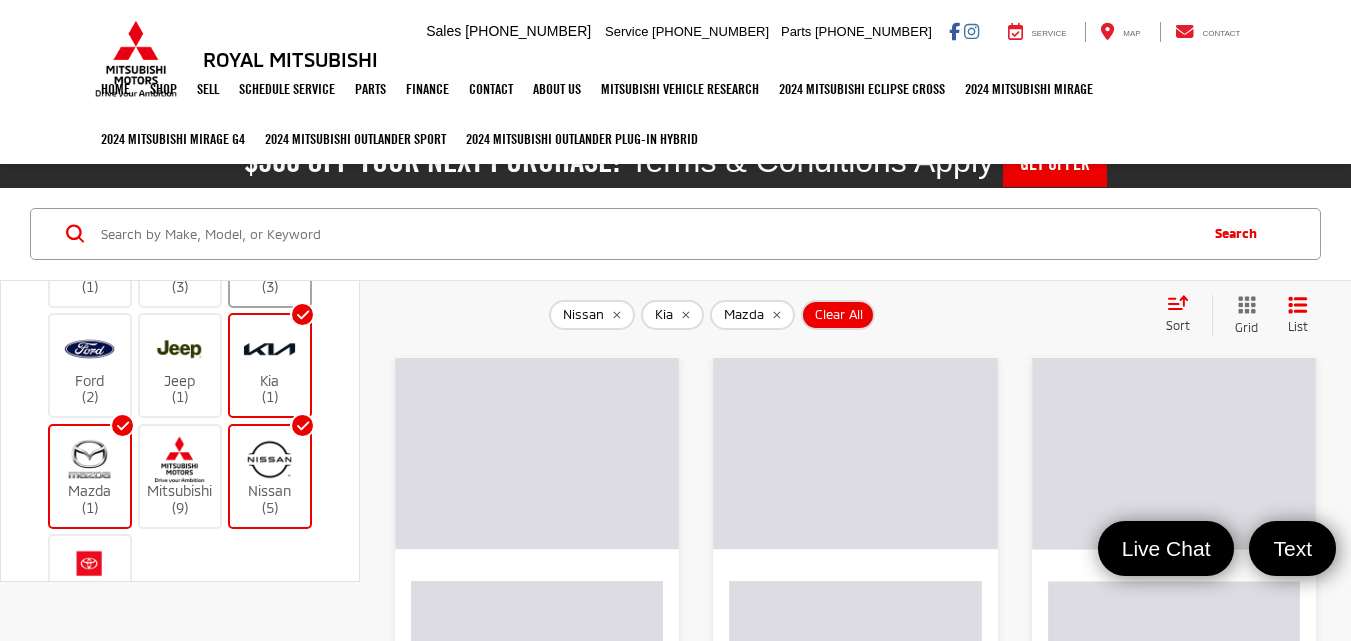 click on "Dodge   (3)" at bounding box center (270, 279) 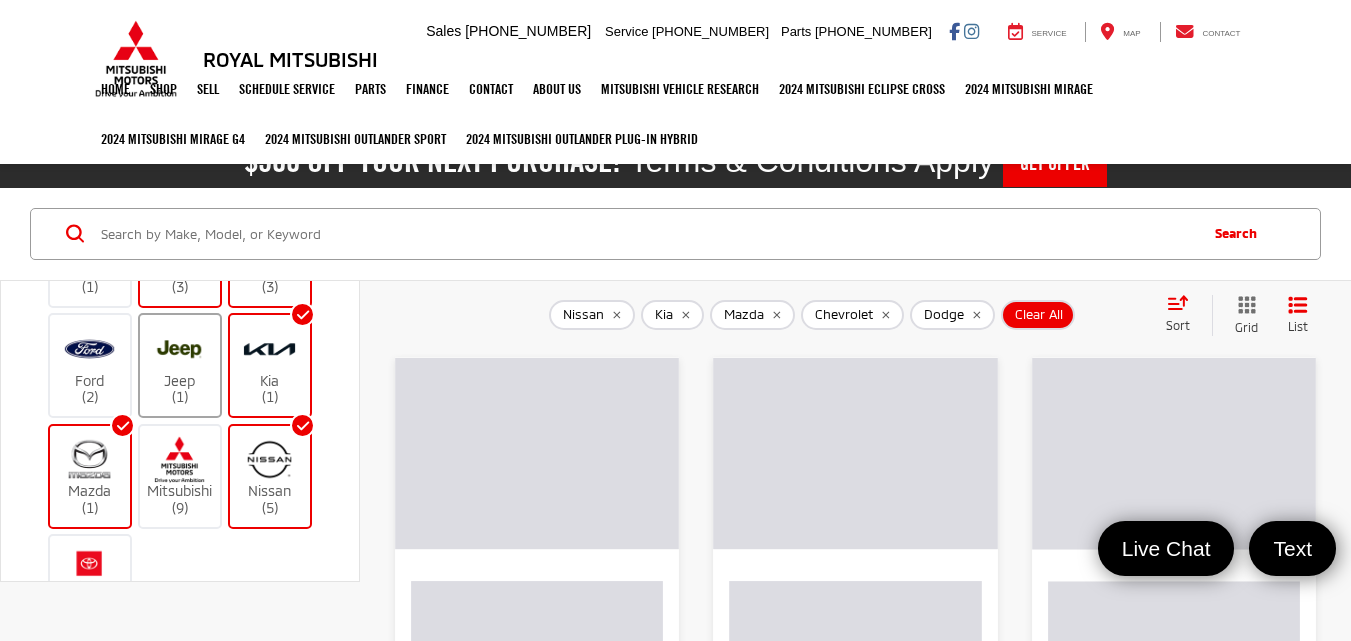 click at bounding box center (179, 348) 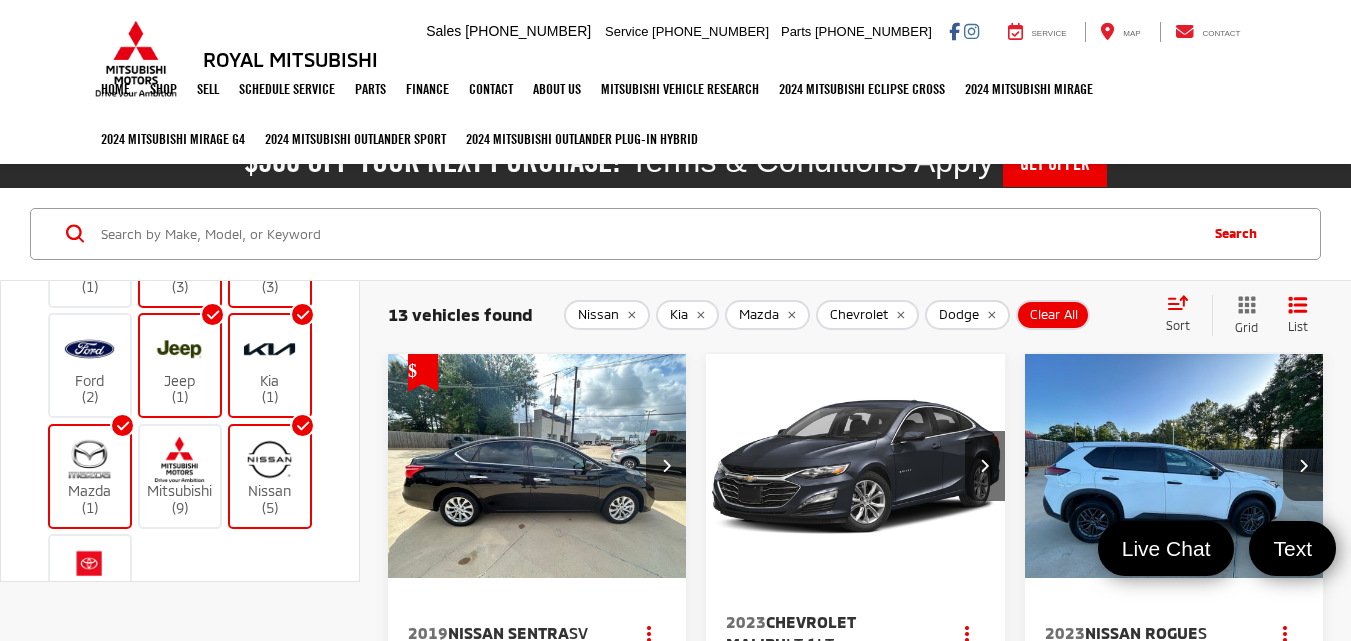 click at bounding box center (180, 262) 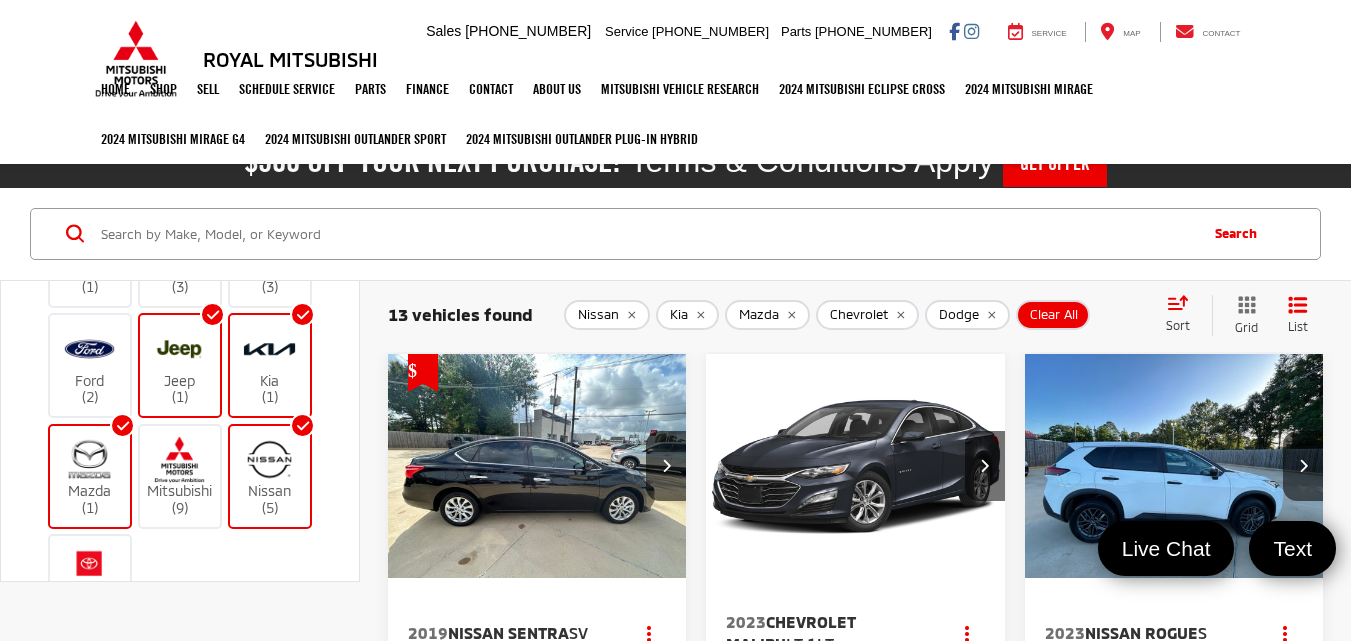 click on "Kia   (1)" at bounding box center (270, 365) 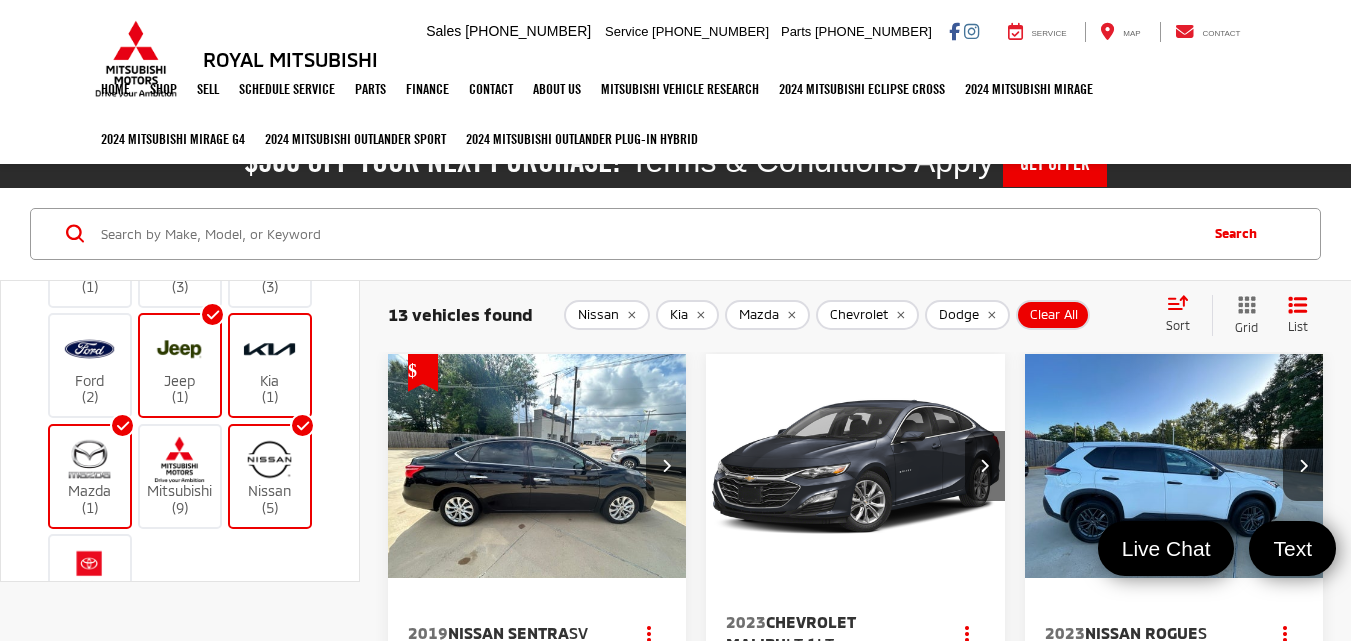 click on "Nissan   (5)" at bounding box center [270, 476] 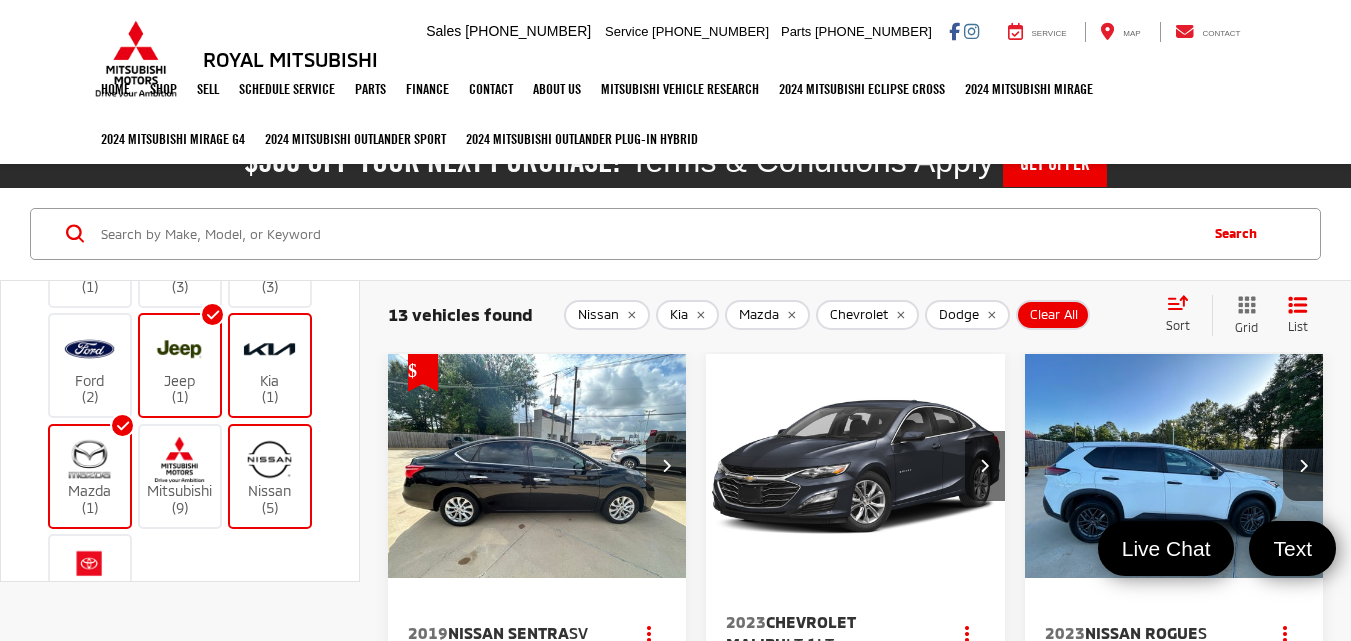 click on "Mazda   (1)" at bounding box center [90, 476] 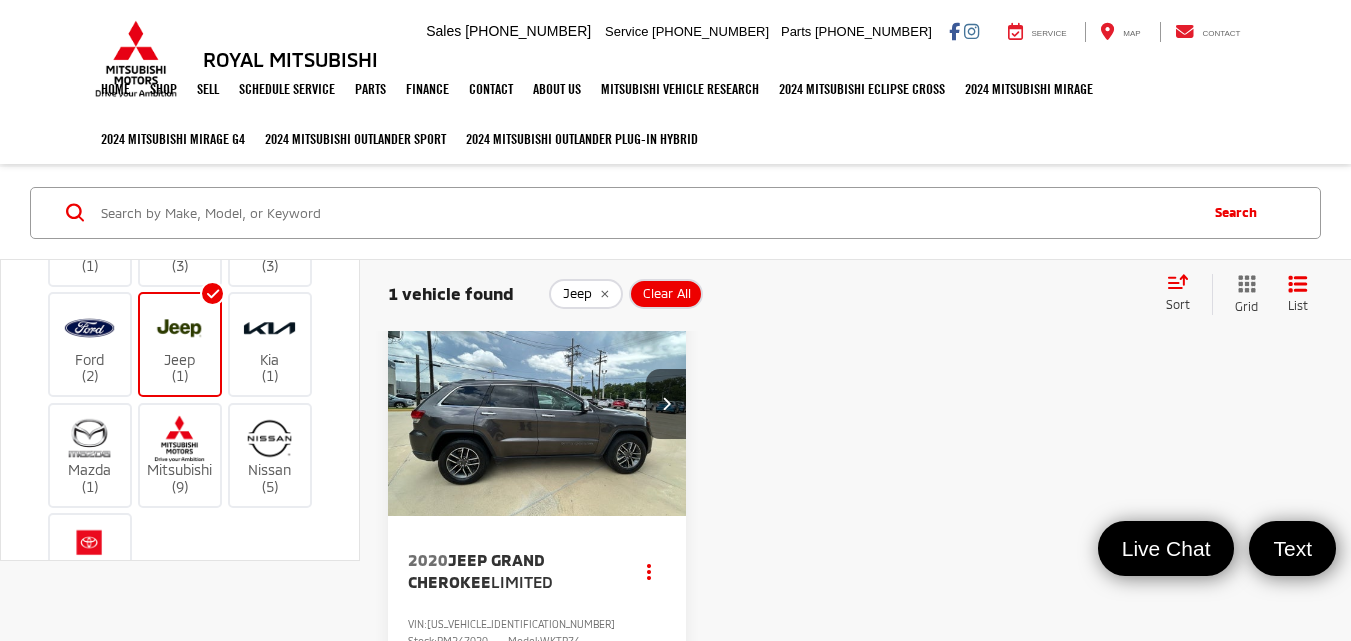 scroll, scrollTop: 146, scrollLeft: 0, axis: vertical 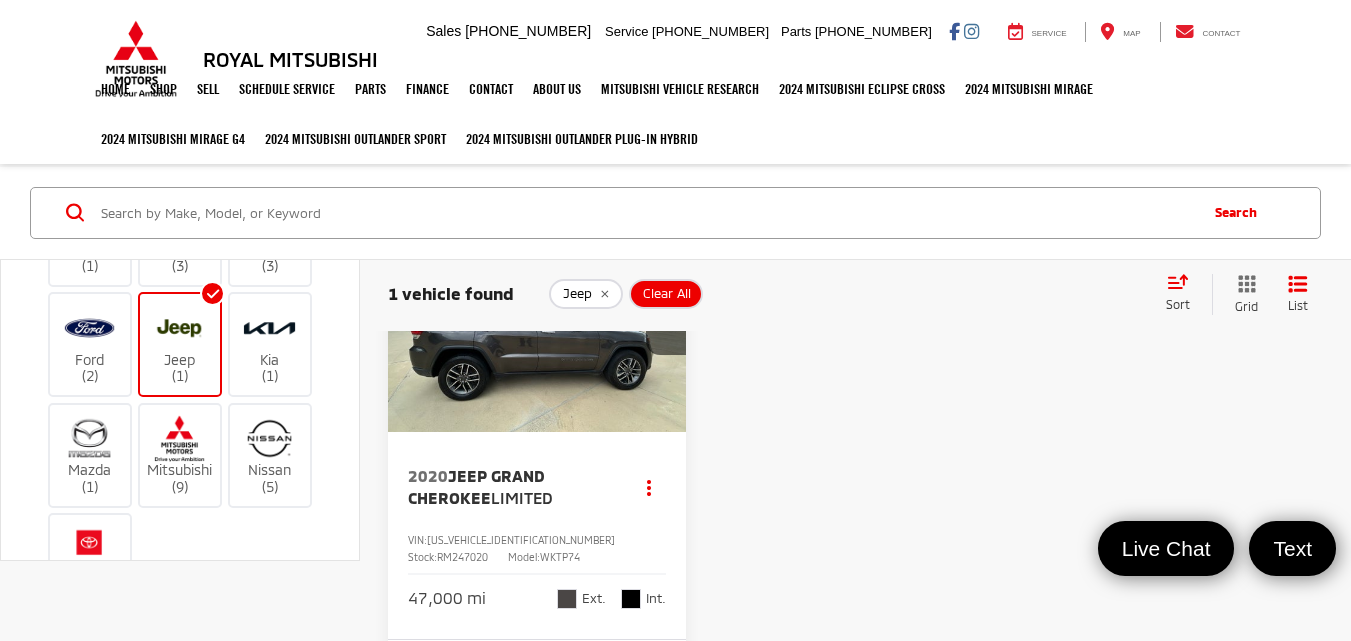 click on "Jeep Grand Cherokee" at bounding box center (476, 486) 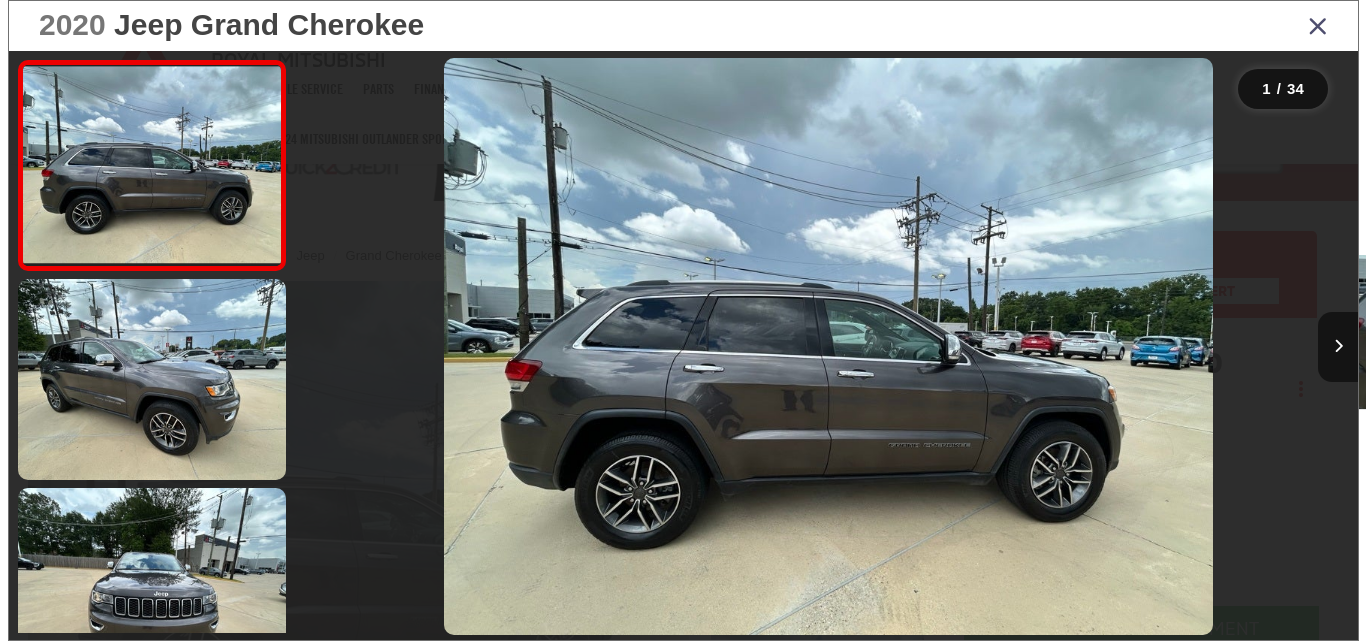 scroll, scrollTop: 0, scrollLeft: 0, axis: both 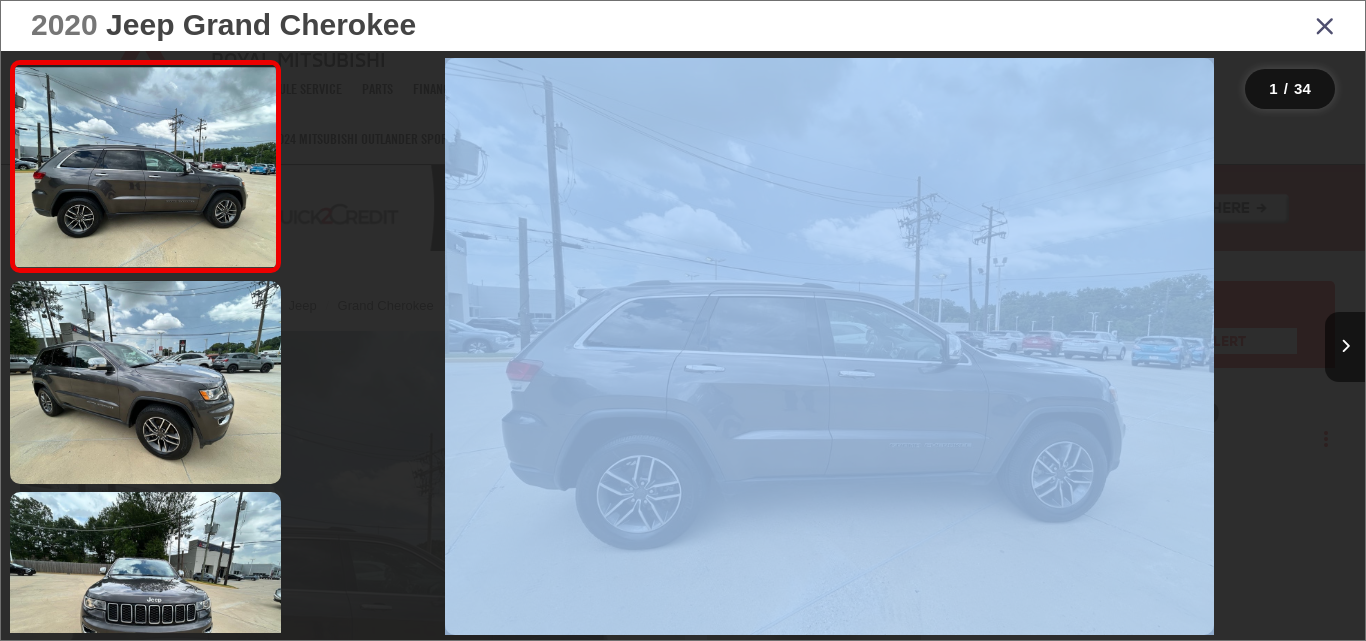 click at bounding box center (428, 346) 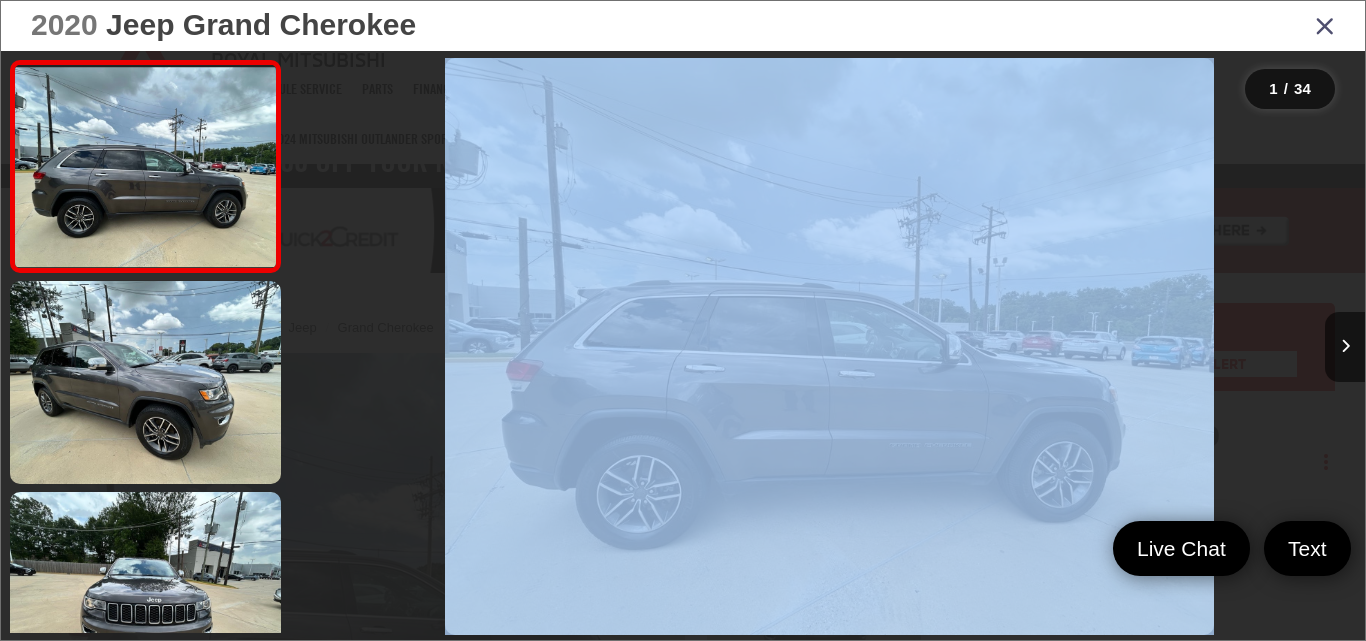 scroll, scrollTop: 0, scrollLeft: 0, axis: both 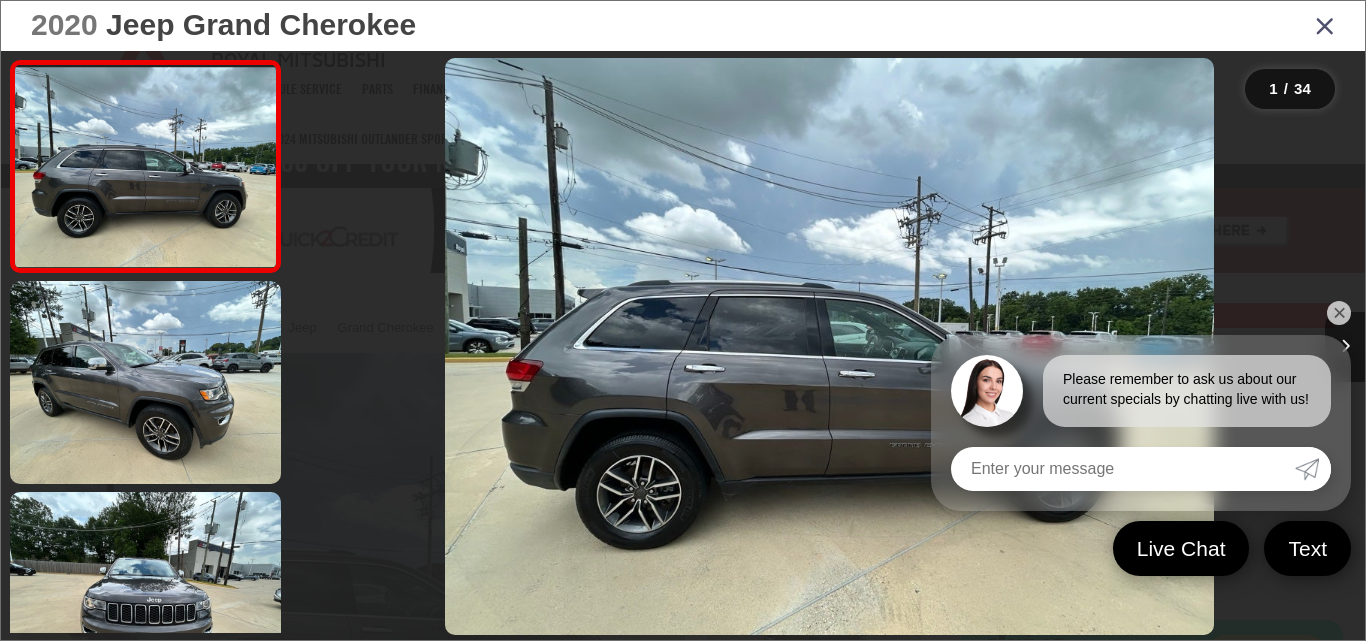 click at bounding box center (1345, 347) 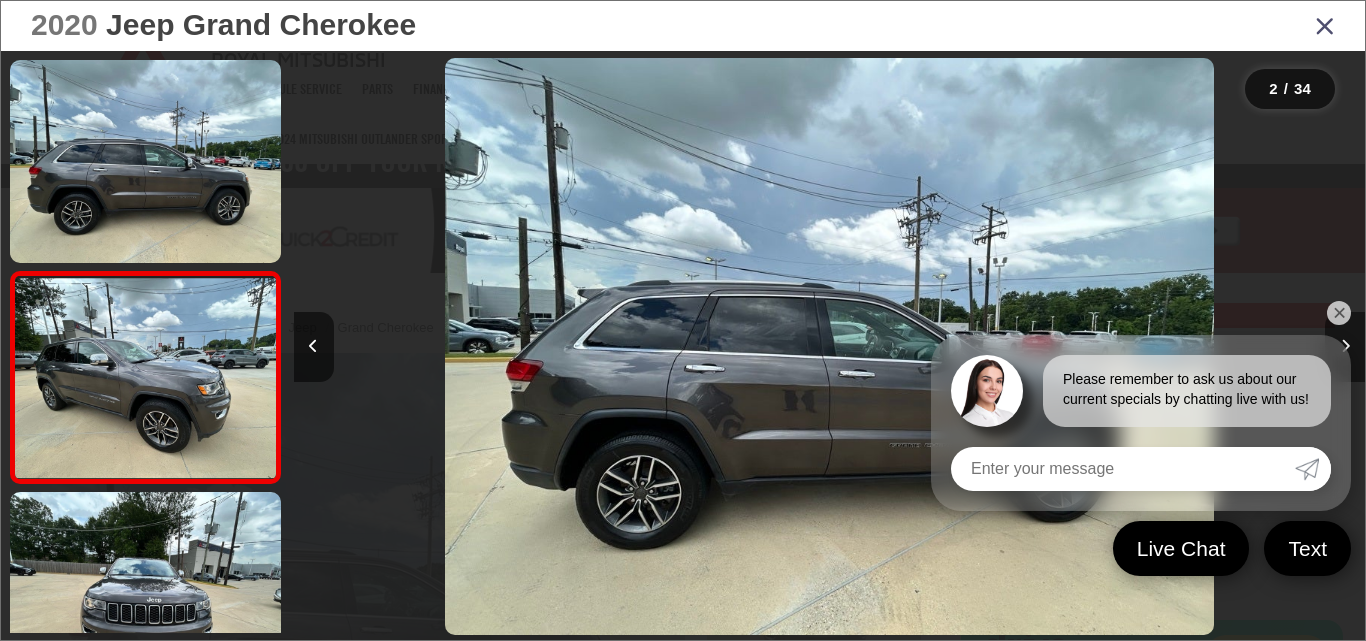 scroll, scrollTop: 0, scrollLeft: 300, axis: horizontal 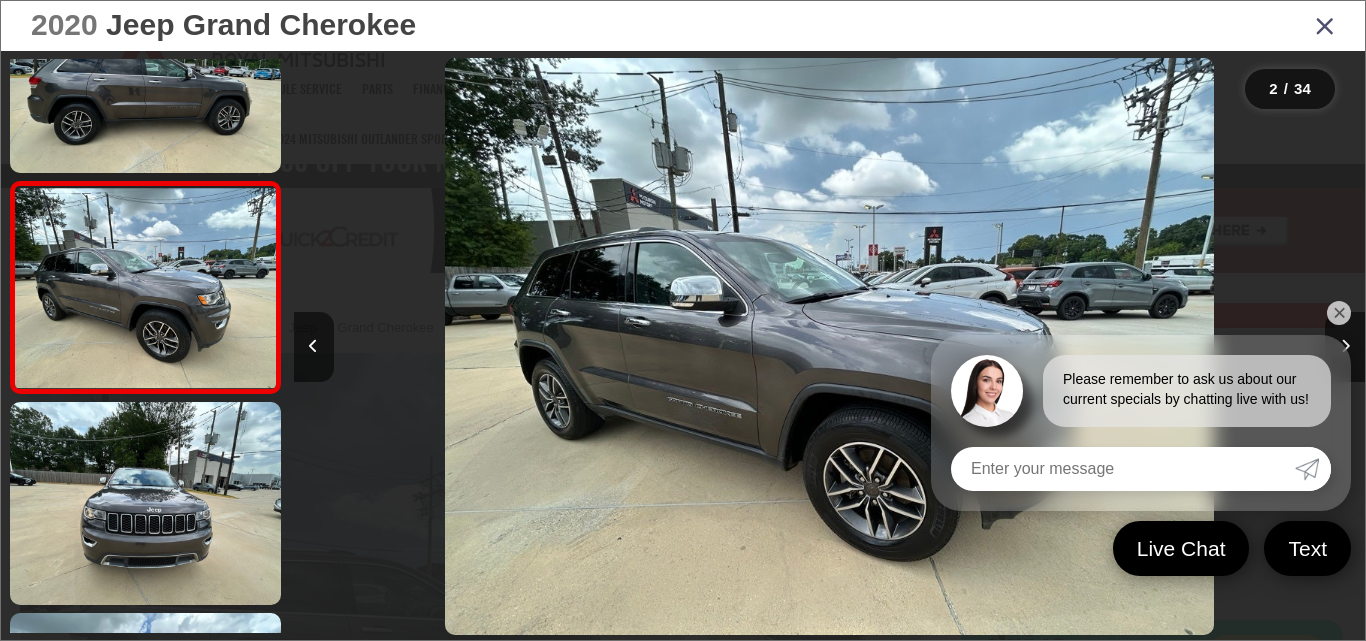 click on "✕" at bounding box center (1339, 313) 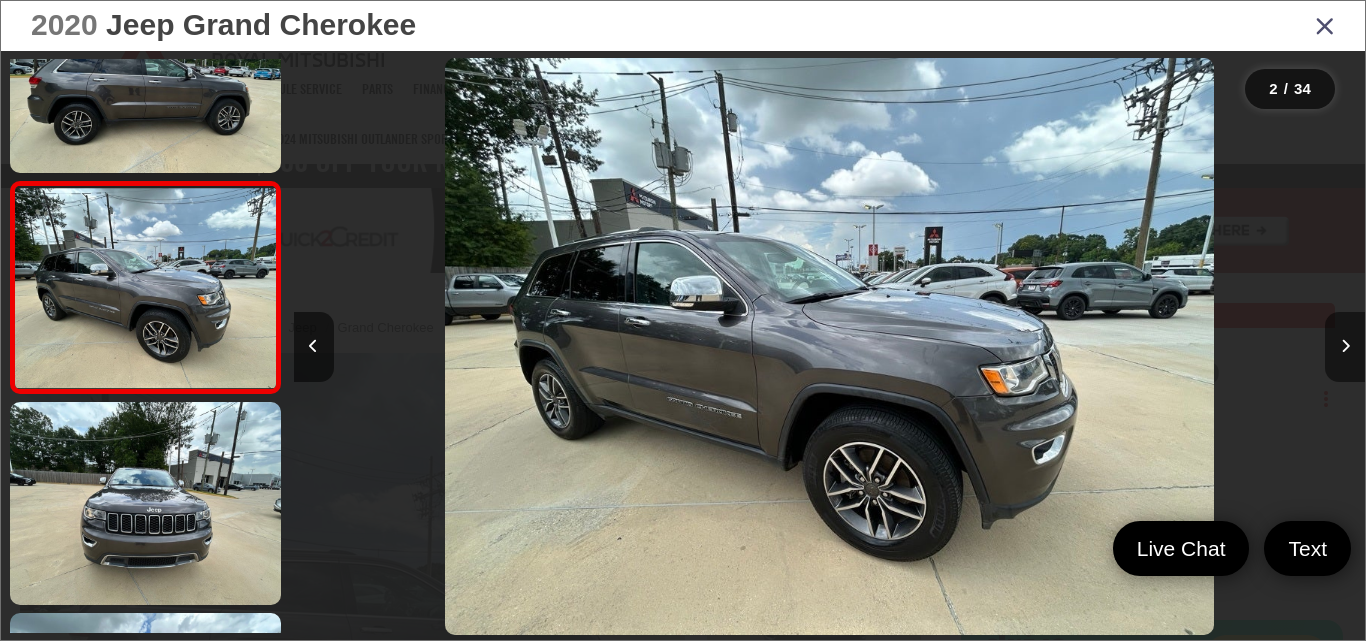 click at bounding box center (1345, 346) 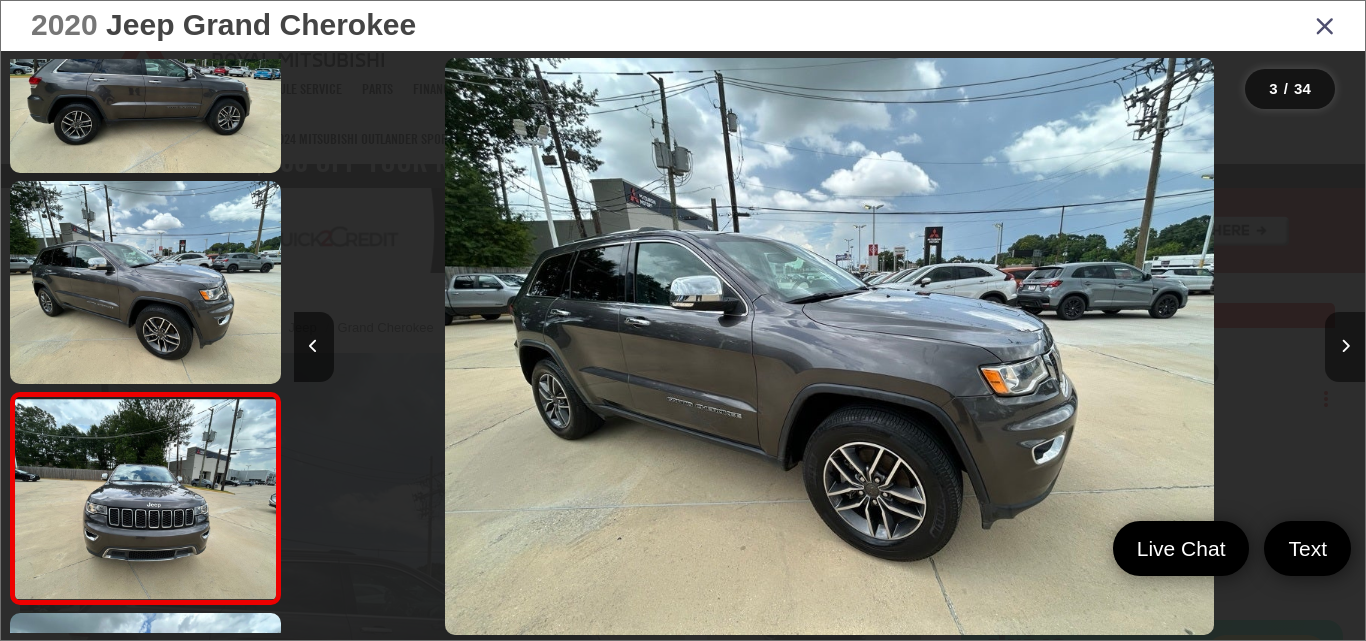 scroll, scrollTop: 0, scrollLeft: 1530, axis: horizontal 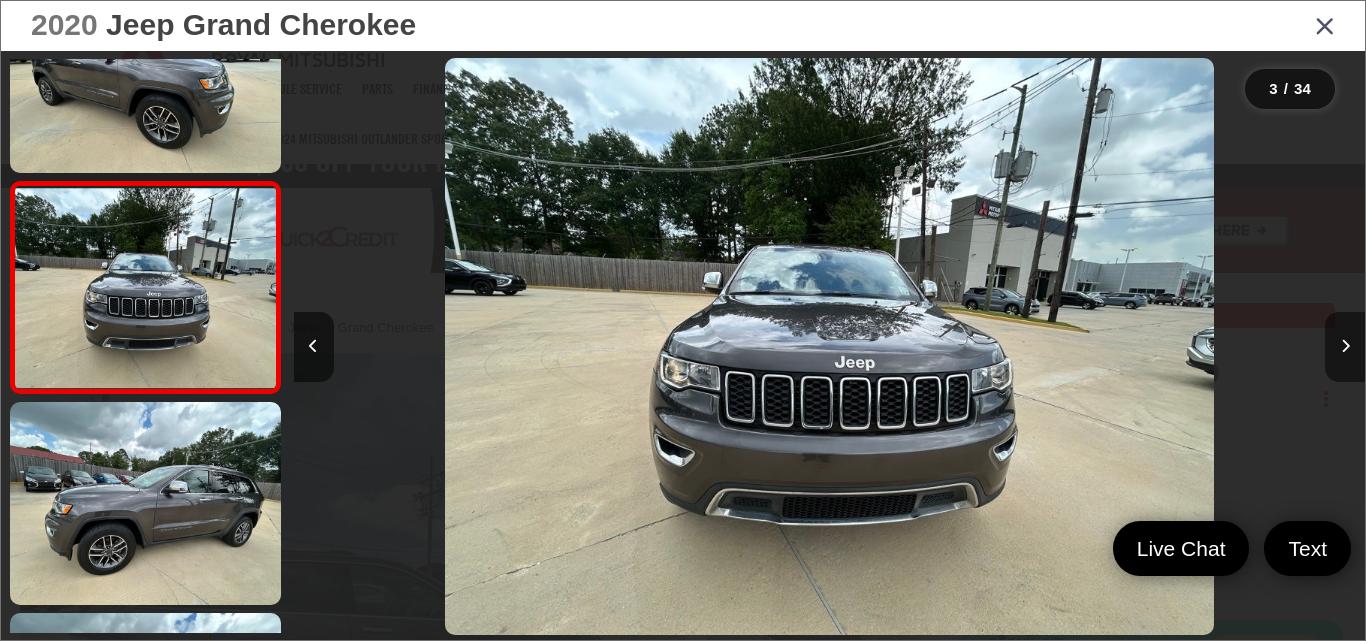 click at bounding box center [1345, 346] 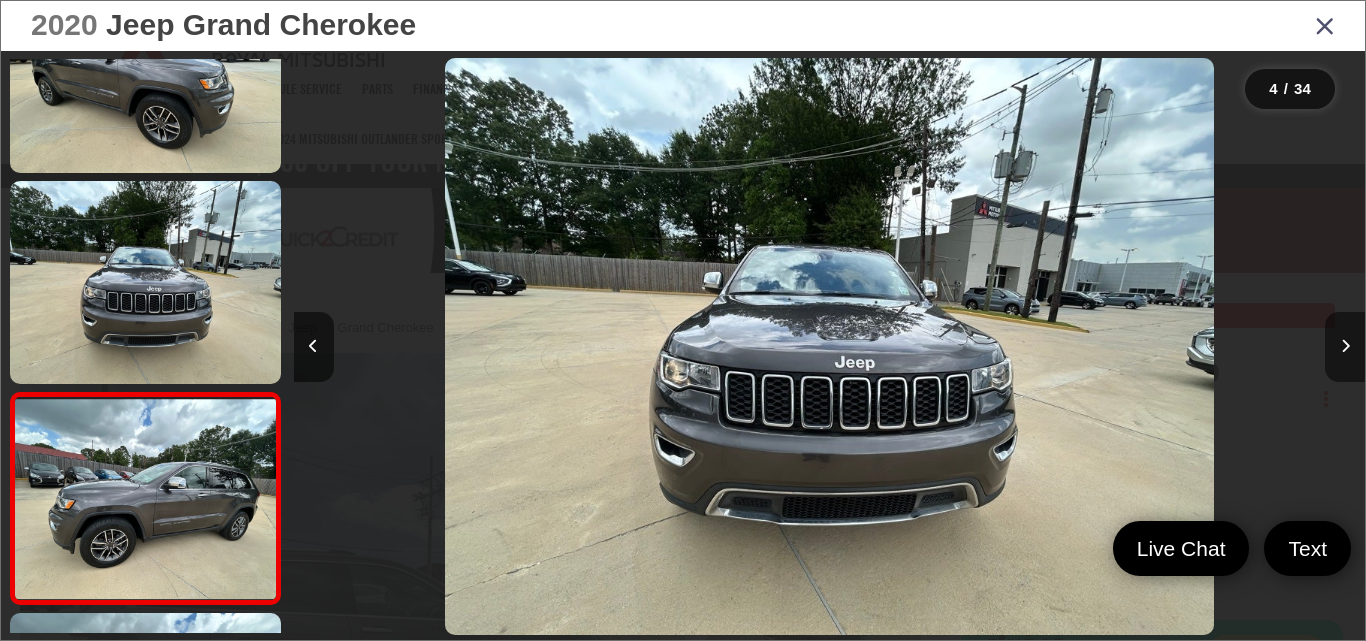 scroll, scrollTop: 0, scrollLeft: 2274, axis: horizontal 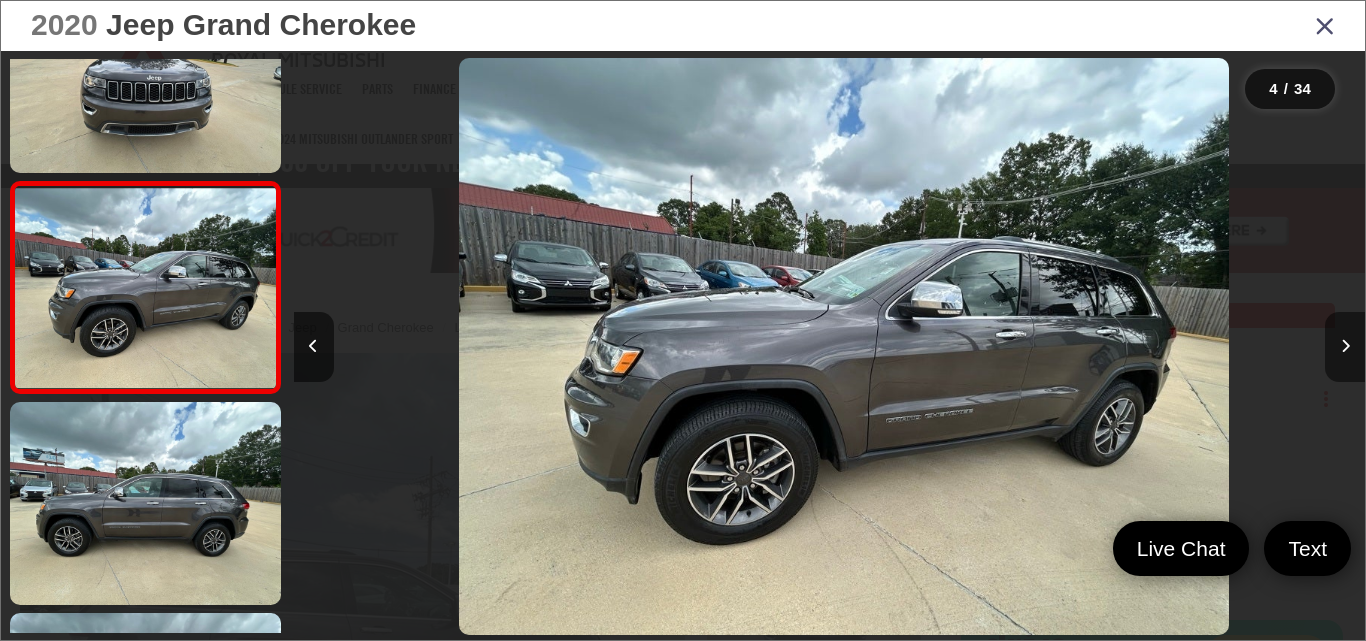 click at bounding box center (1345, 346) 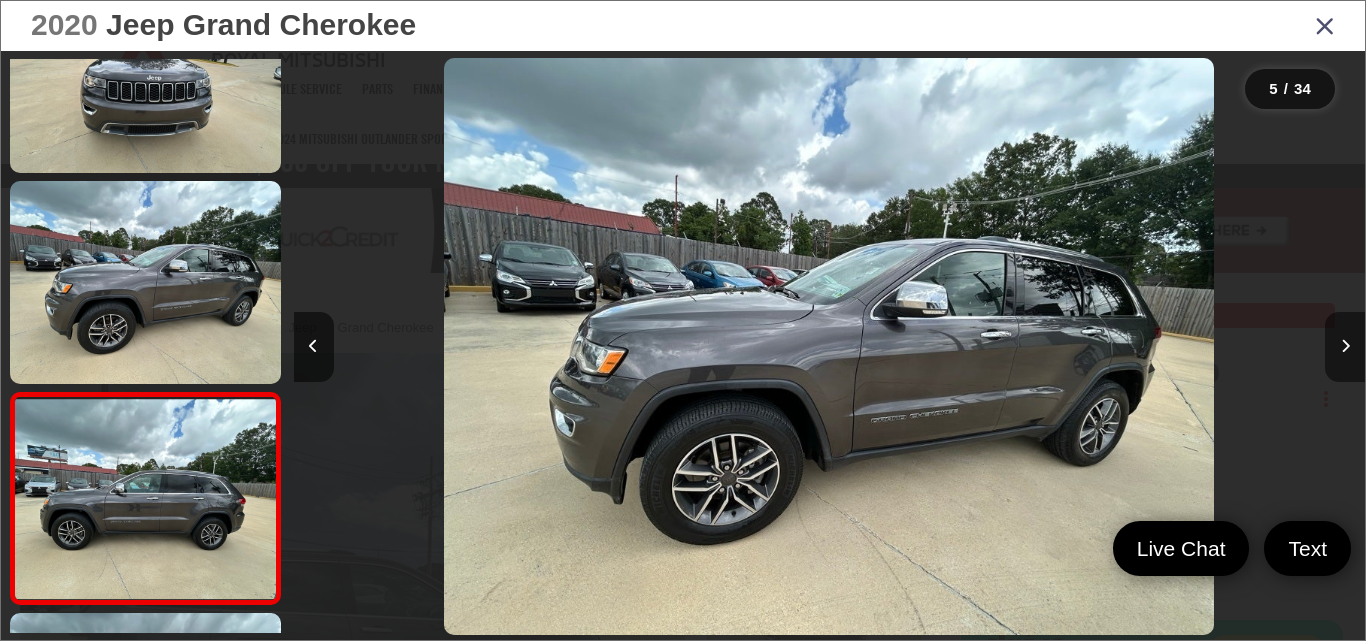 scroll, scrollTop: 0, scrollLeft: 3315, axis: horizontal 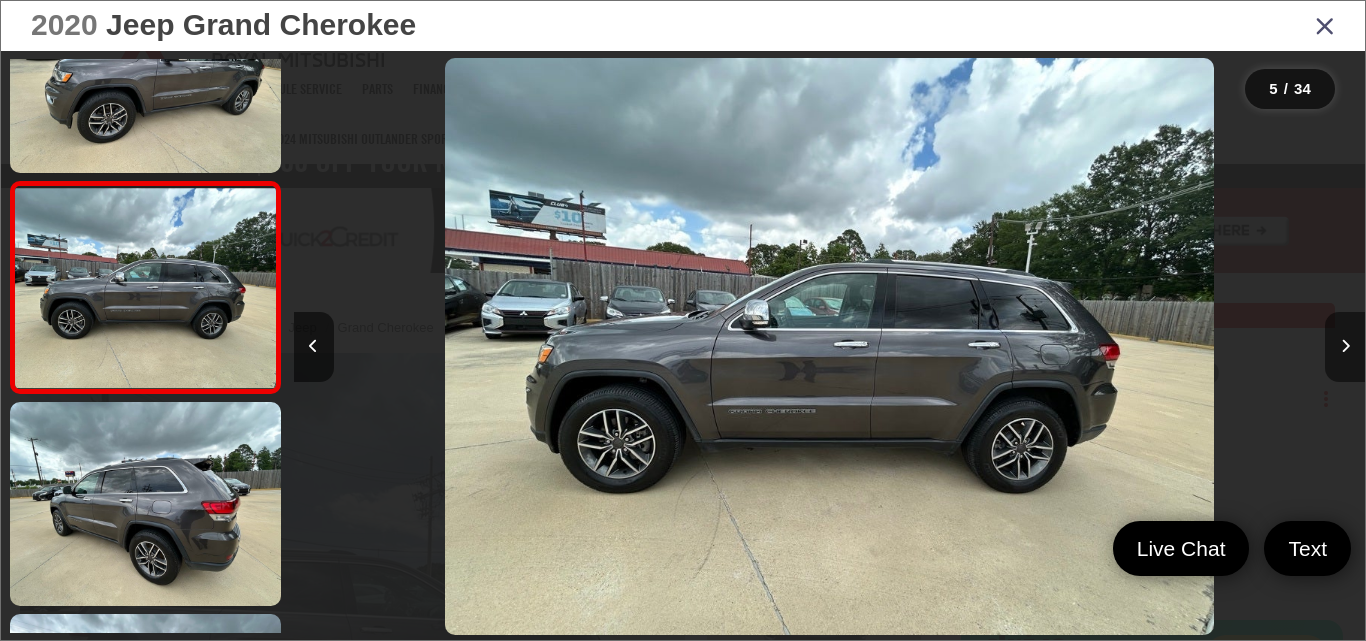 click at bounding box center [1345, 346] 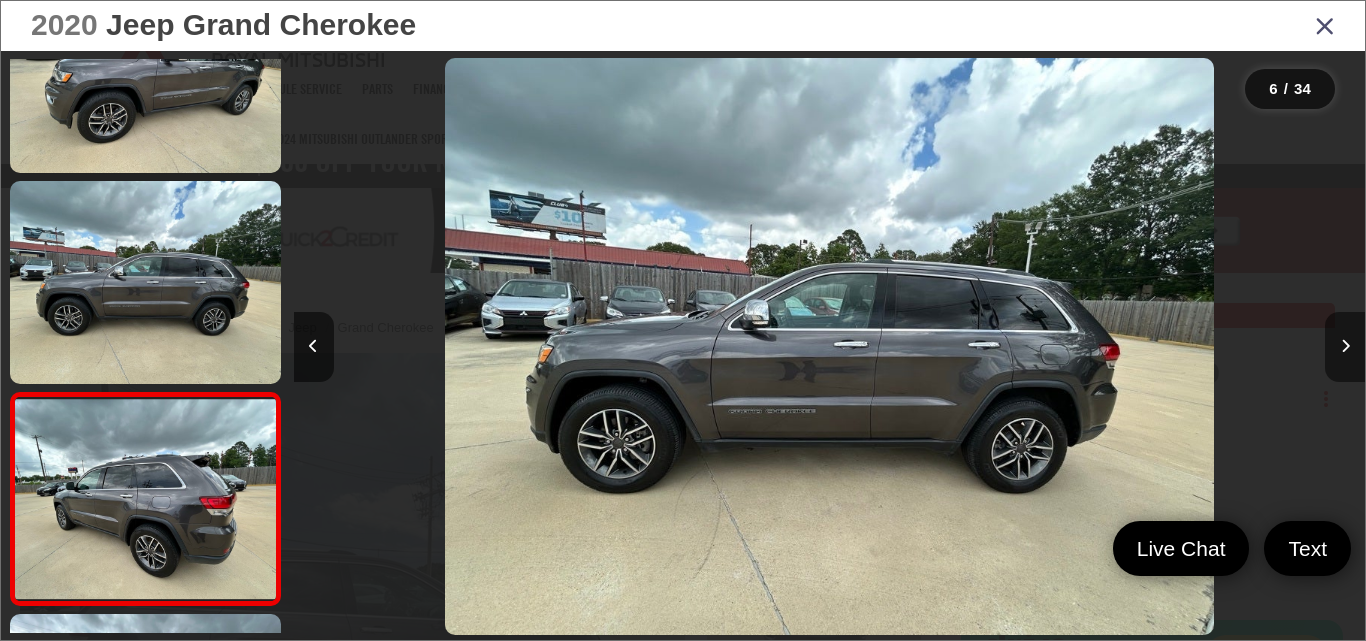 scroll, scrollTop: 0, scrollLeft: 4417, axis: horizontal 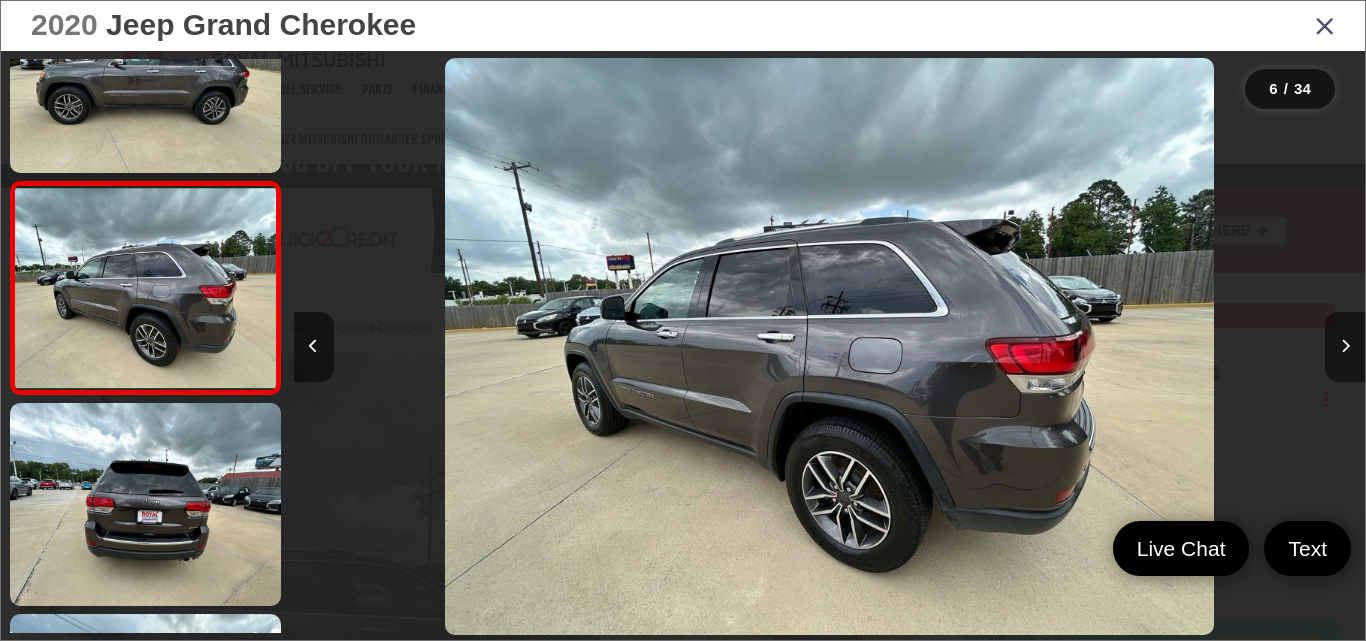 click at bounding box center [1345, 346] 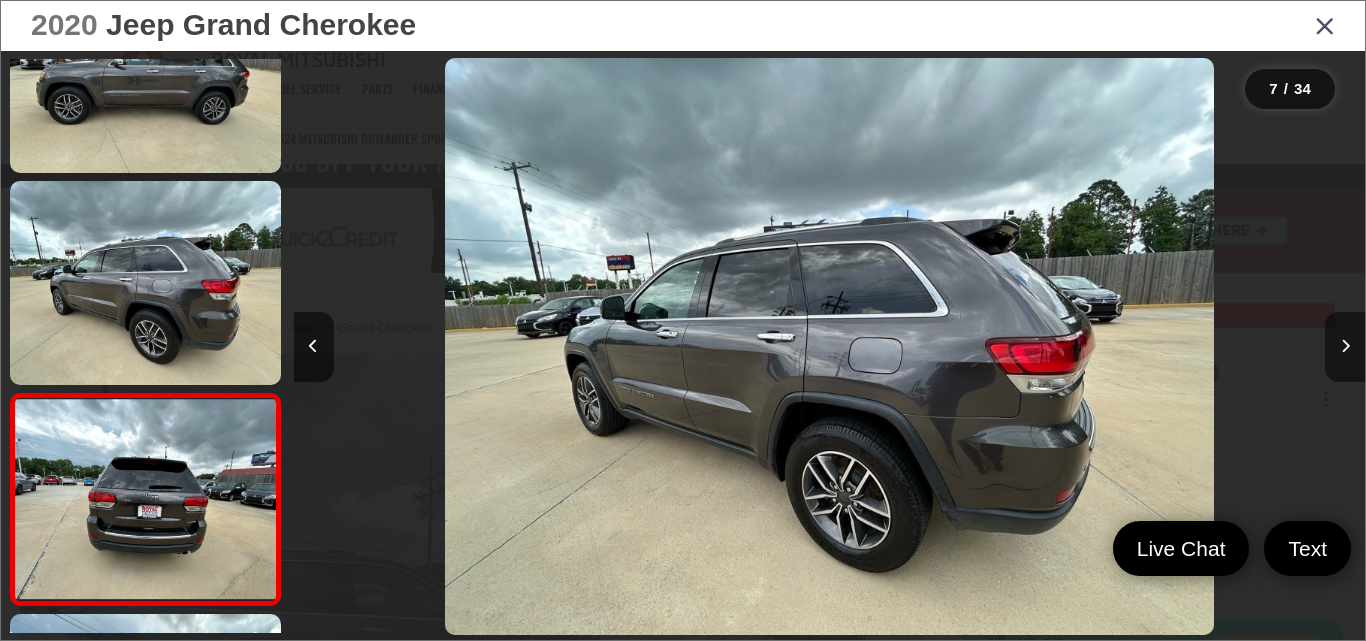 scroll, scrollTop: 0, scrollLeft: 5457, axis: horizontal 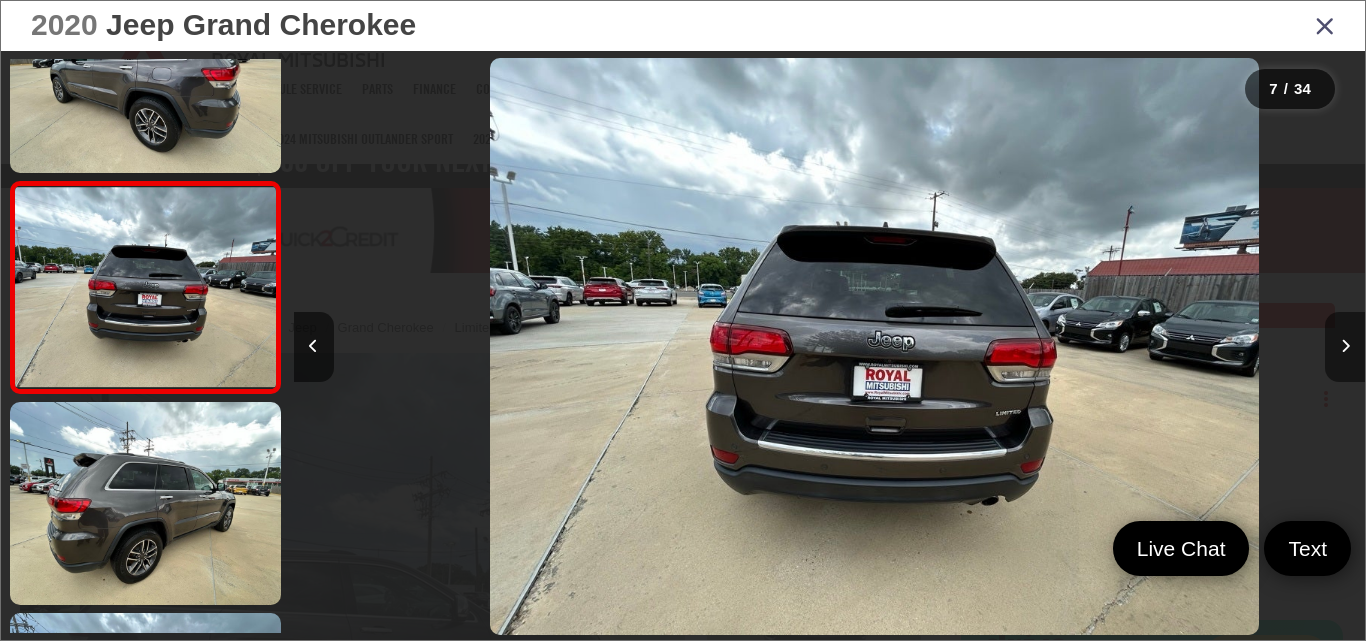click at bounding box center (1345, 346) 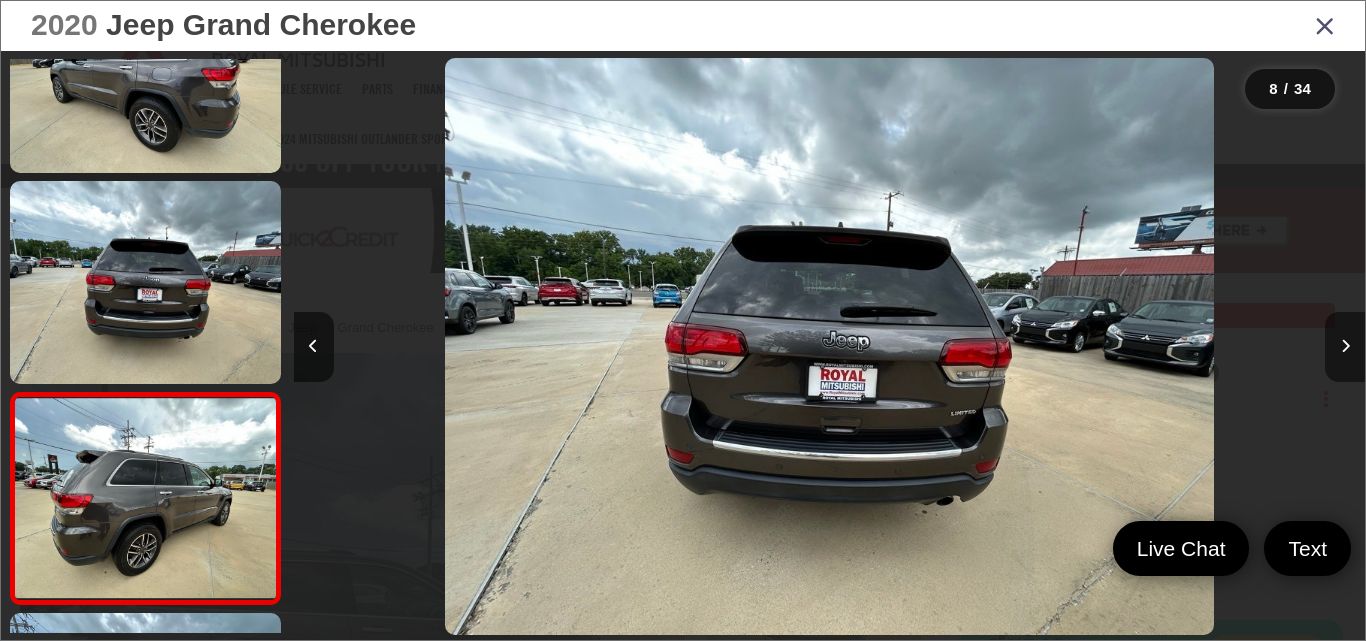 scroll, scrollTop: 0, scrollLeft: 6559, axis: horizontal 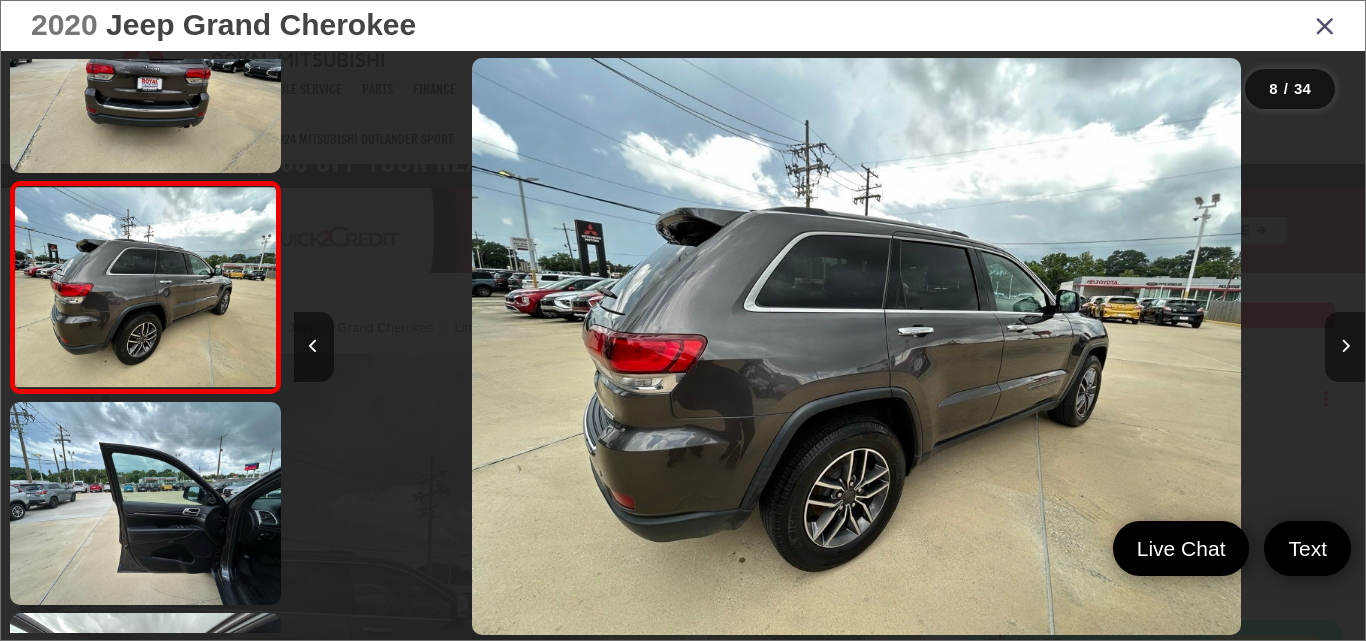 click at bounding box center (1345, 346) 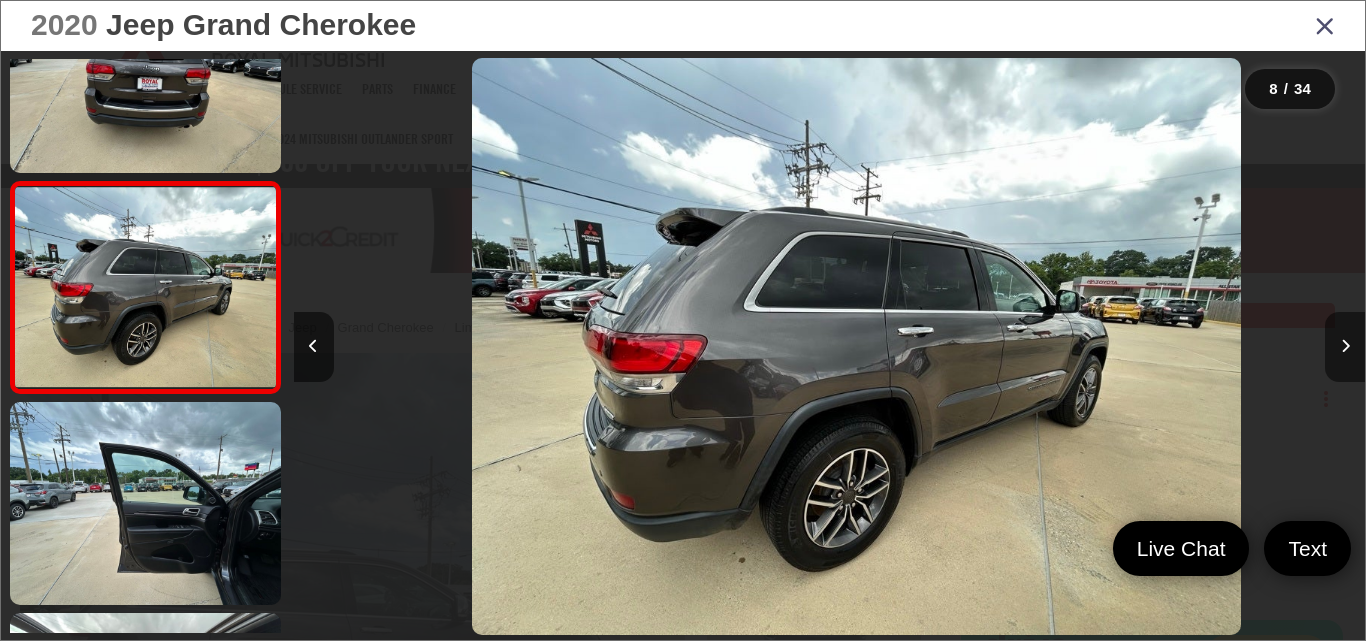 scroll, scrollTop: 0, scrollLeft: 7499, axis: horizontal 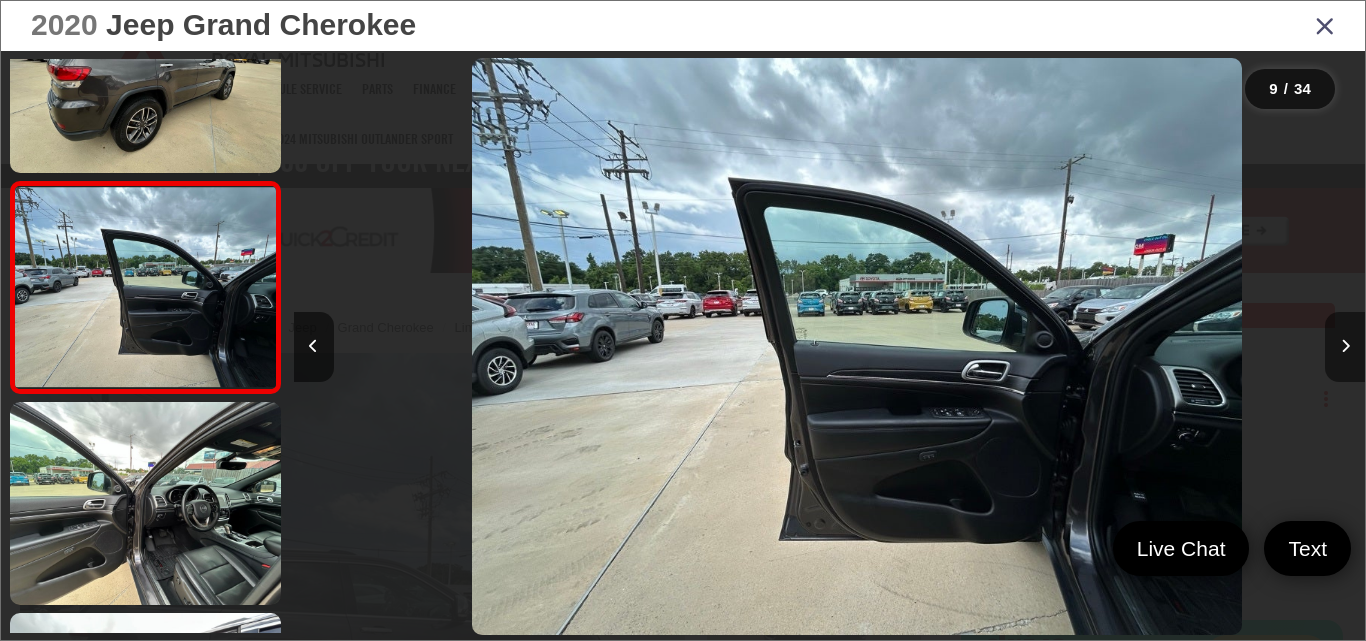 click at bounding box center [1345, 346] 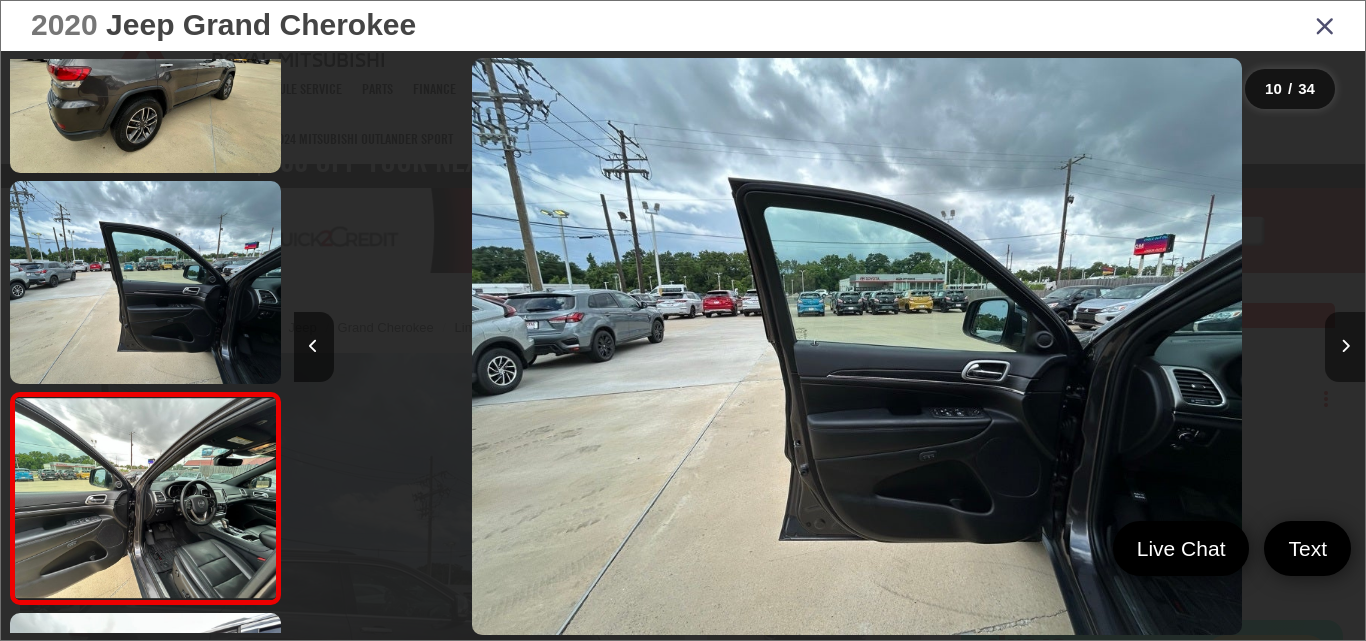 scroll, scrollTop: 0, scrollLeft: 8822, axis: horizontal 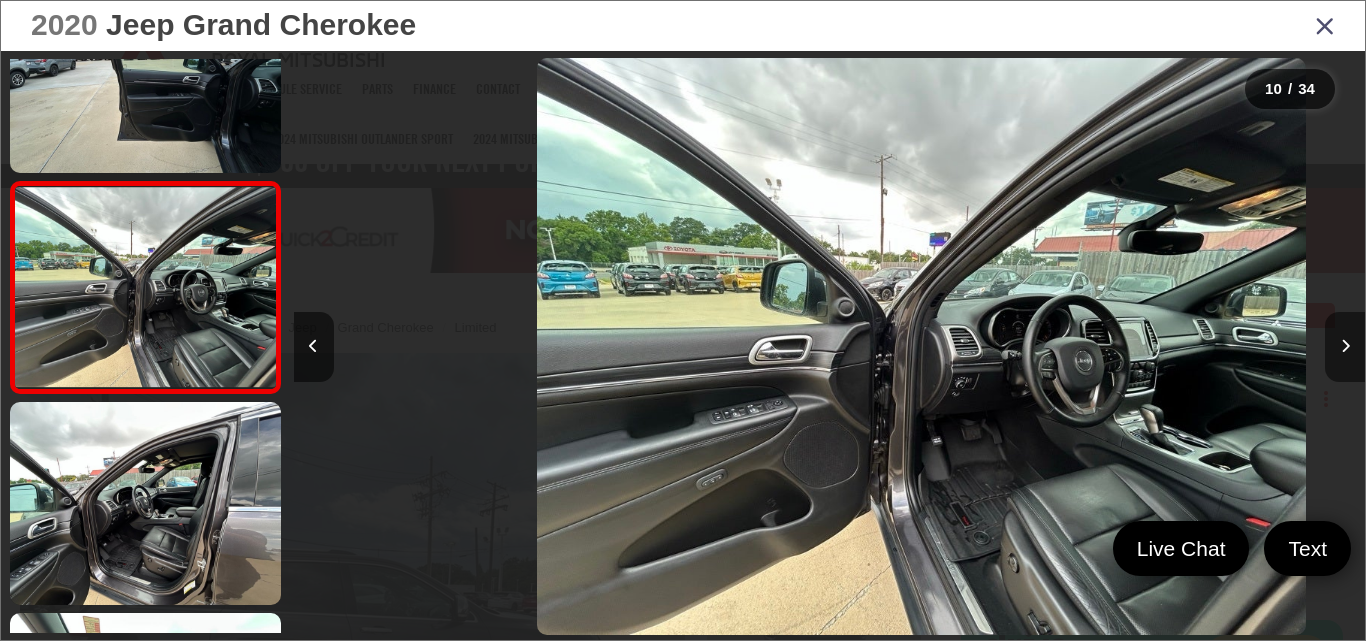 click at bounding box center [1345, 346] 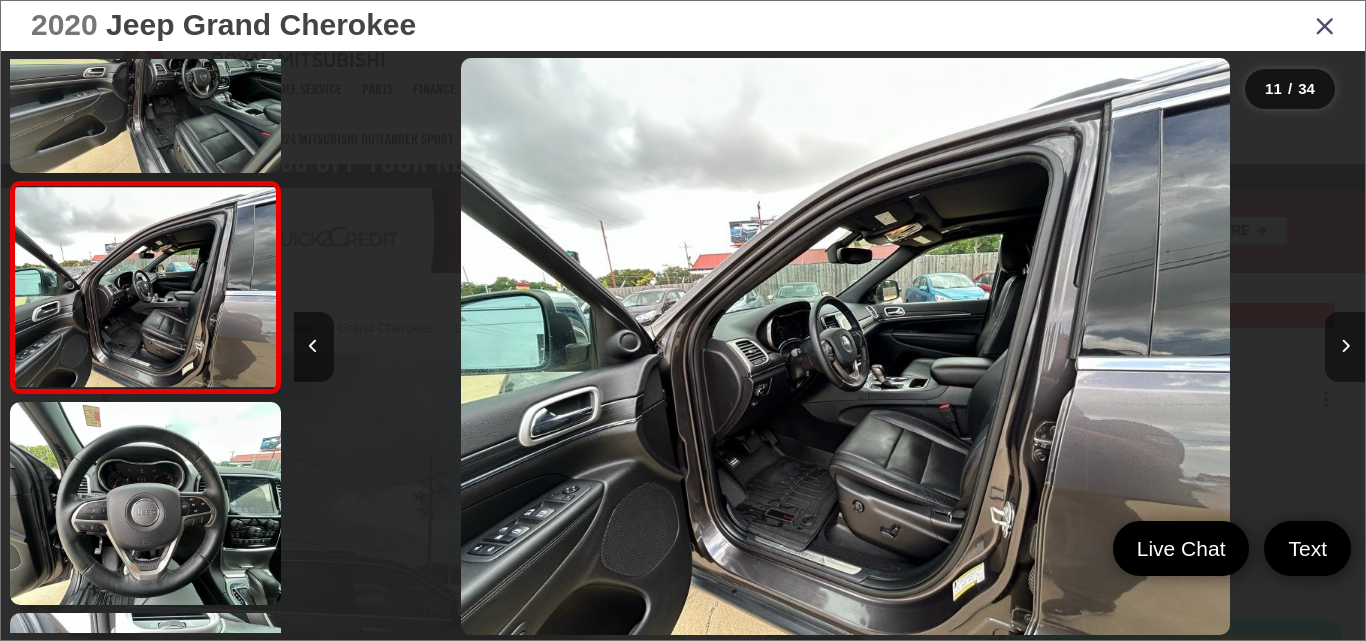 click at bounding box center (1345, 346) 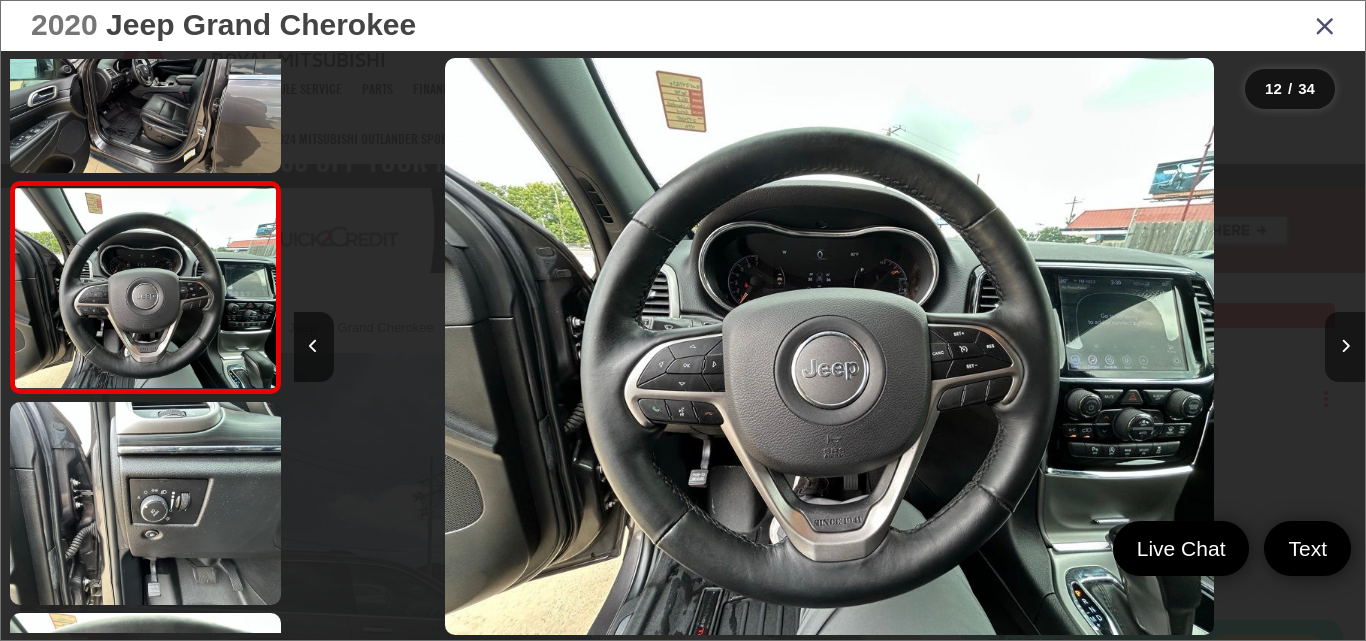 click at bounding box center [1345, 346] 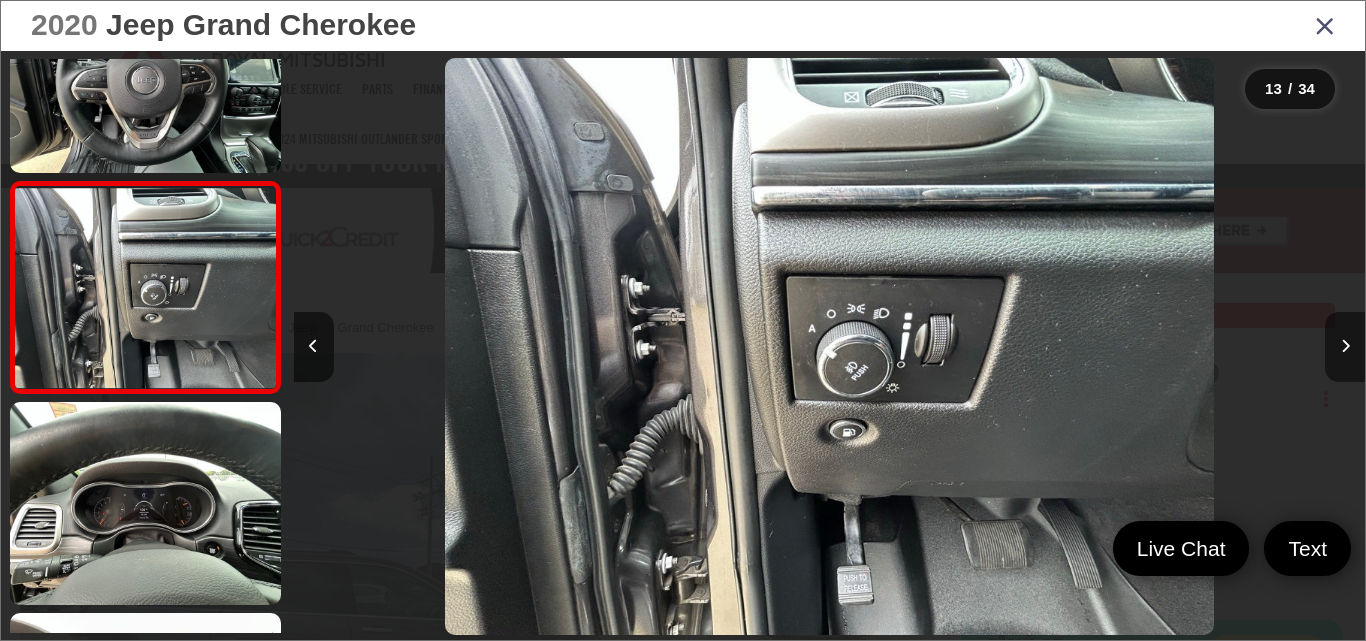 click at bounding box center [1345, 346] 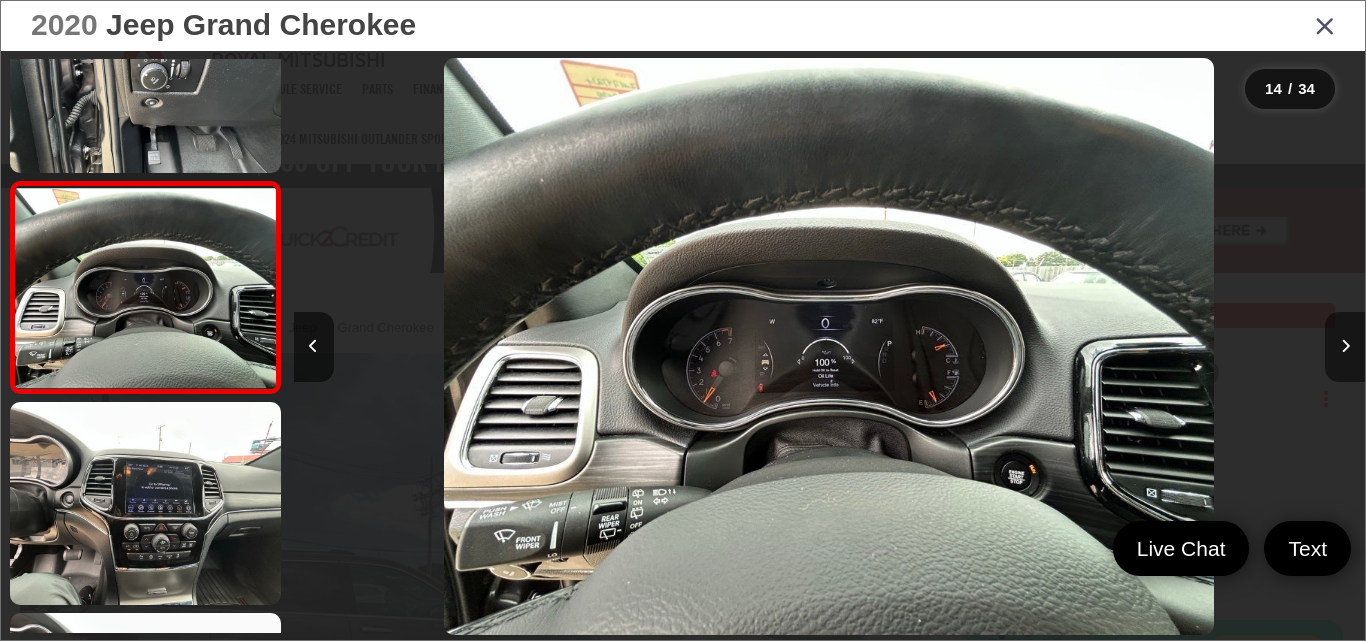 click at bounding box center (1345, 346) 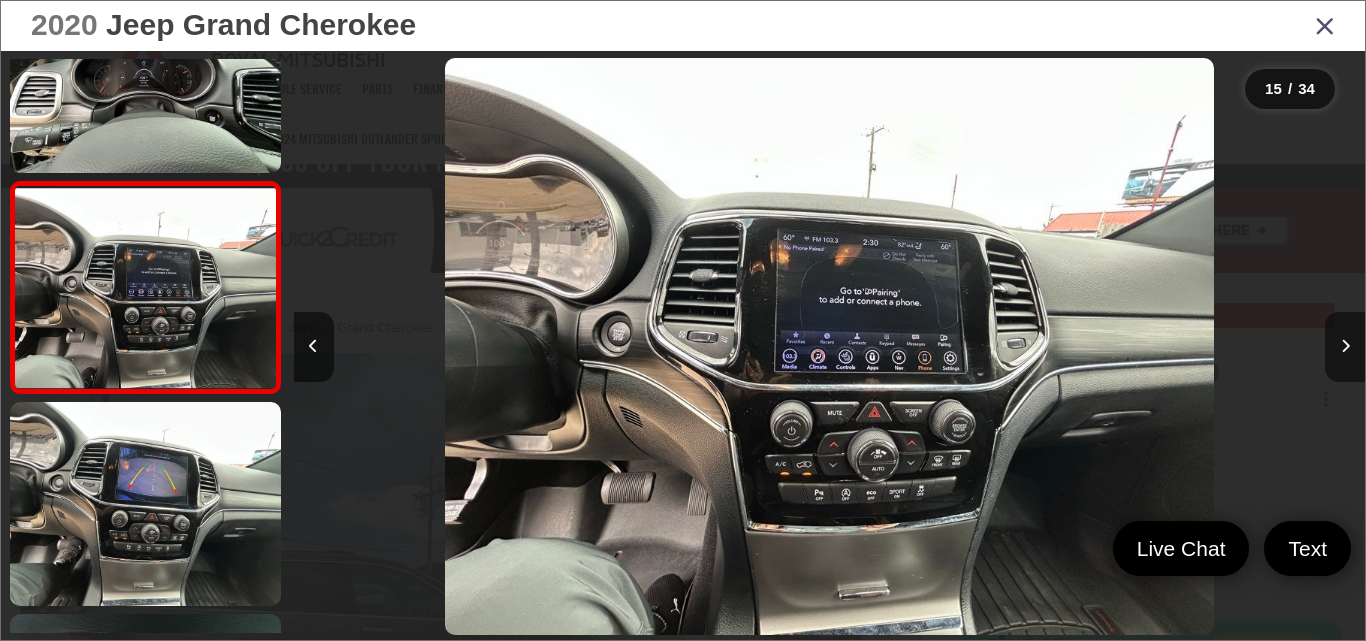 click at bounding box center [1345, 346] 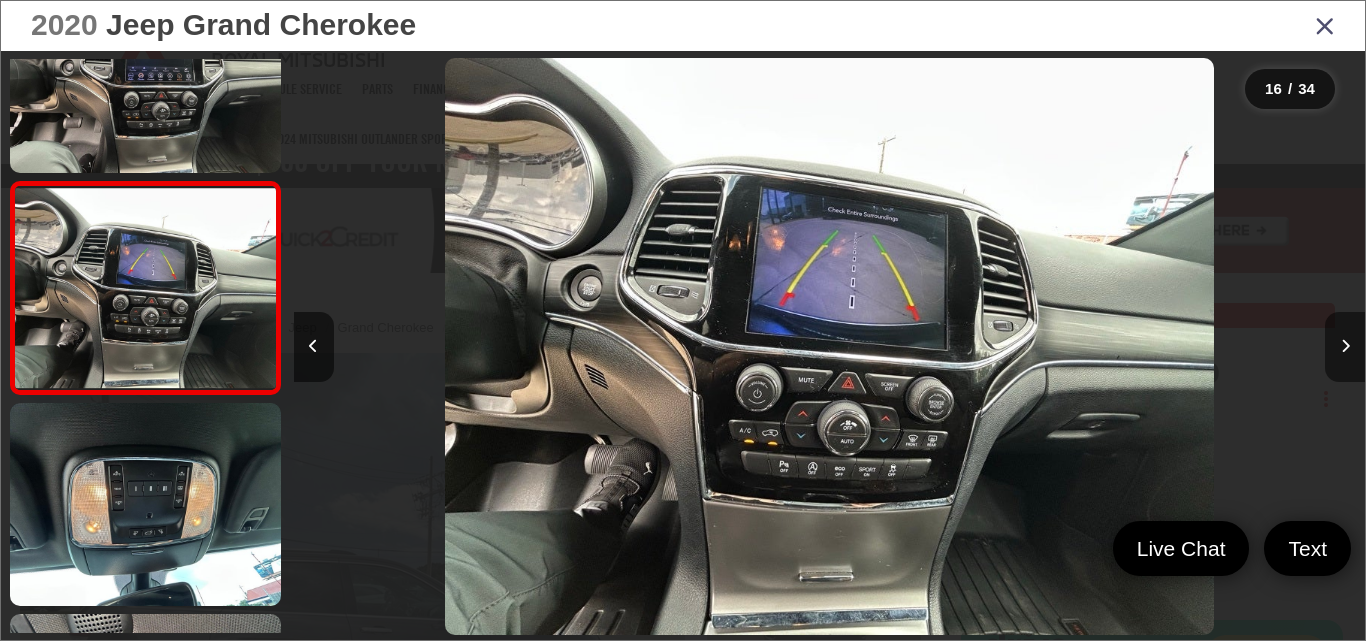 click at bounding box center [1345, 346] 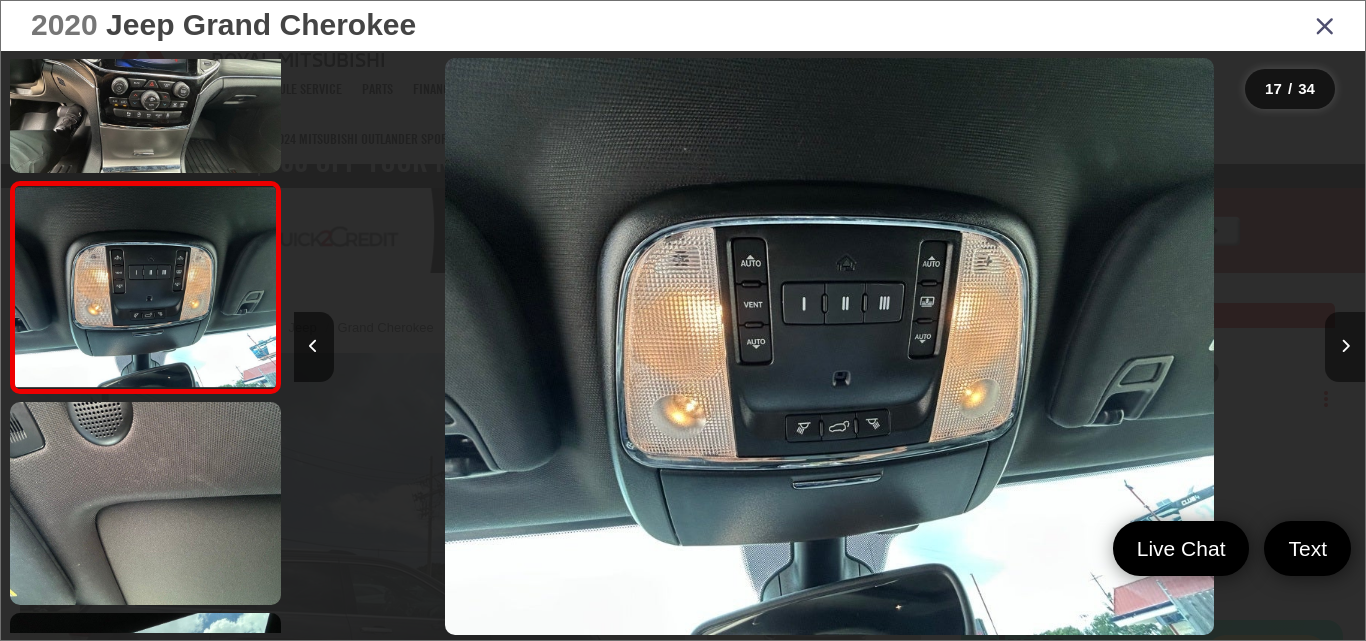 click at bounding box center (1345, 346) 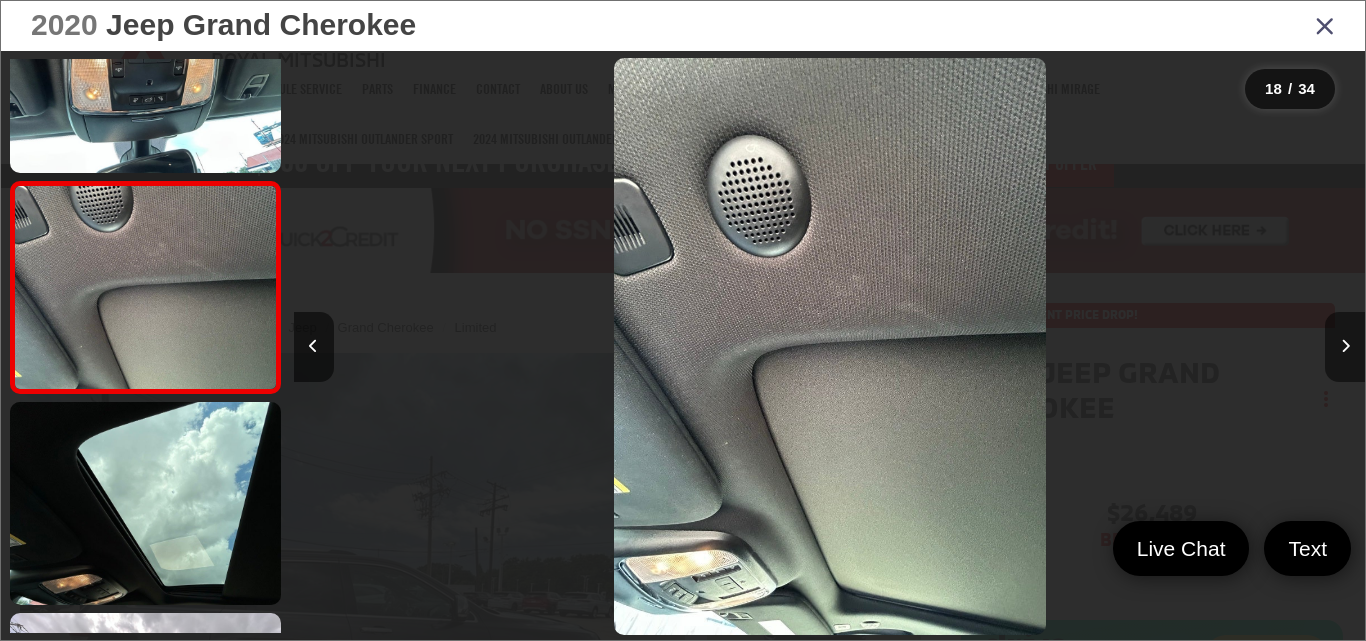 click at bounding box center [1345, 346] 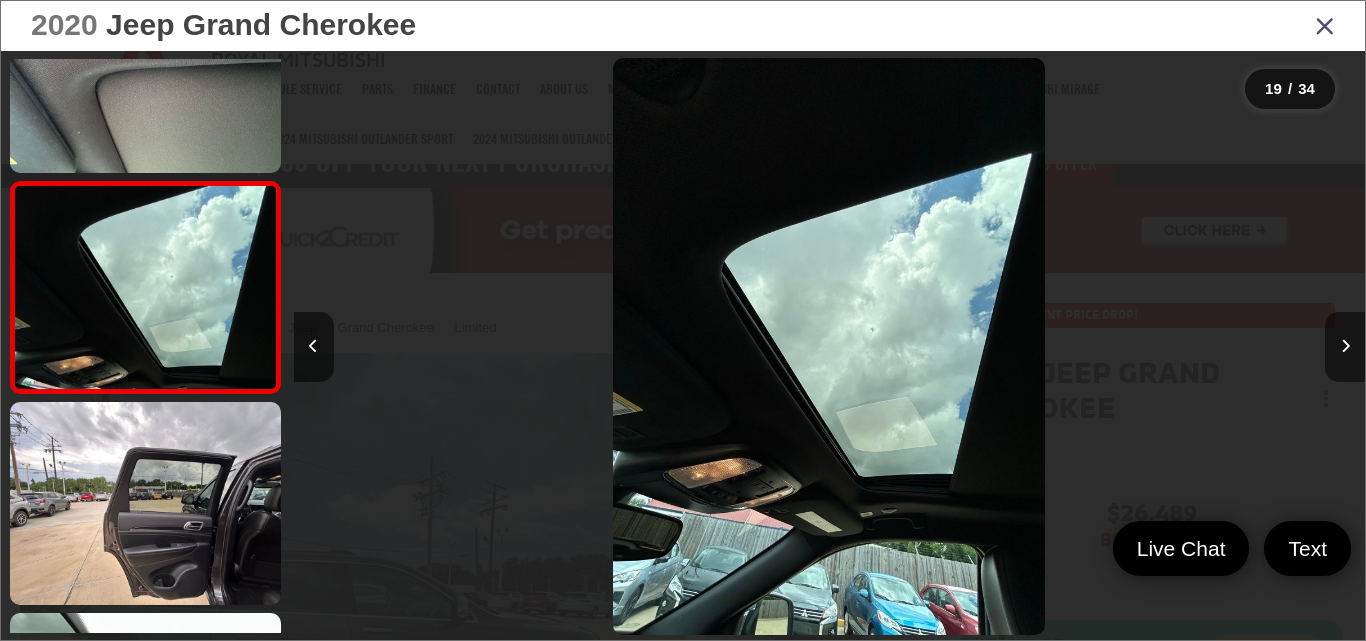 click at bounding box center (1345, 346) 